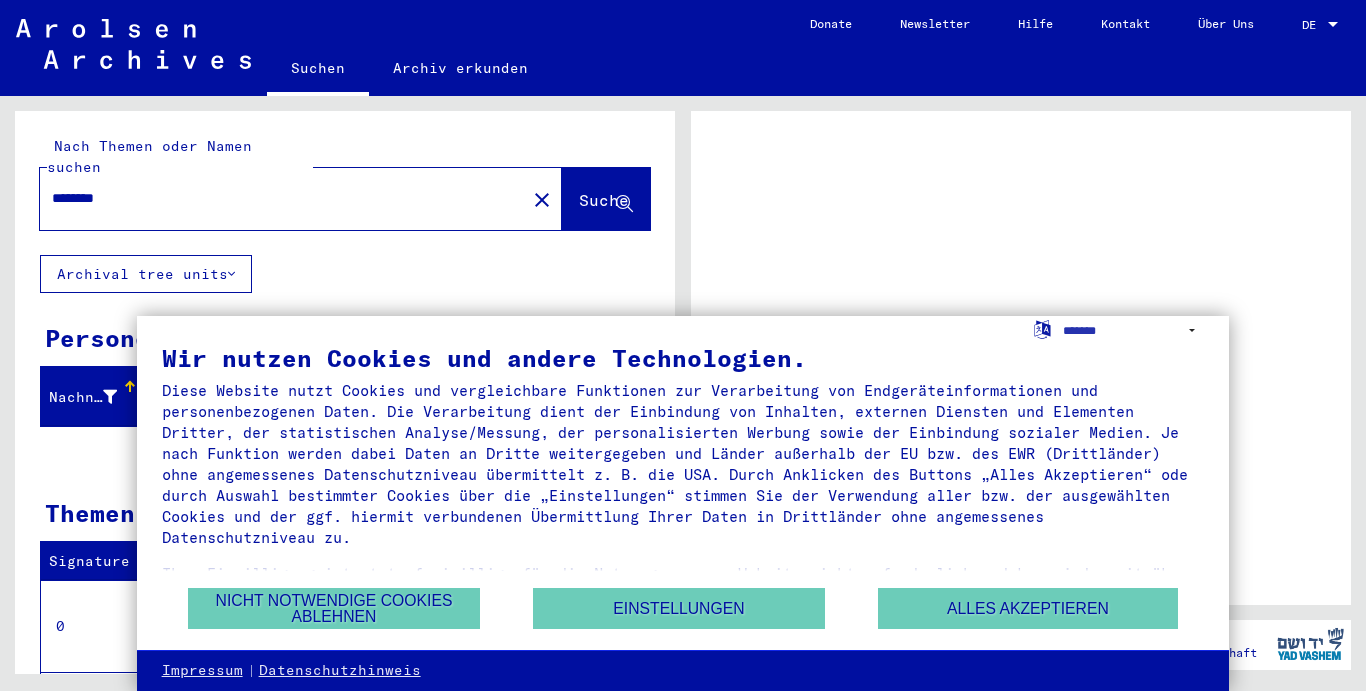scroll, scrollTop: 0, scrollLeft: 0, axis: both 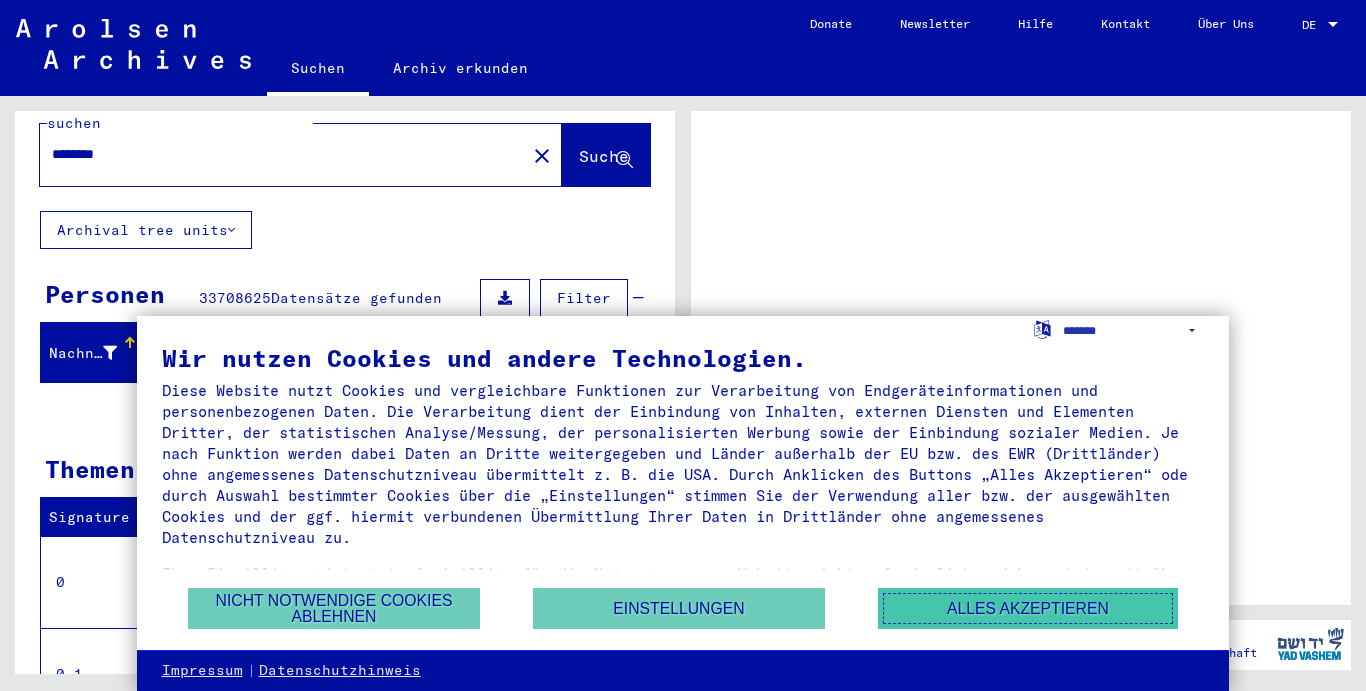 click on "Alles akzeptieren" at bounding box center (1028, 608) 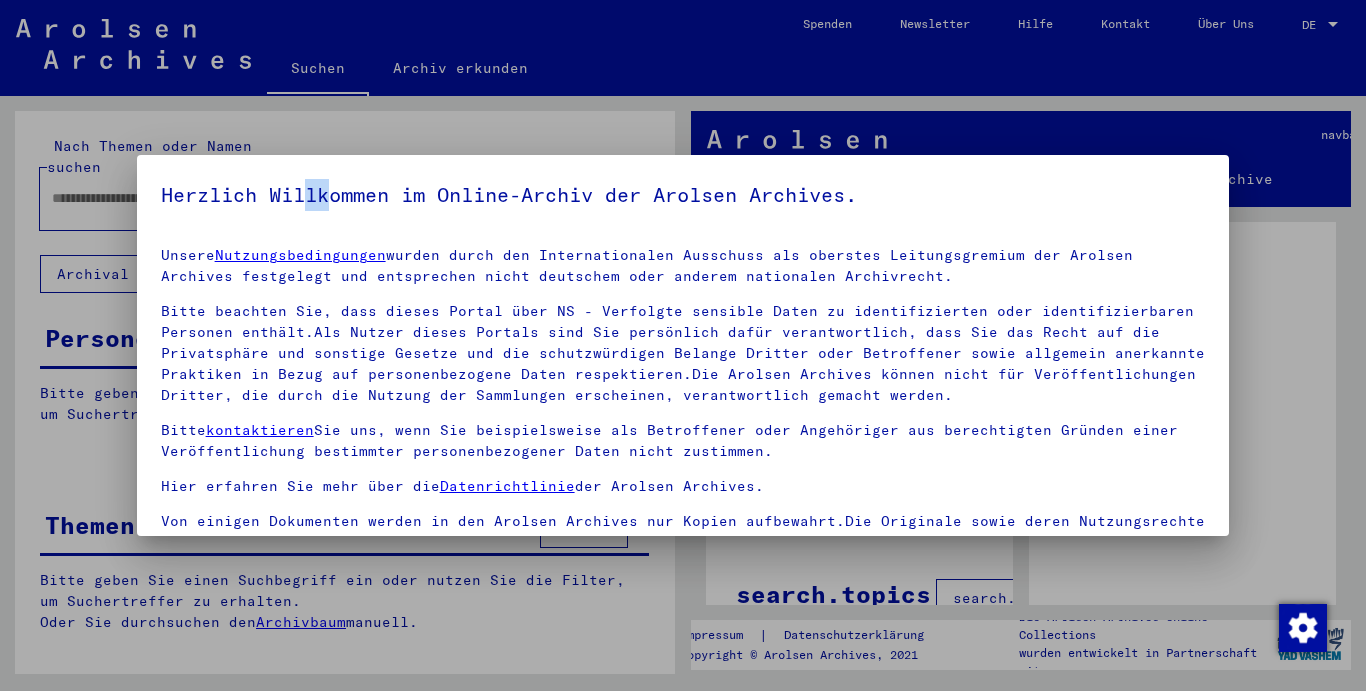 type on "********" 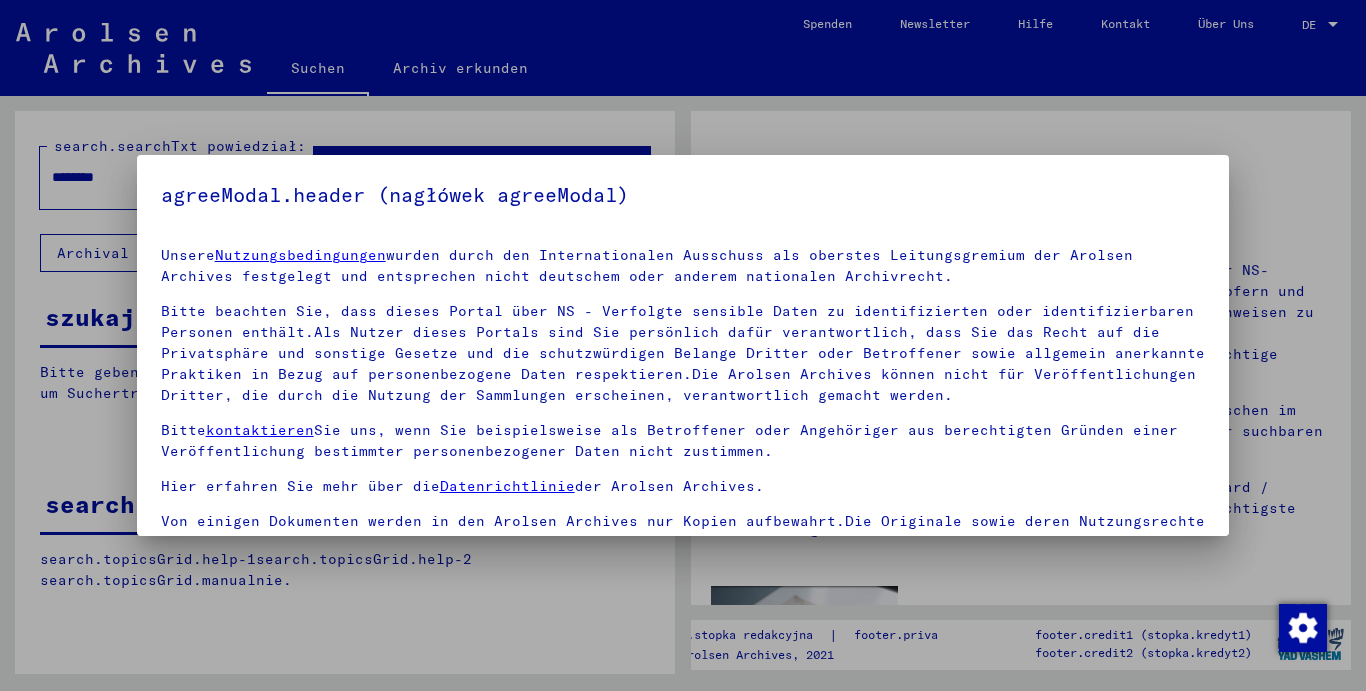 click on "agreeModal.header (nagłówek agreeModal) Unsere  Nutzungsbedingungen  wurden durch den Internationalen Ausschuss als oberstes Leitungsgremium der Arolsen Archives festgelegt und entsprechen nicht deutschem oder anderem nationalem Archivrecht. Bitte beachten Sie, dass dieses Portal über NS - Verfolgte sensible Daten zu identifizierten oder identifizierbaren Personen enthält.Als Nutzer dieses Portals sind Sie persönlich dafür verantwortlich, dass Sie das Recht auf die Privatsphäre und sonstige Gesetze und die schutzwürdigen Belange Dritter oder Betroffener sowie allgemein anerkannte Praktiken in Bezug auf personenbezogene Daten respektieren.Die Arolsen Archives können nicht für Veröffentlichungen Dritter, die durch die Nutzung der Sammlungen erscheinen, verantwortlich gemacht werden. Bitte  kontaktieren  Sie uns, wenn Sie beispielsweise als Betroffener oder Angehöriger aus berechtigten Gründen einer Veröffentlichung bestimmter personenbezogener Daten nicht zustimmen. Datenrichtlinie" at bounding box center (683, 345) 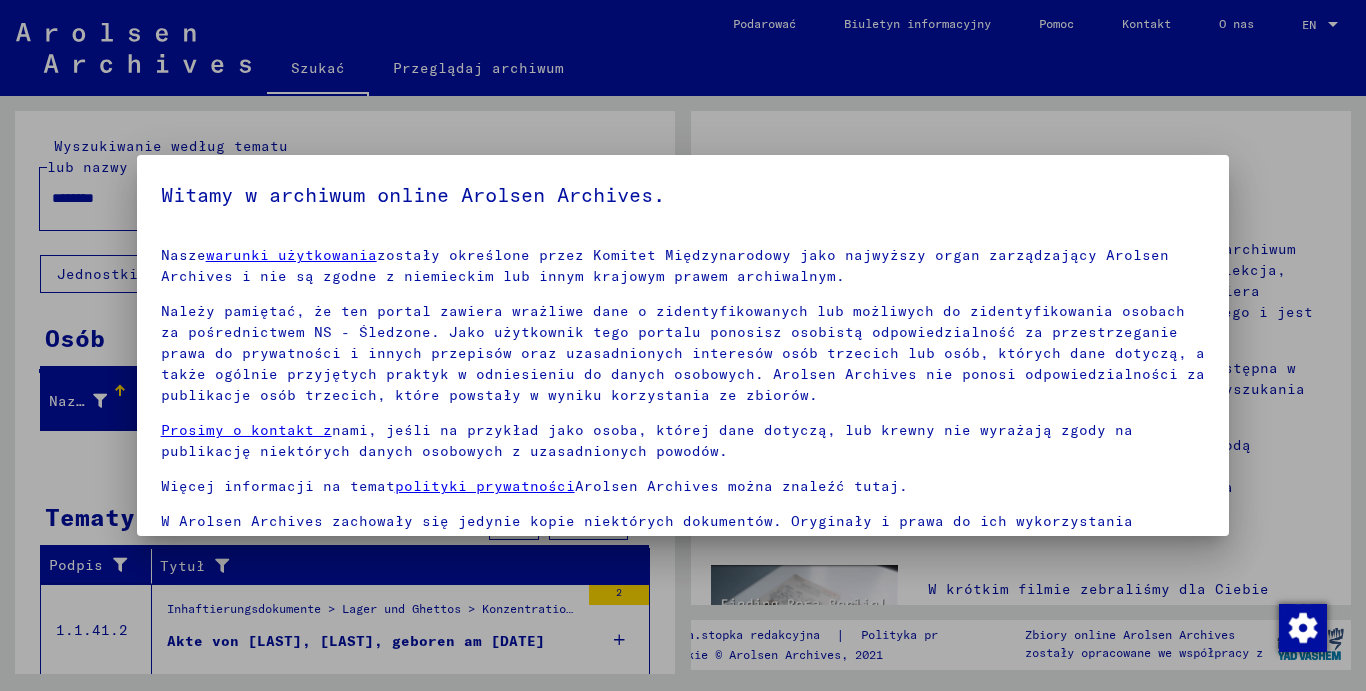 click on "W Arolsen Archives zachowały się jedynie kopie niektórych dokumentów. Oryginały i prawa do ich wykorzystania znajdują się w innych archiwach. Zawsze prosimy o kontakt przed publikacją dokumentów z naszego archiwum." at bounding box center (683, 532) 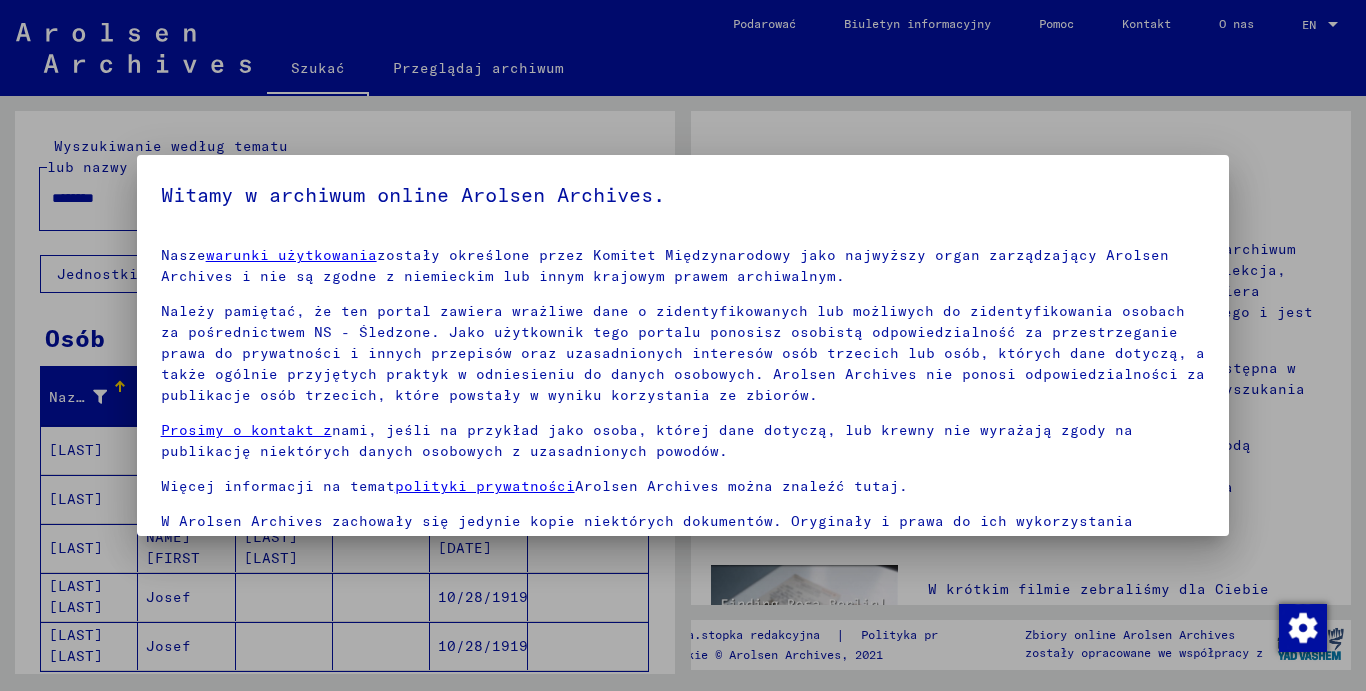 scroll, scrollTop: 169, scrollLeft: 0, axis: vertical 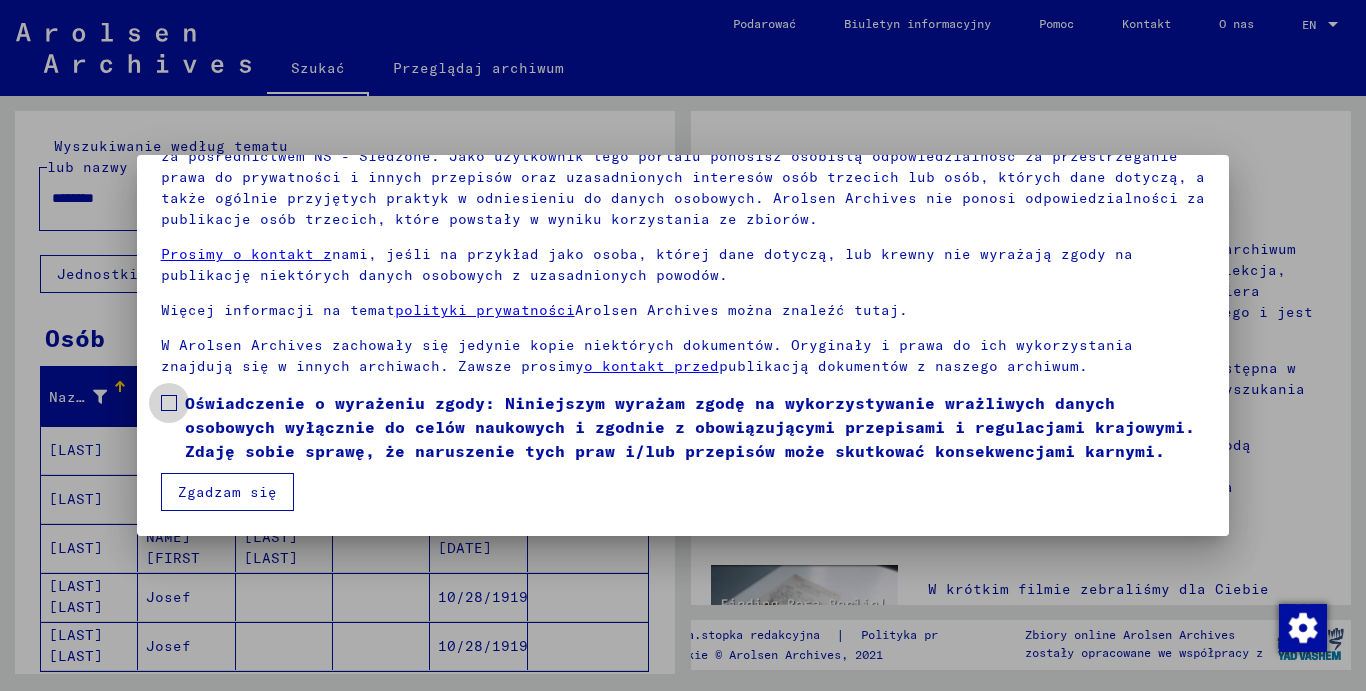 click at bounding box center [169, 403] 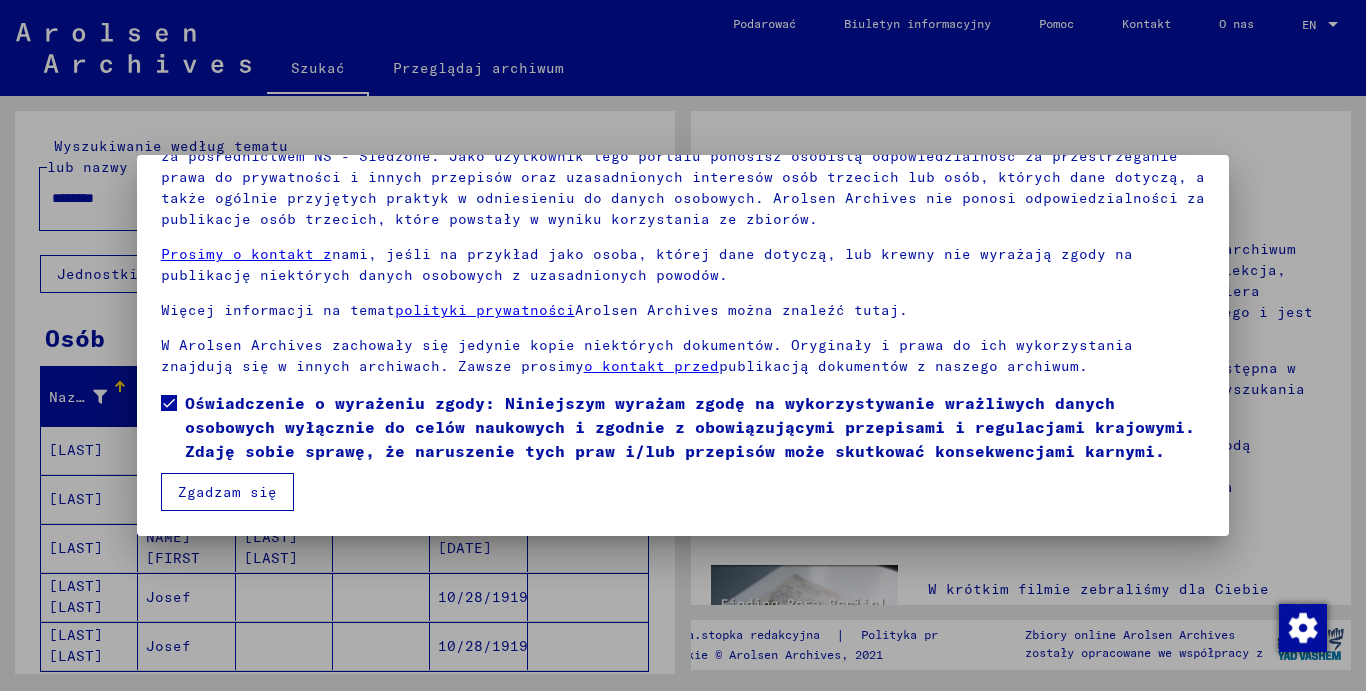click on "Zgadzam się" at bounding box center [227, 492] 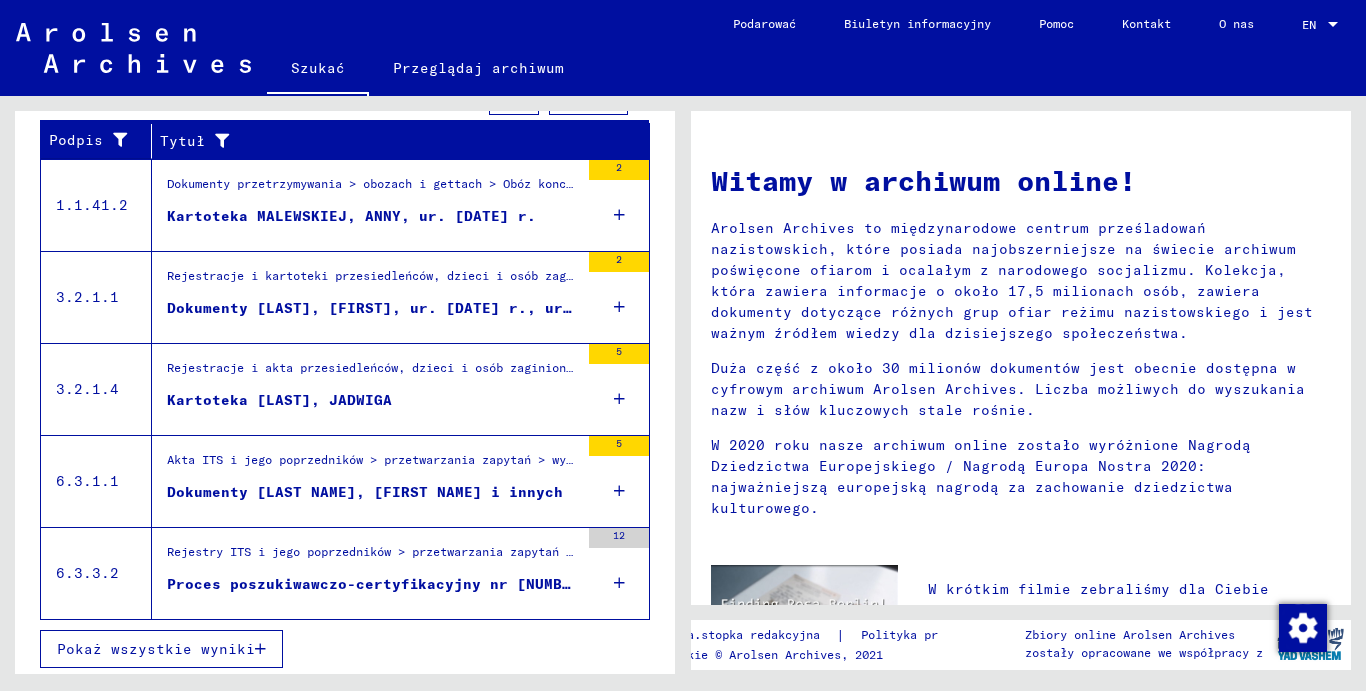 scroll, scrollTop: 729, scrollLeft: 0, axis: vertical 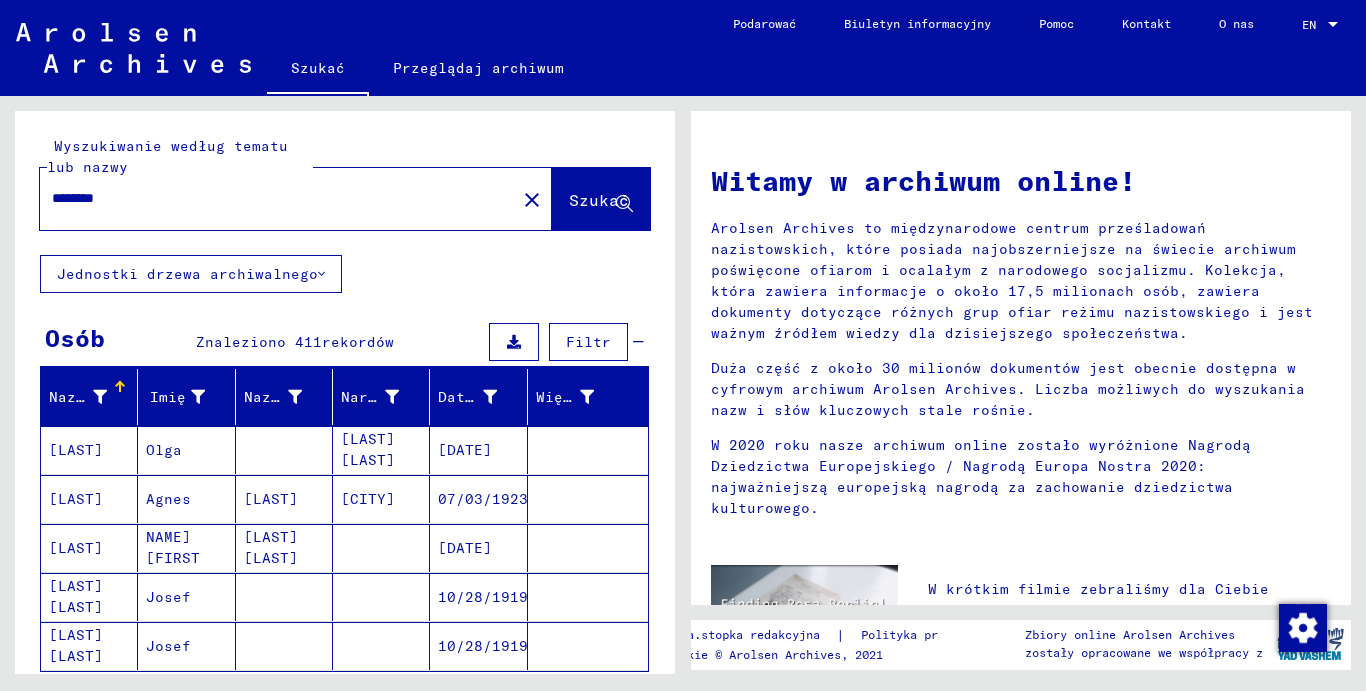 click on "Szukać" 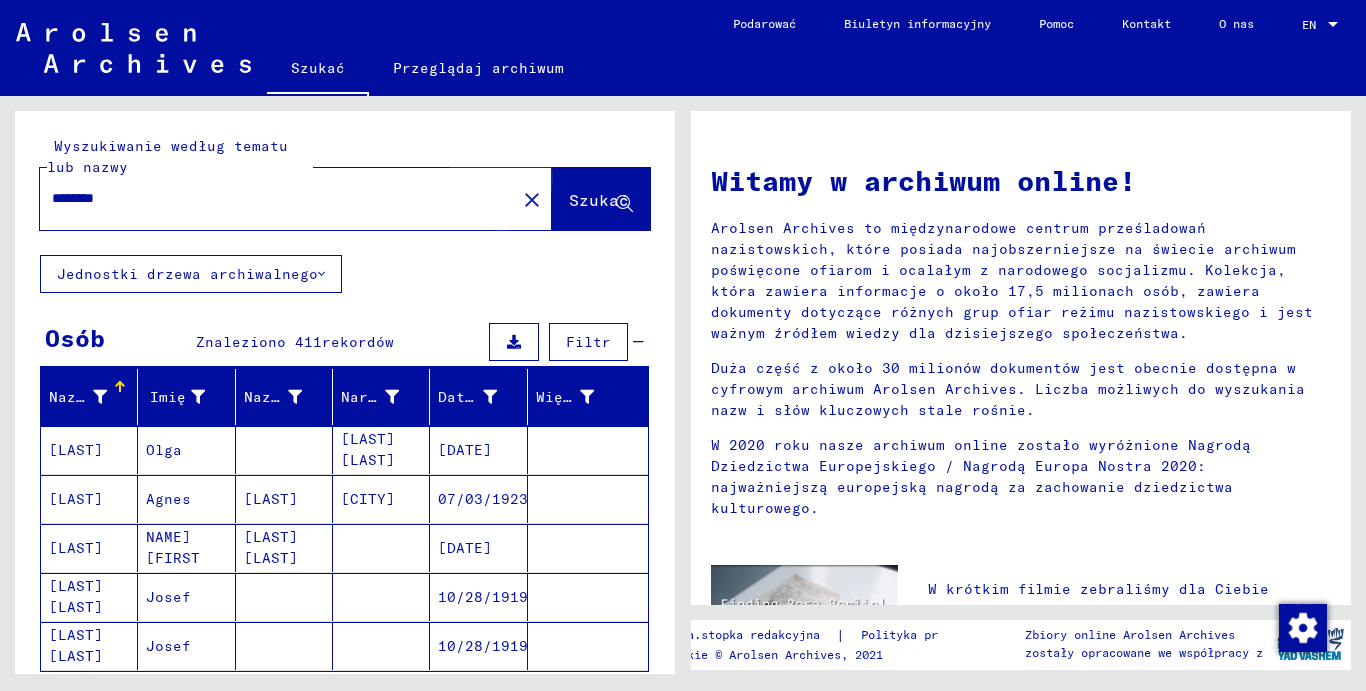 click on "Szukać" 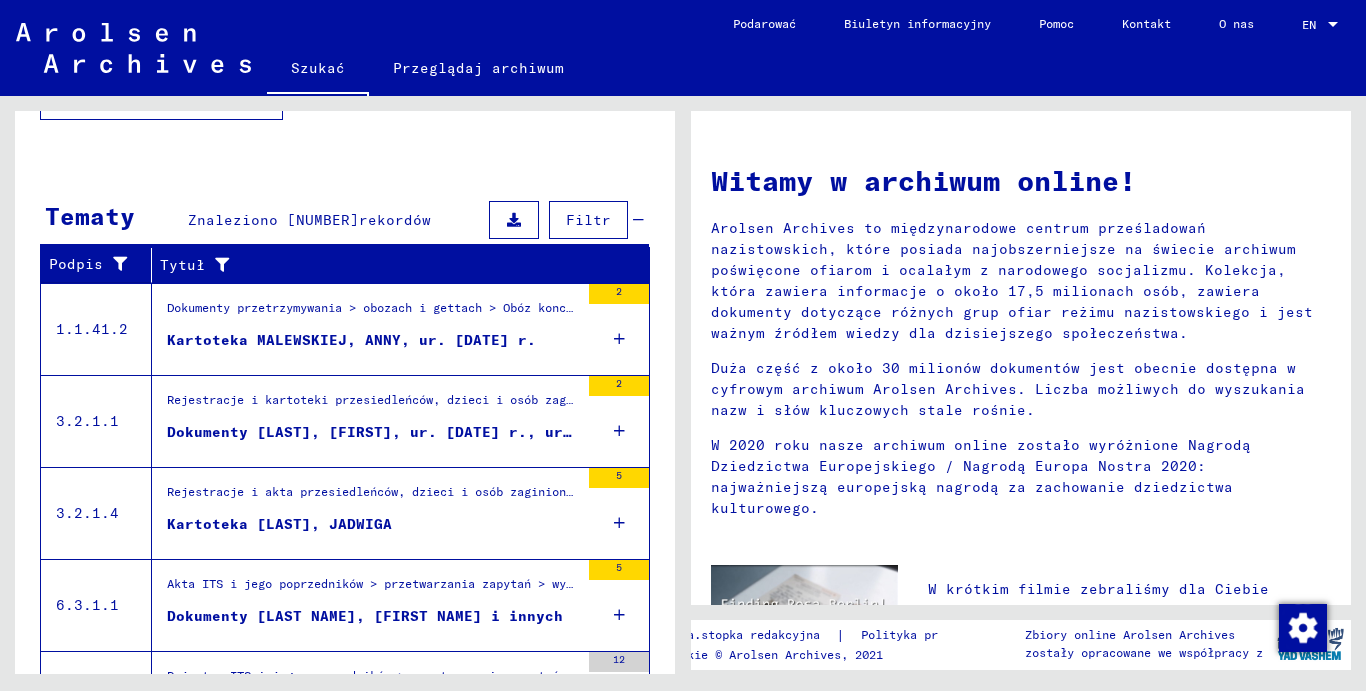 scroll, scrollTop: 729, scrollLeft: 0, axis: vertical 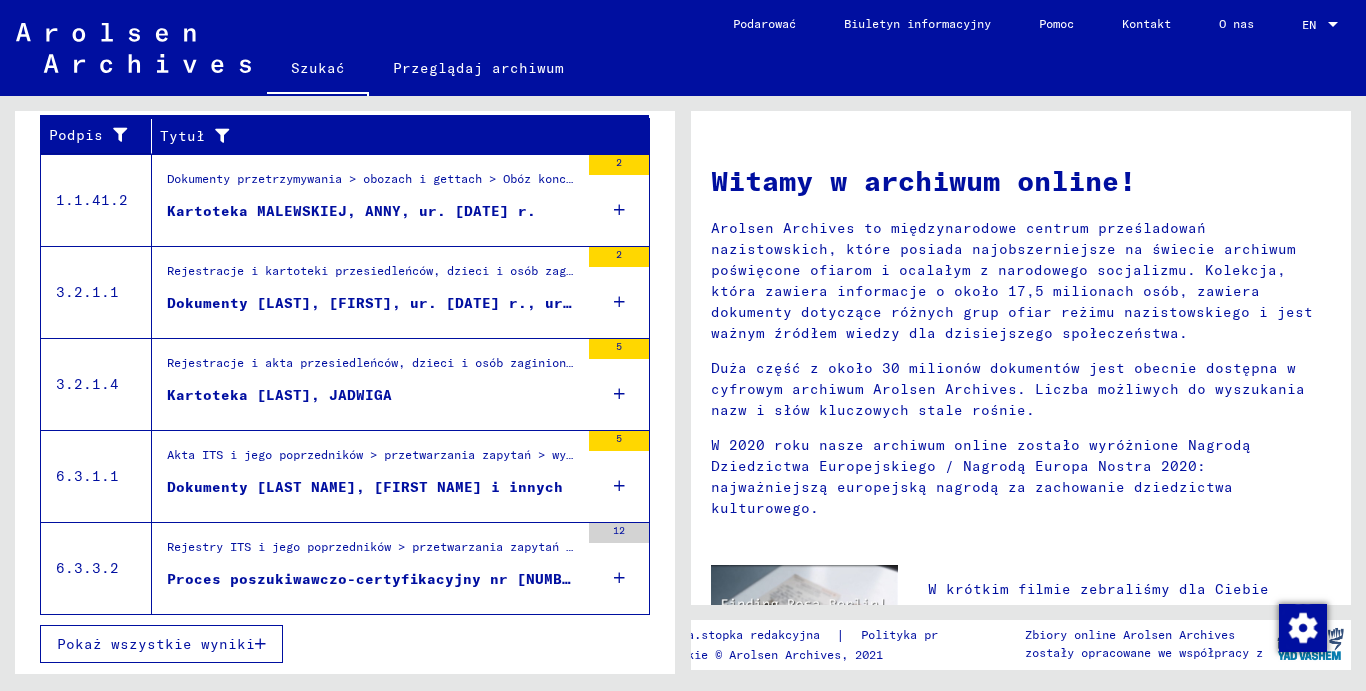 click on "Pokaż wszystkie wyniki" at bounding box center (156, 644) 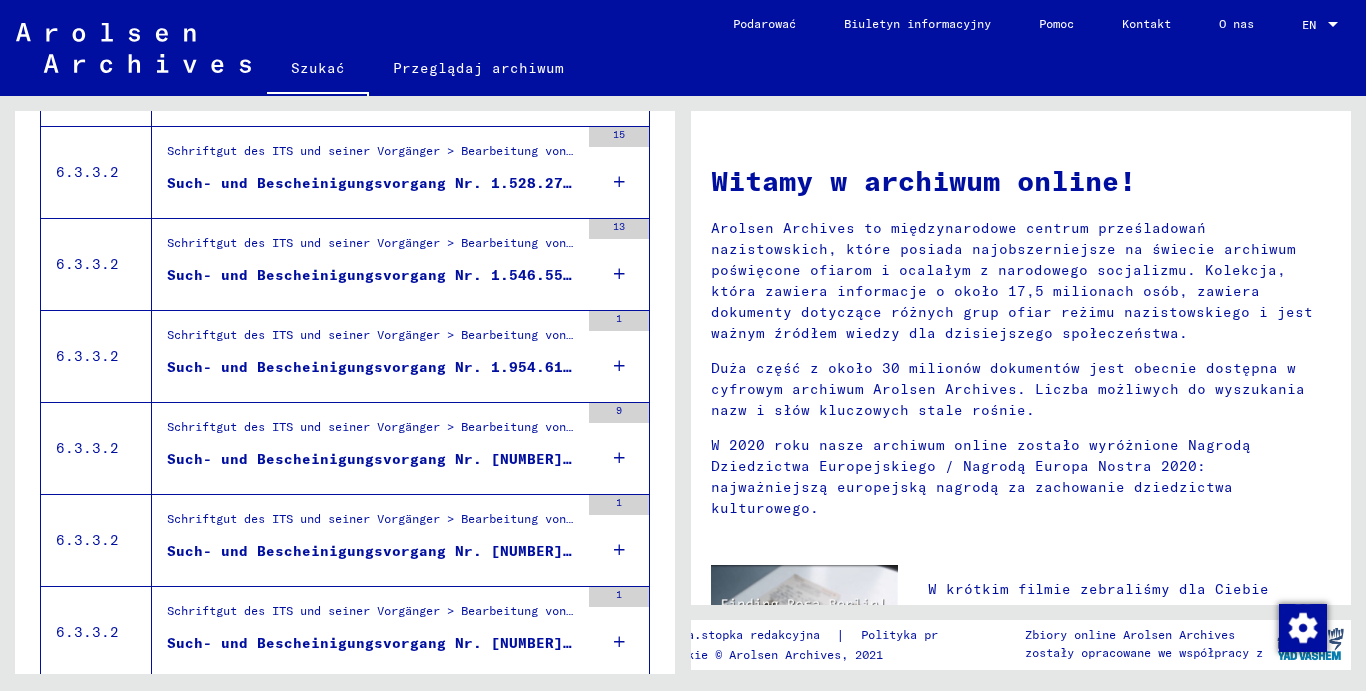 scroll, scrollTop: 2264, scrollLeft: 0, axis: vertical 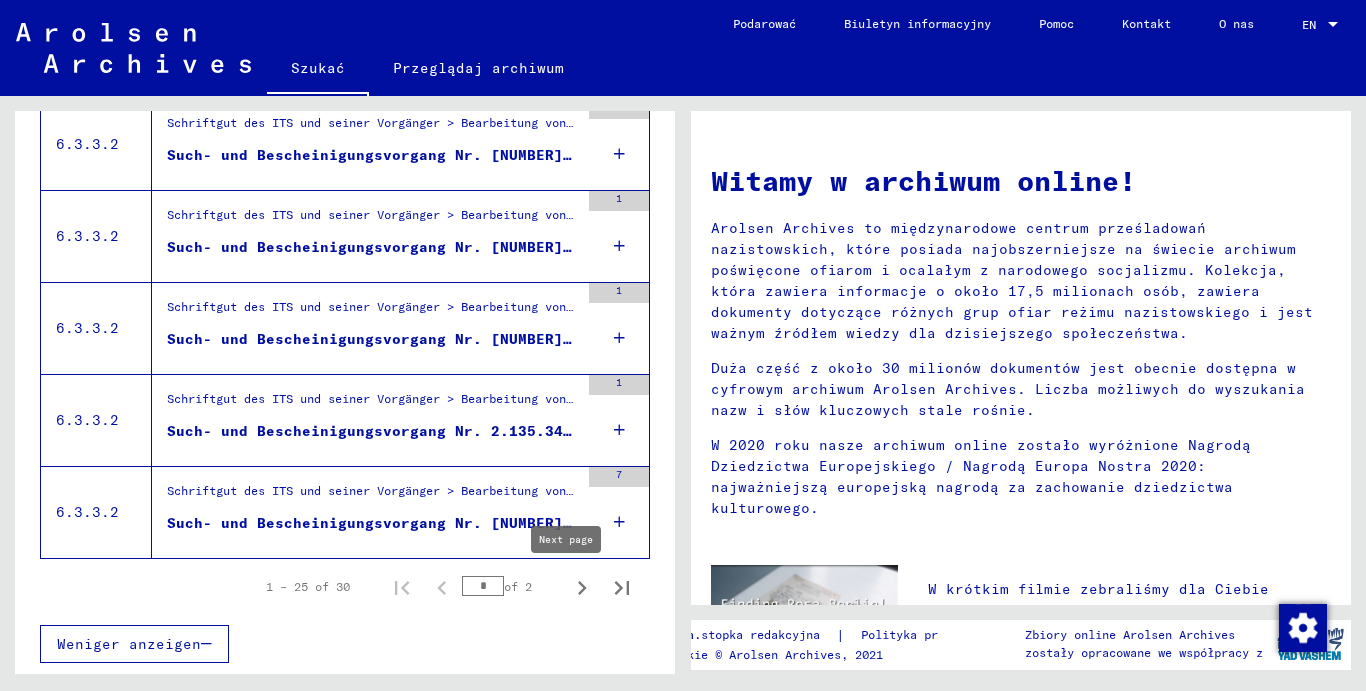 click 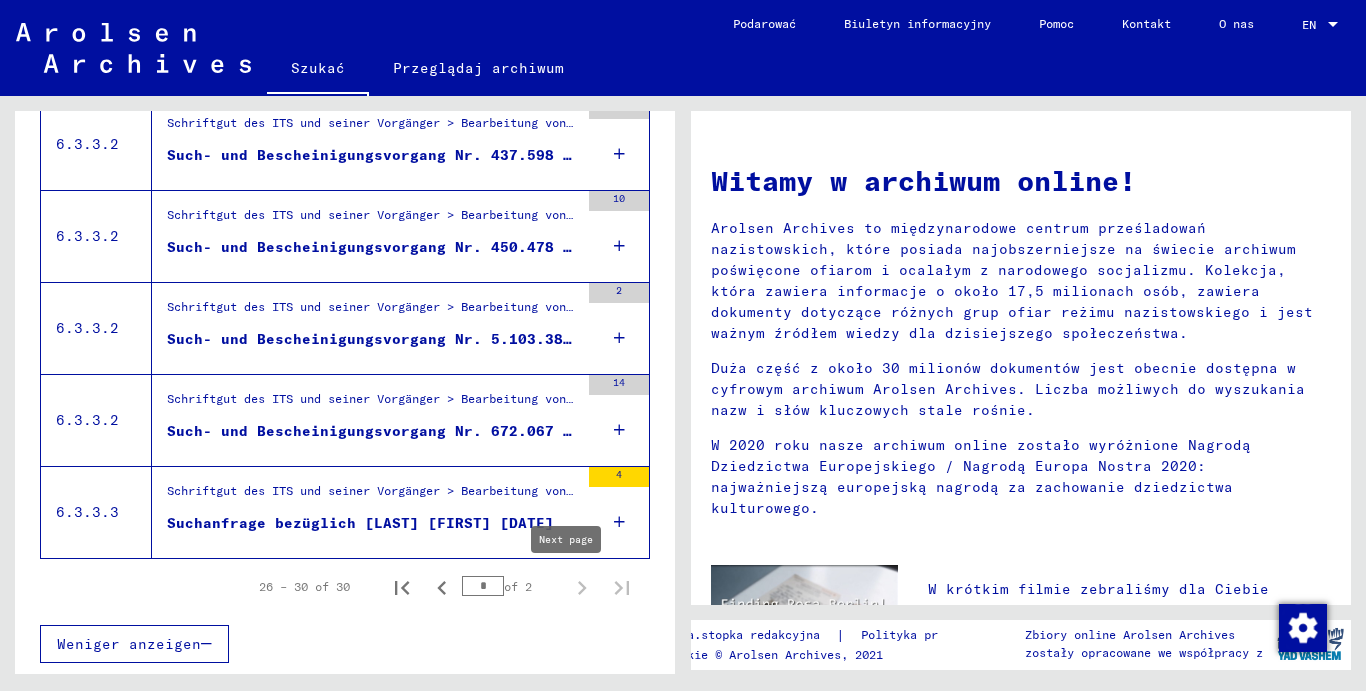 type on "*" 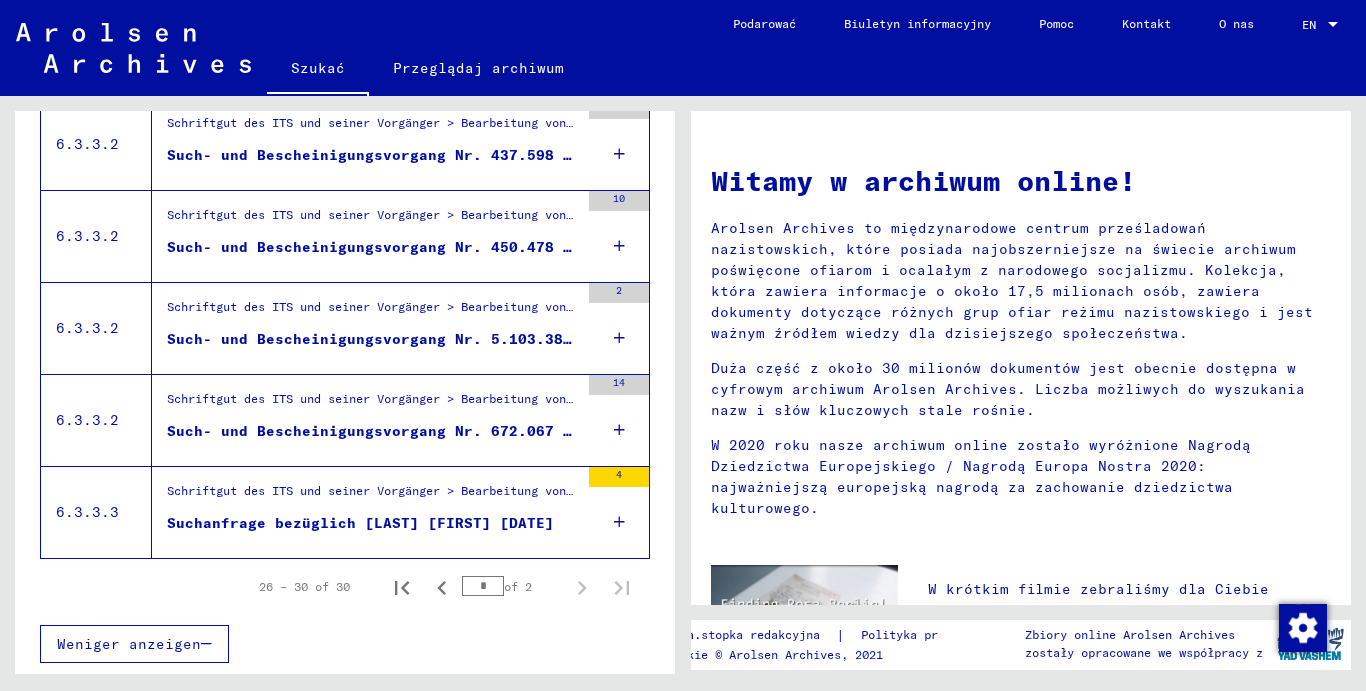 scroll, scrollTop: 424, scrollLeft: 0, axis: vertical 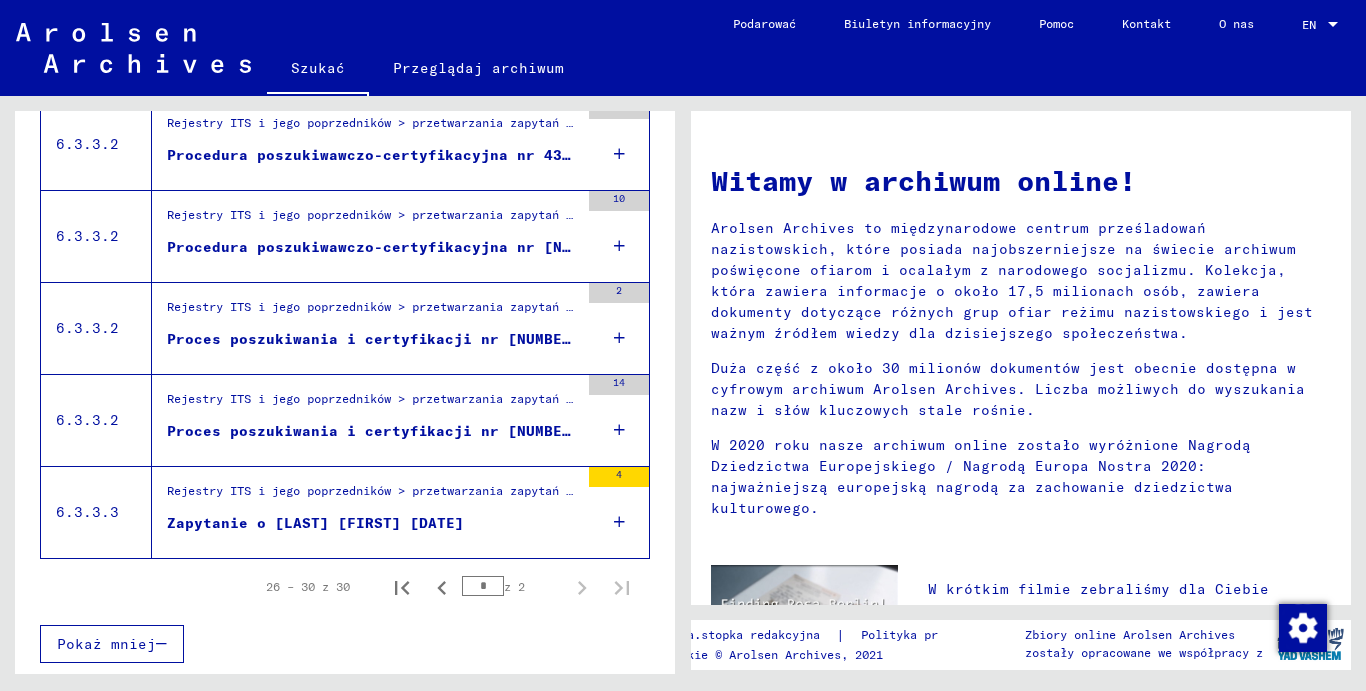 click on "Zapytanie o [LAST] [FIRST] [DATE]" at bounding box center [315, 523] 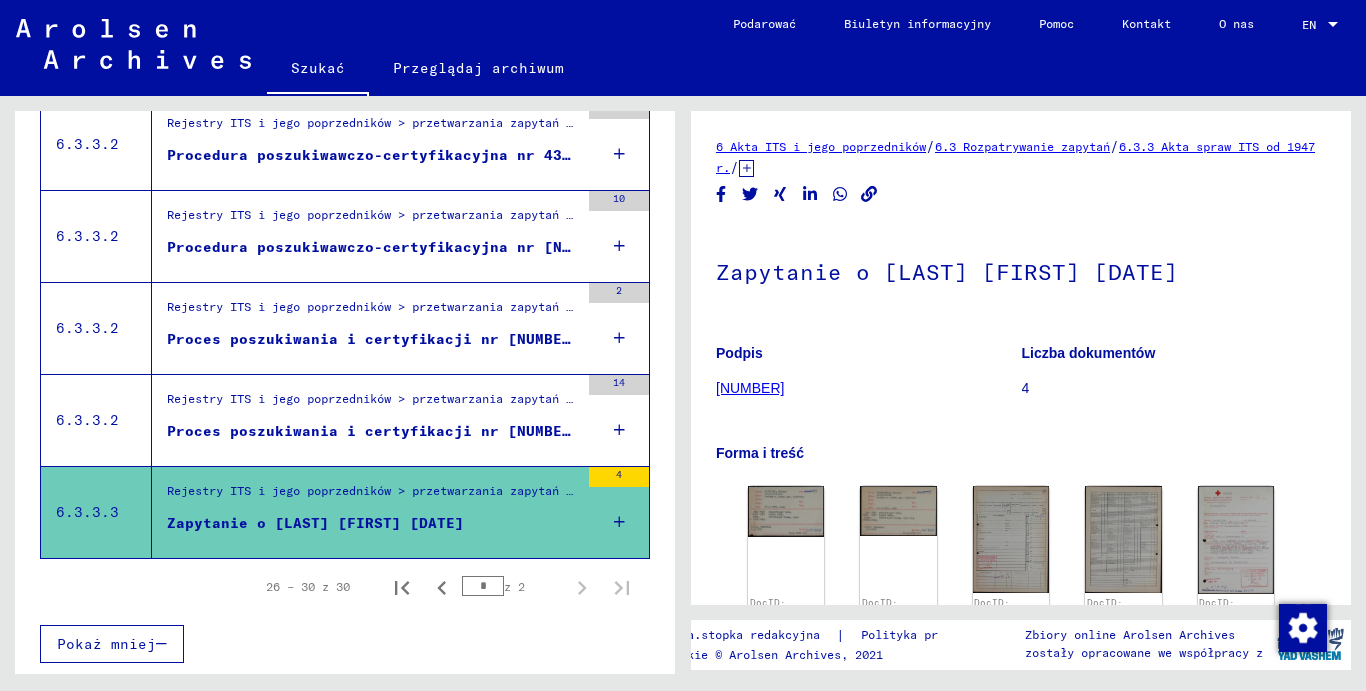scroll, scrollTop: 0, scrollLeft: 0, axis: both 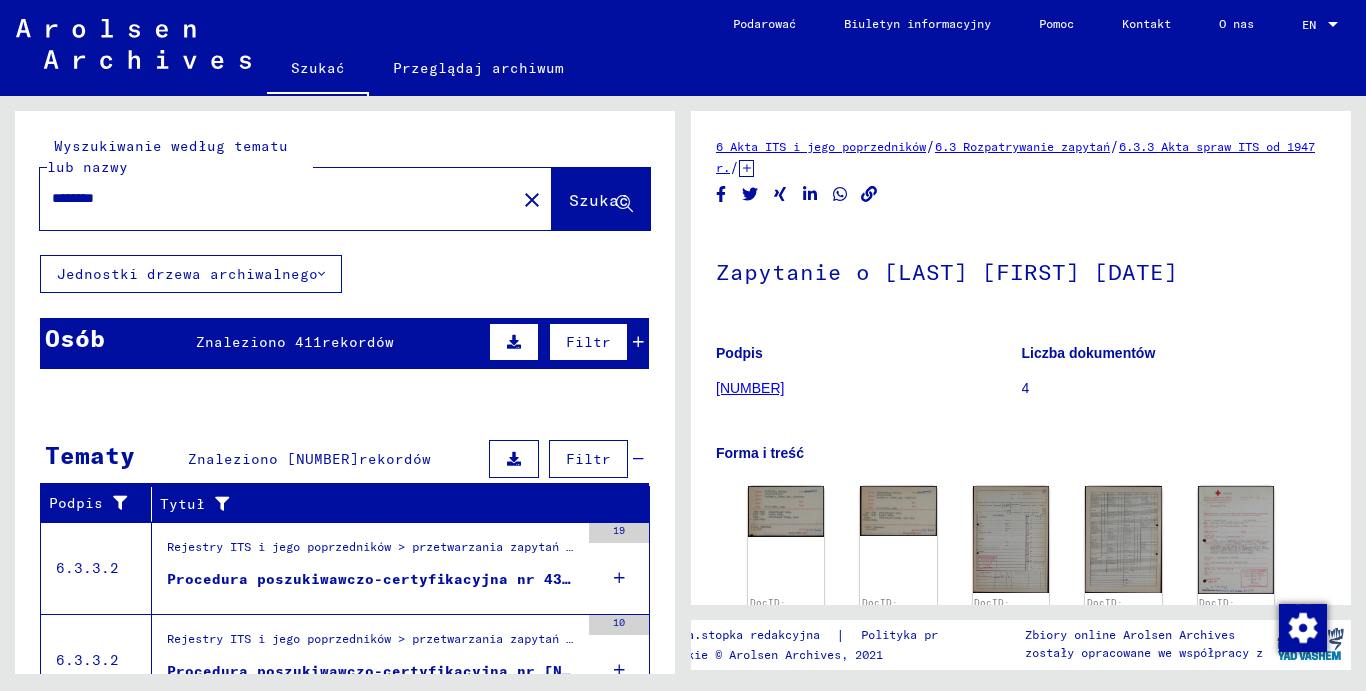 click on "Znaleziono 411" at bounding box center [259, 342] 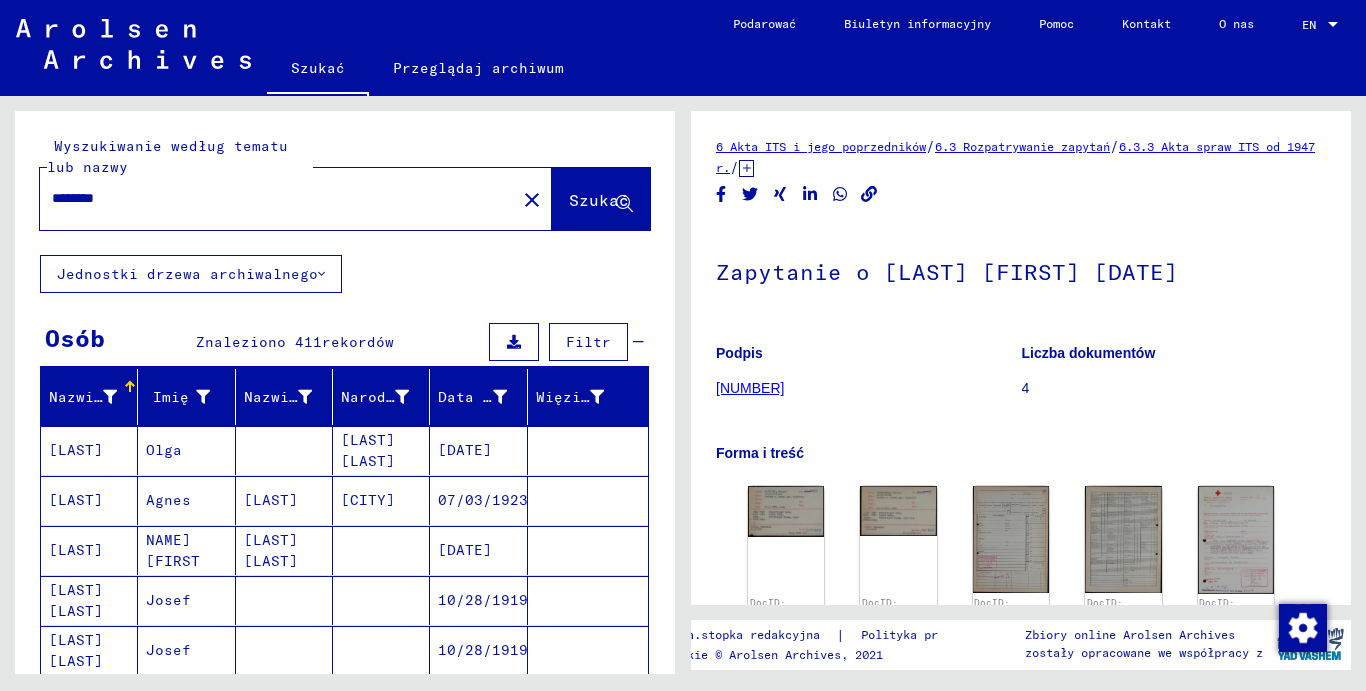 scroll, scrollTop: 300, scrollLeft: 0, axis: vertical 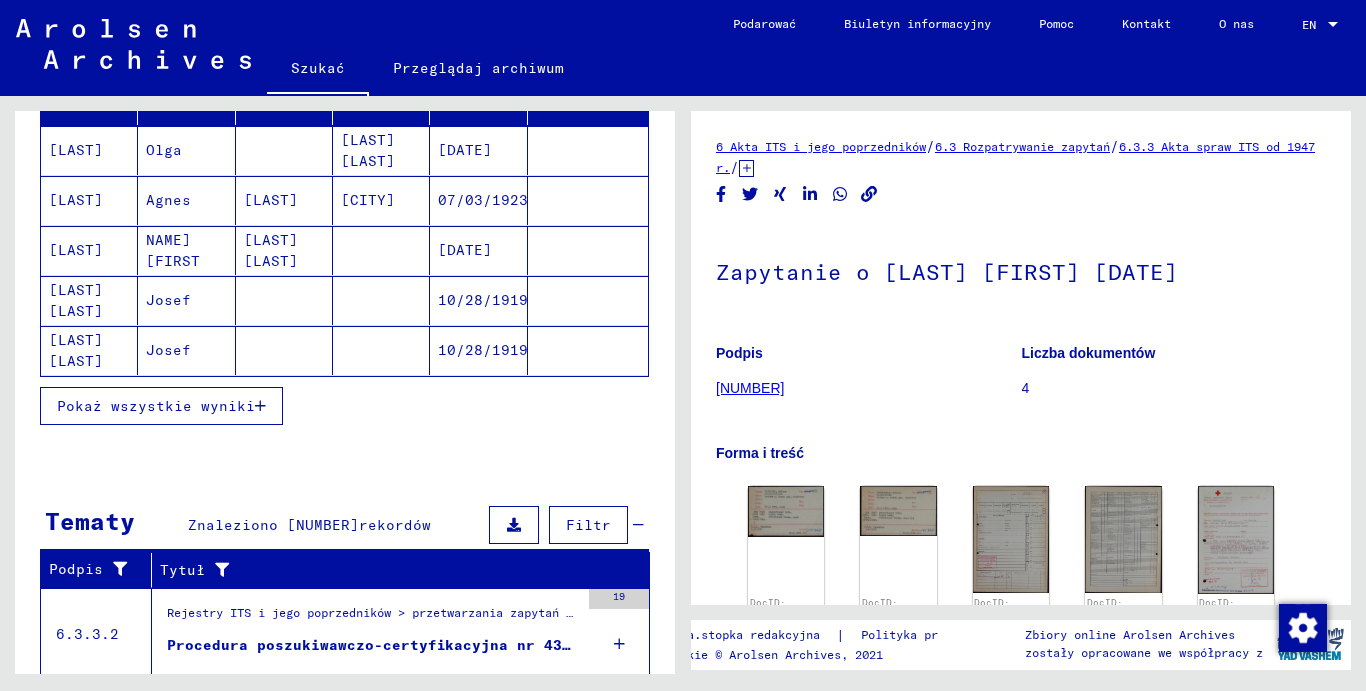 click on "Pokaż wszystkie wyniki" at bounding box center (156, 406) 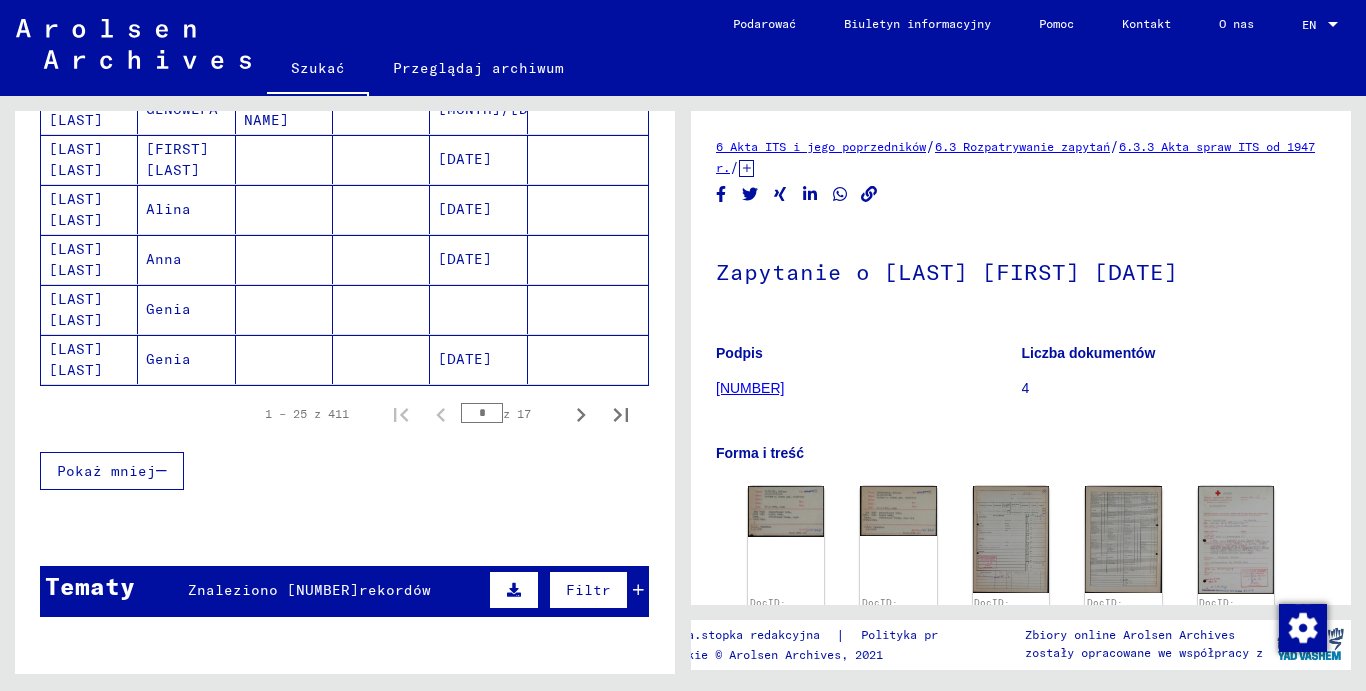 scroll, scrollTop: 1299, scrollLeft: 0, axis: vertical 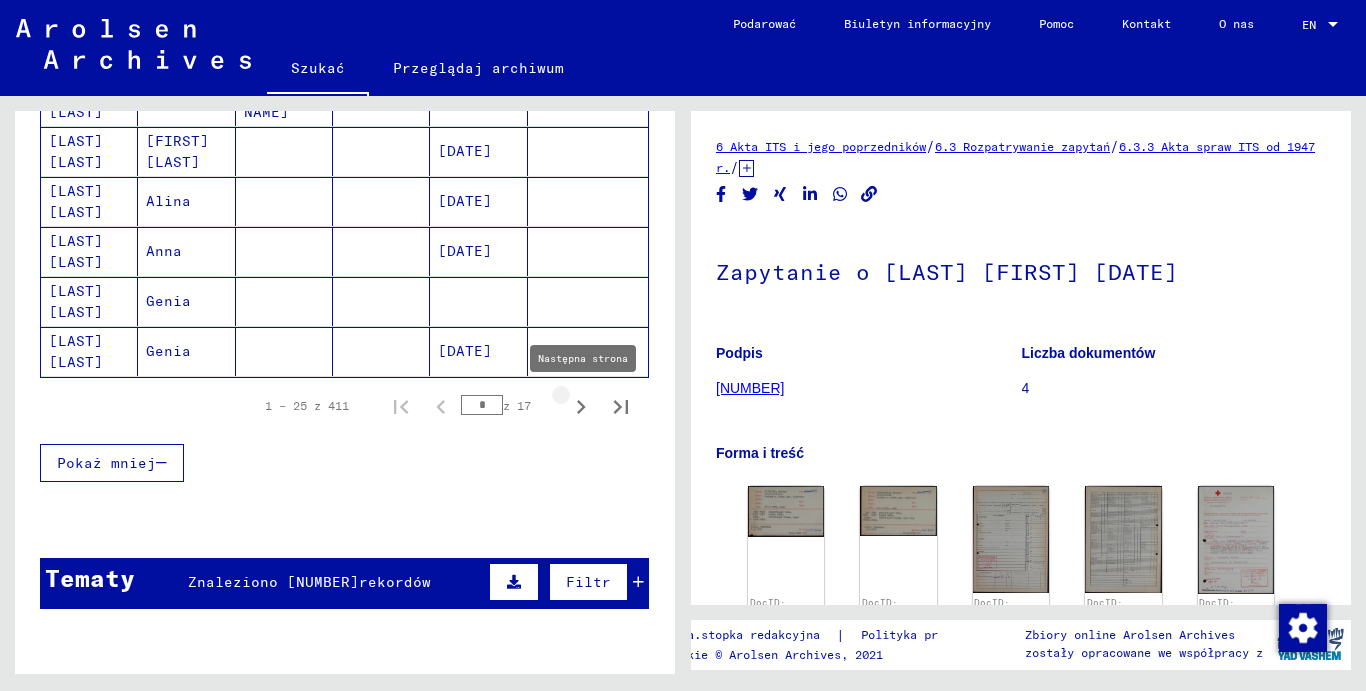 click 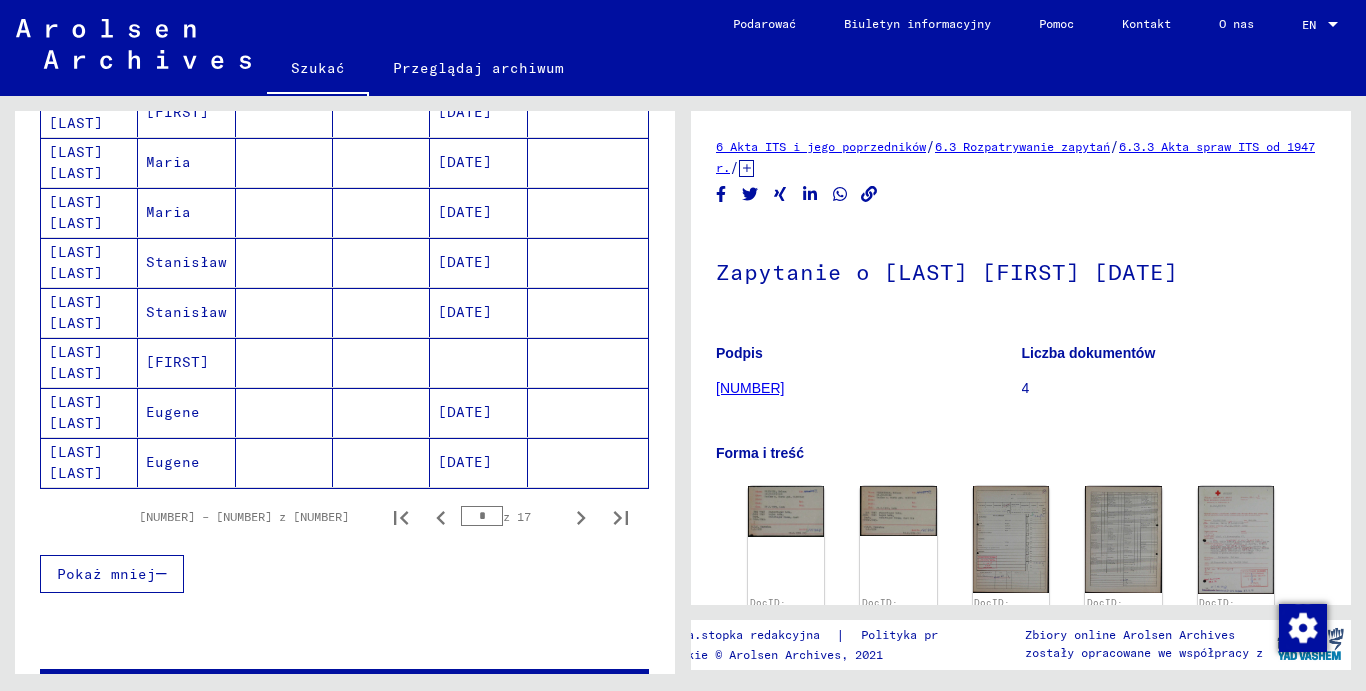 scroll, scrollTop: 1246, scrollLeft: 0, axis: vertical 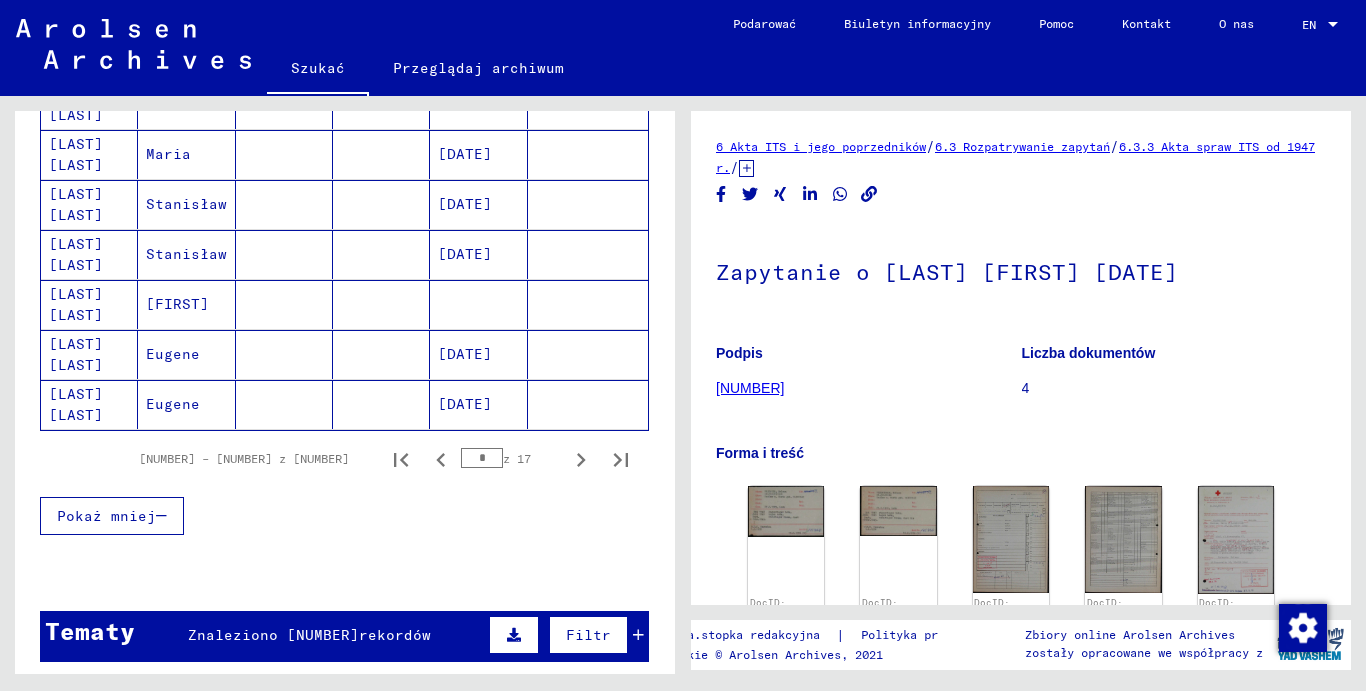 click on "[LAST] [LAST]" at bounding box center (89, 354) 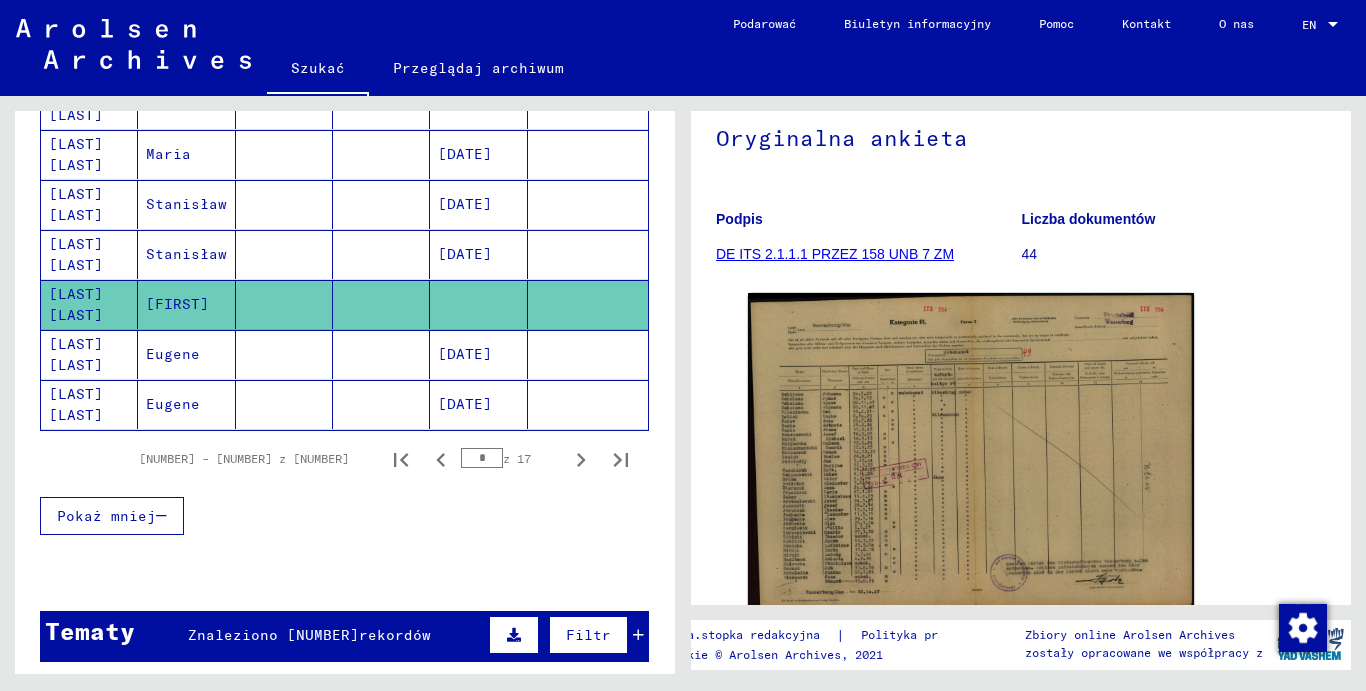scroll, scrollTop: 354, scrollLeft: 0, axis: vertical 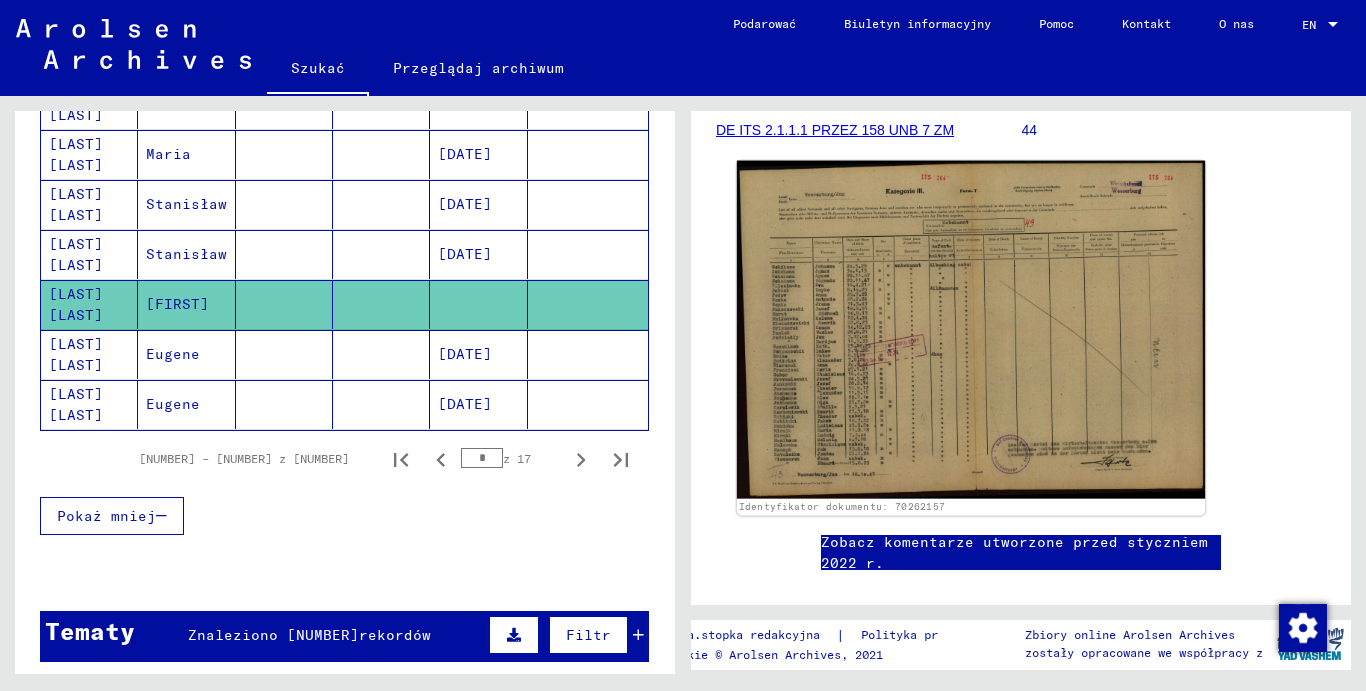 click 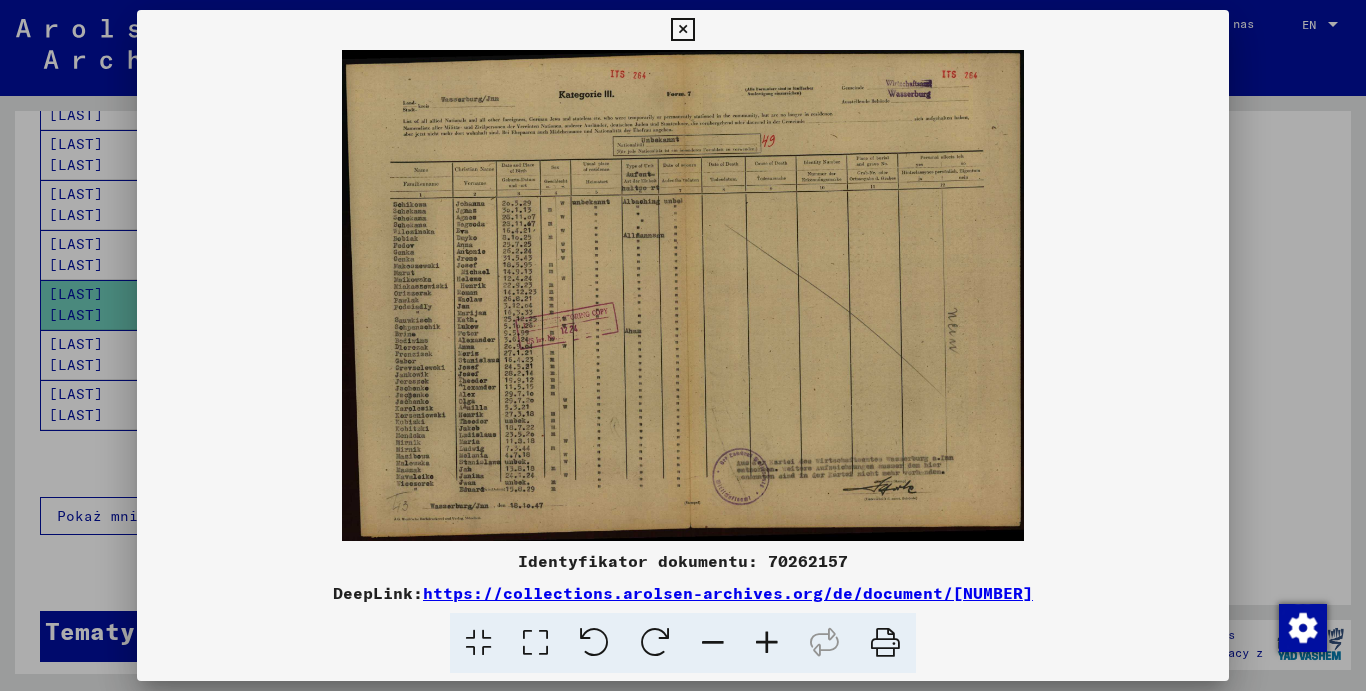 click at bounding box center (767, 643) 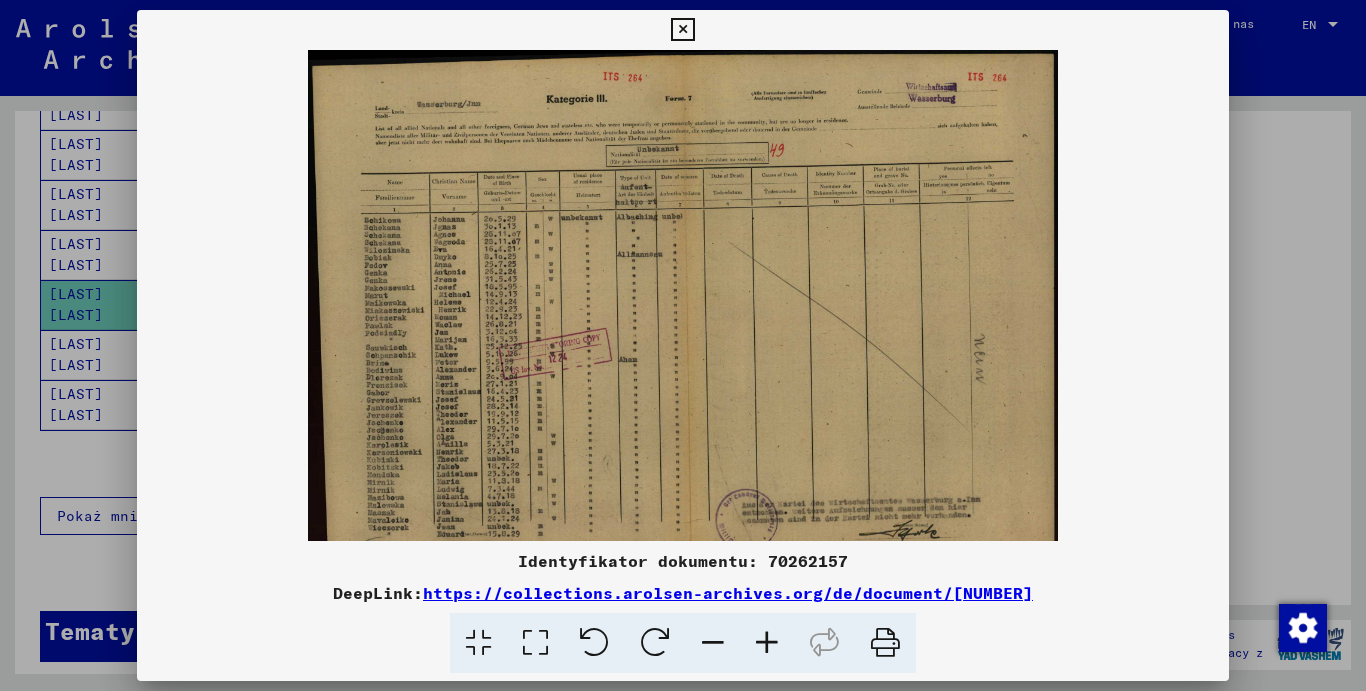click at bounding box center [767, 643] 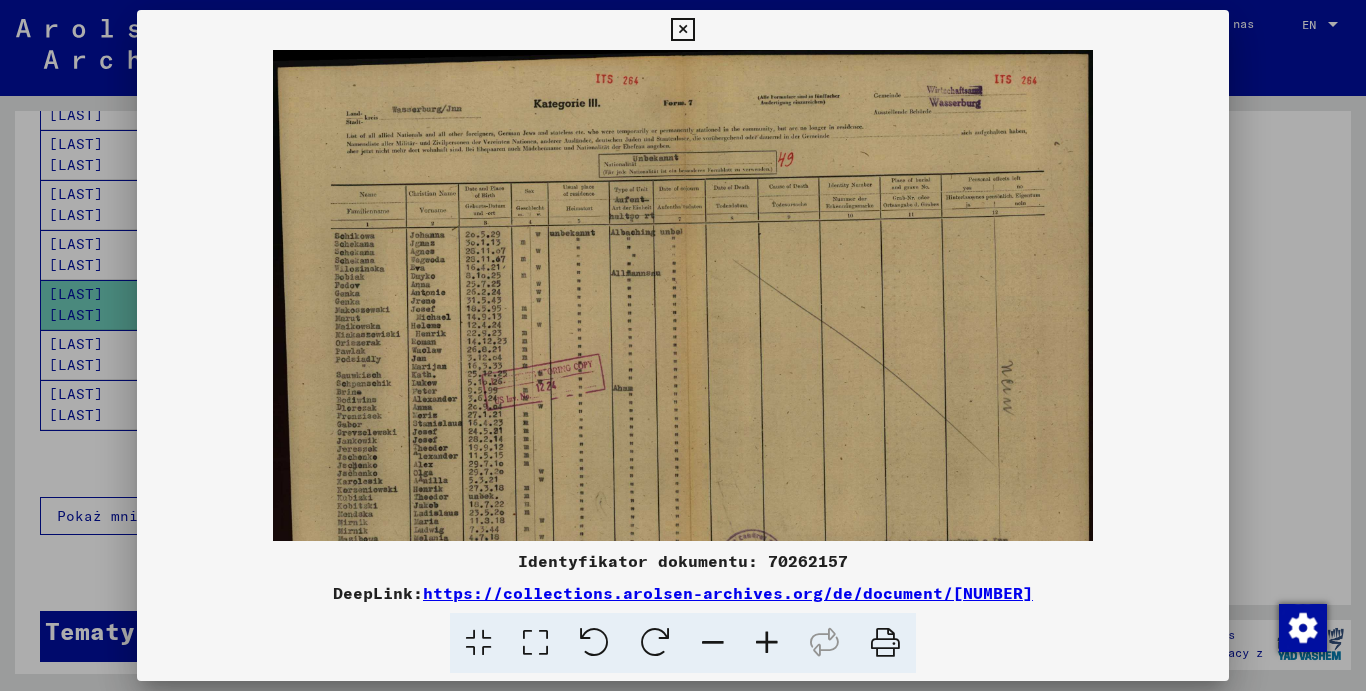 click at bounding box center [767, 643] 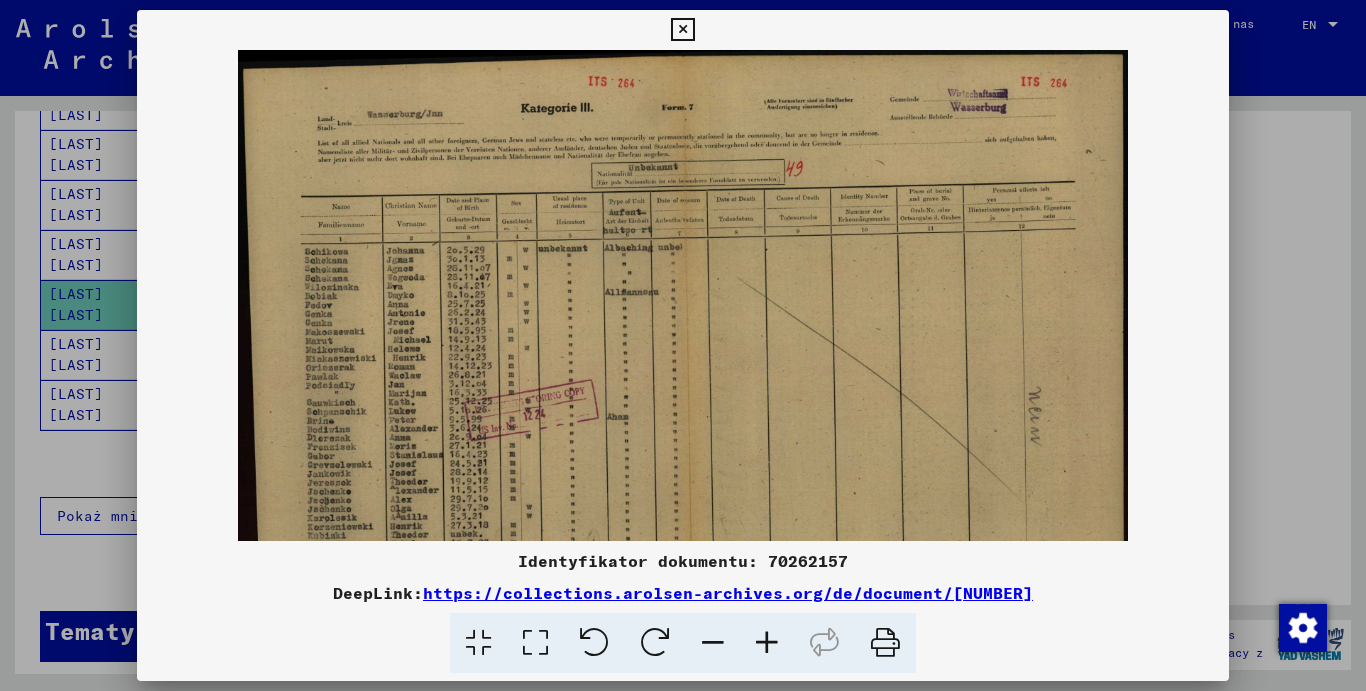 click at bounding box center [767, 643] 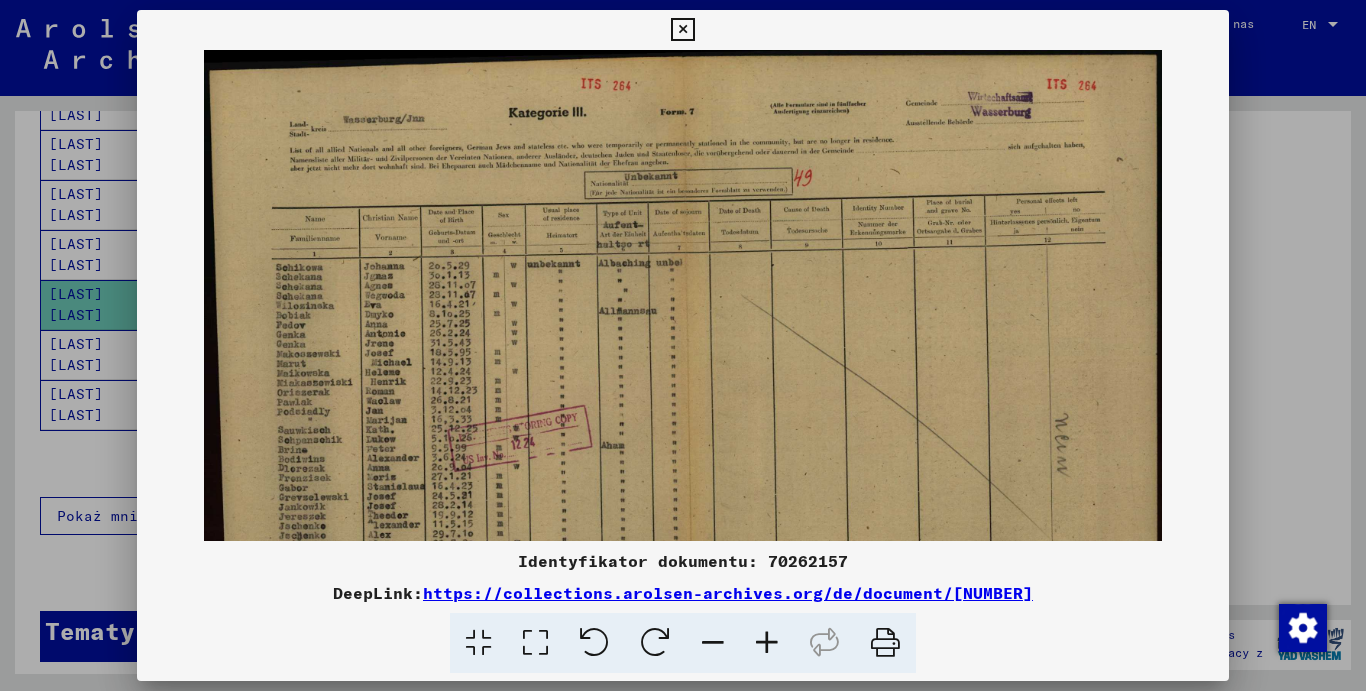 click at bounding box center [767, 643] 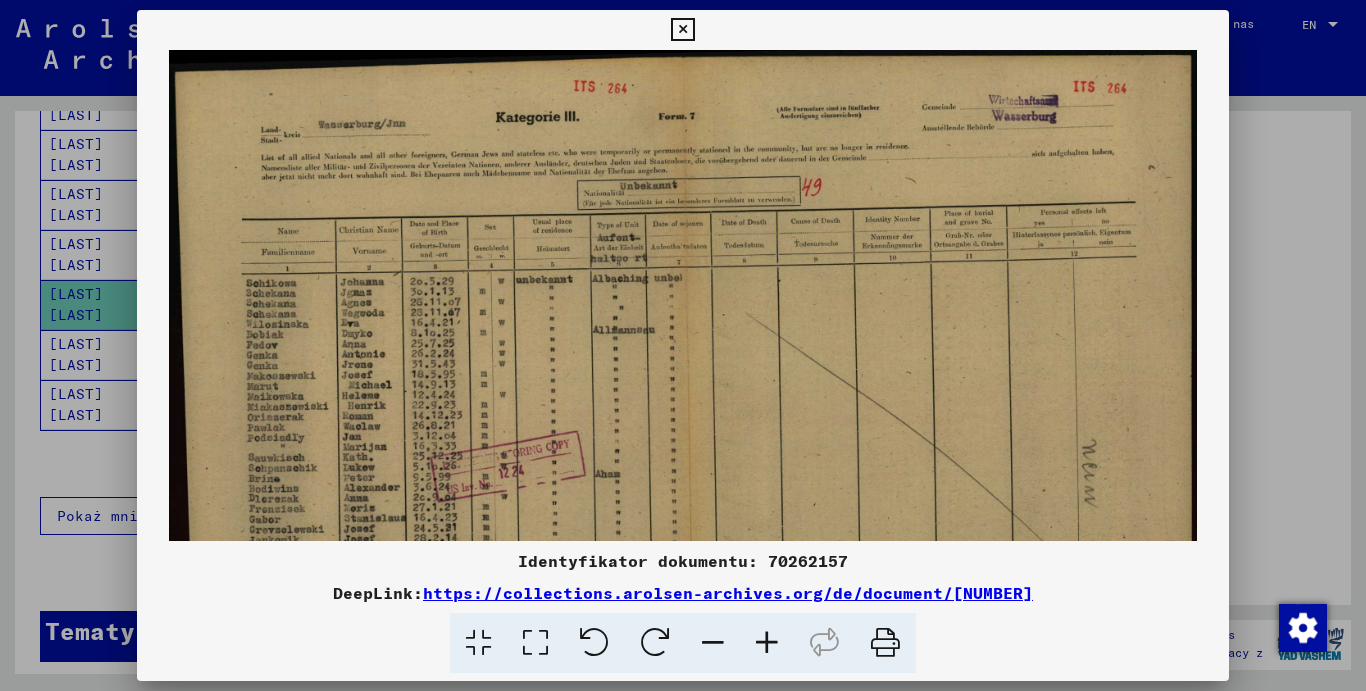click at bounding box center [767, 643] 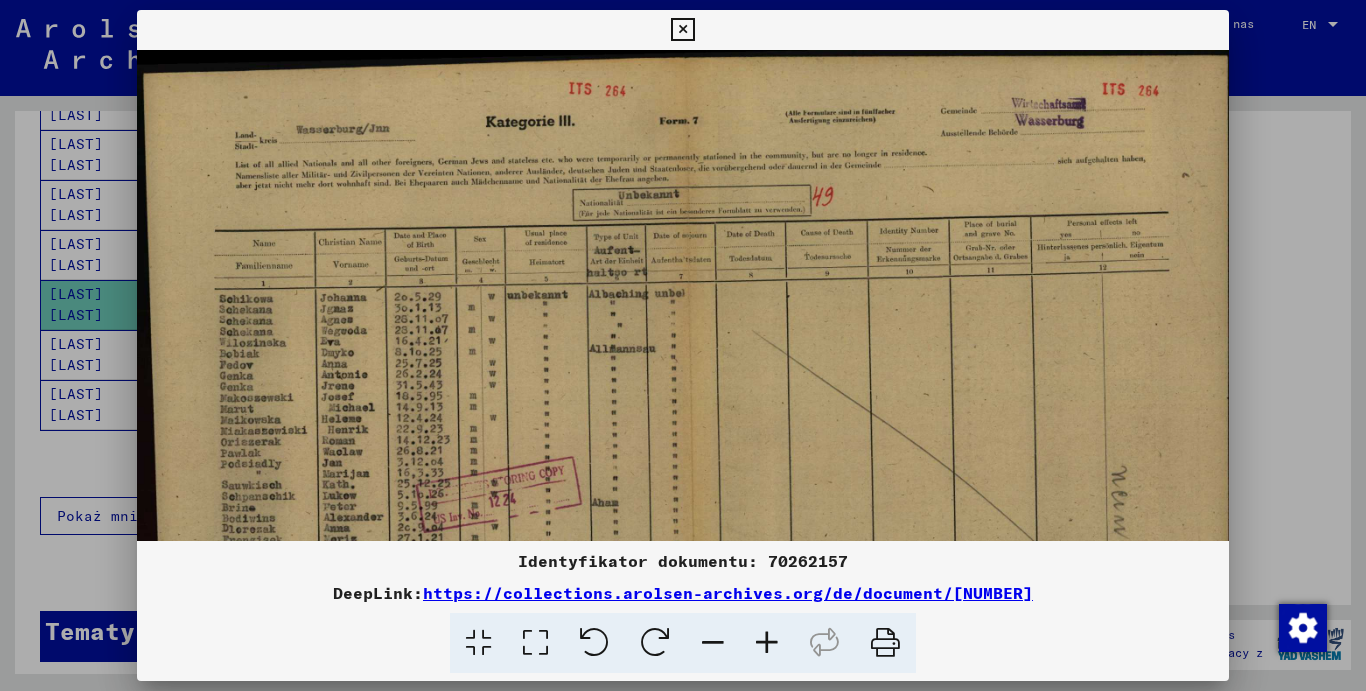 click at bounding box center [767, 643] 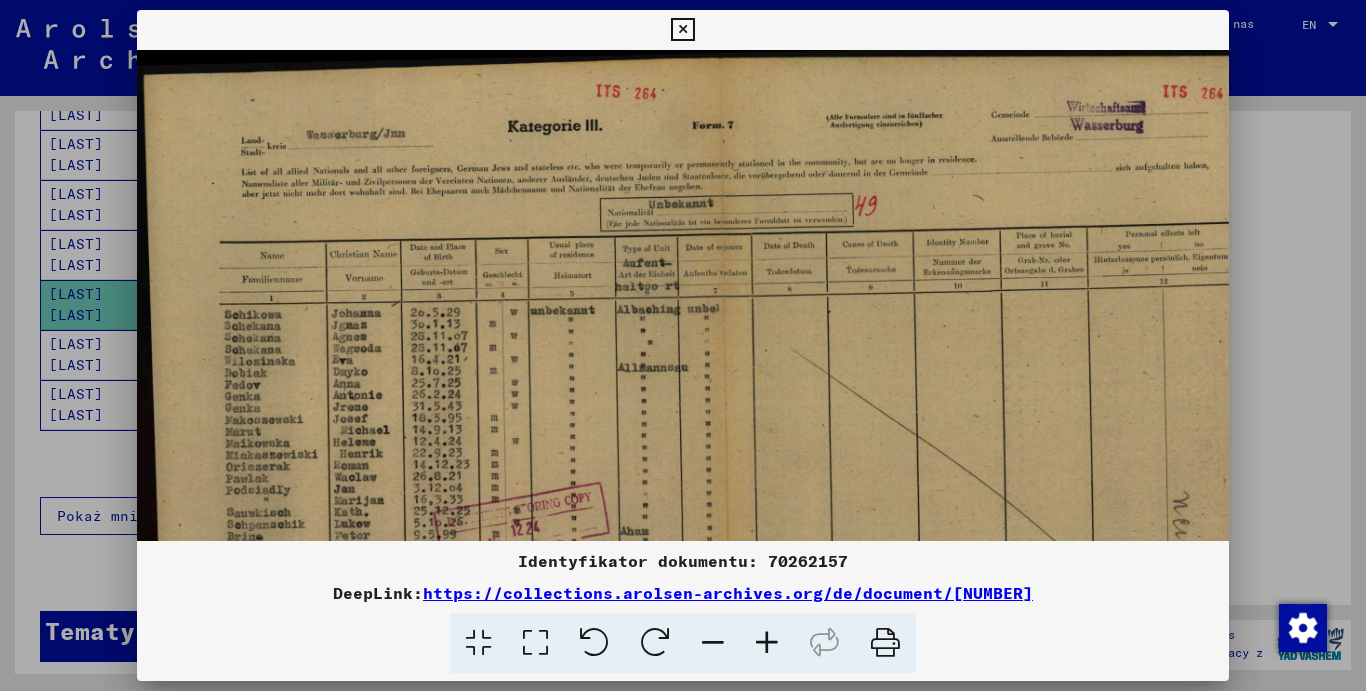 click at bounding box center (767, 643) 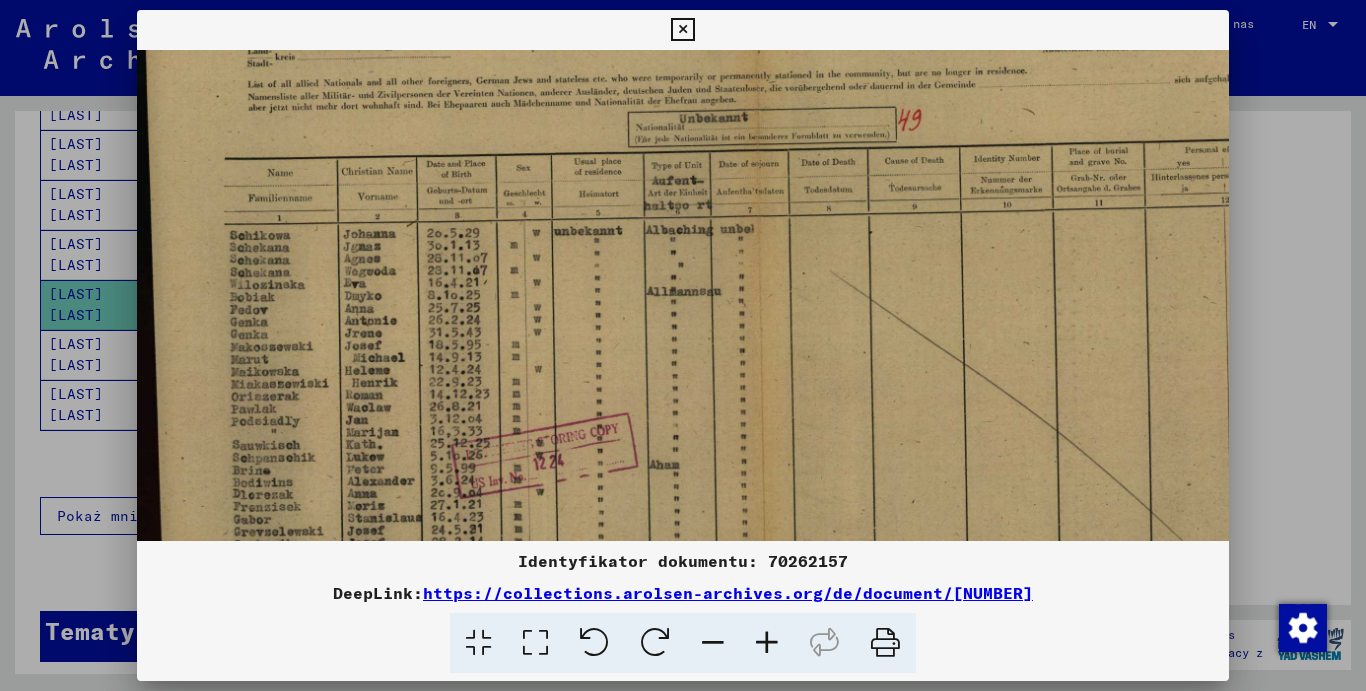 scroll, scrollTop: 150, scrollLeft: 16, axis: both 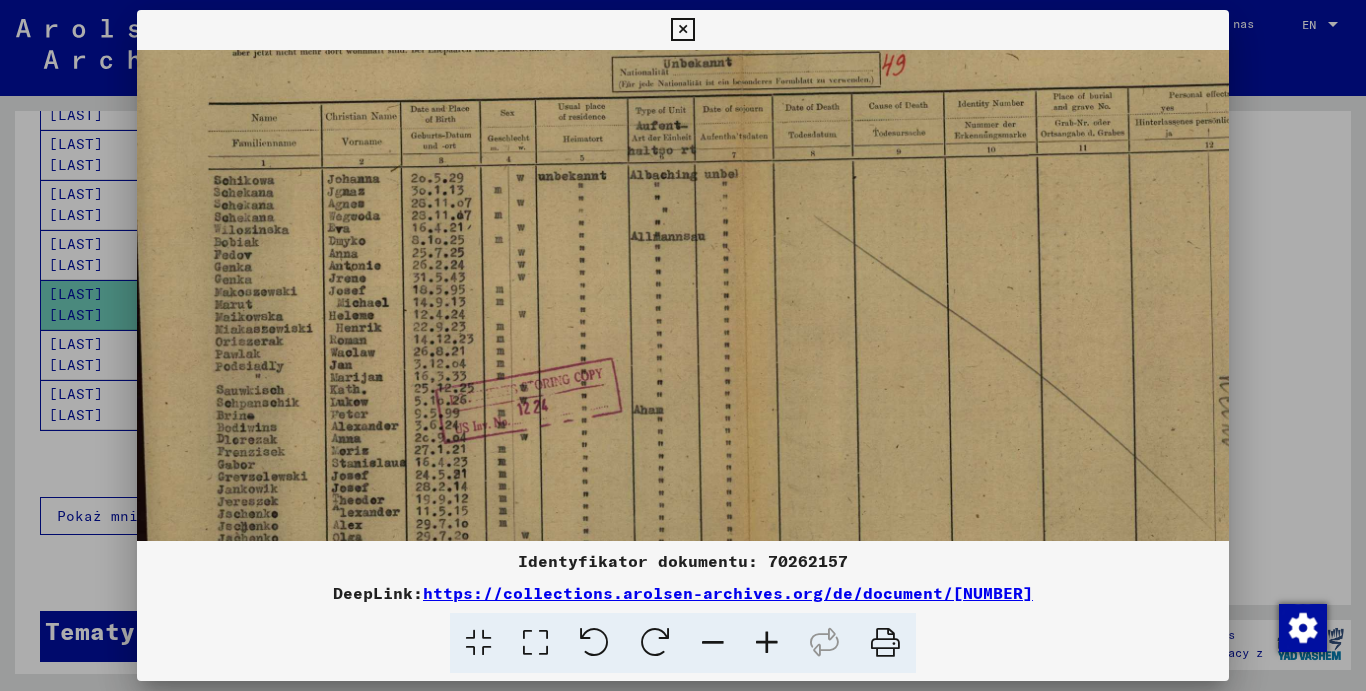 drag, startPoint x: 831, startPoint y: 378, endPoint x: 819, endPoint y: 258, distance: 120.59851 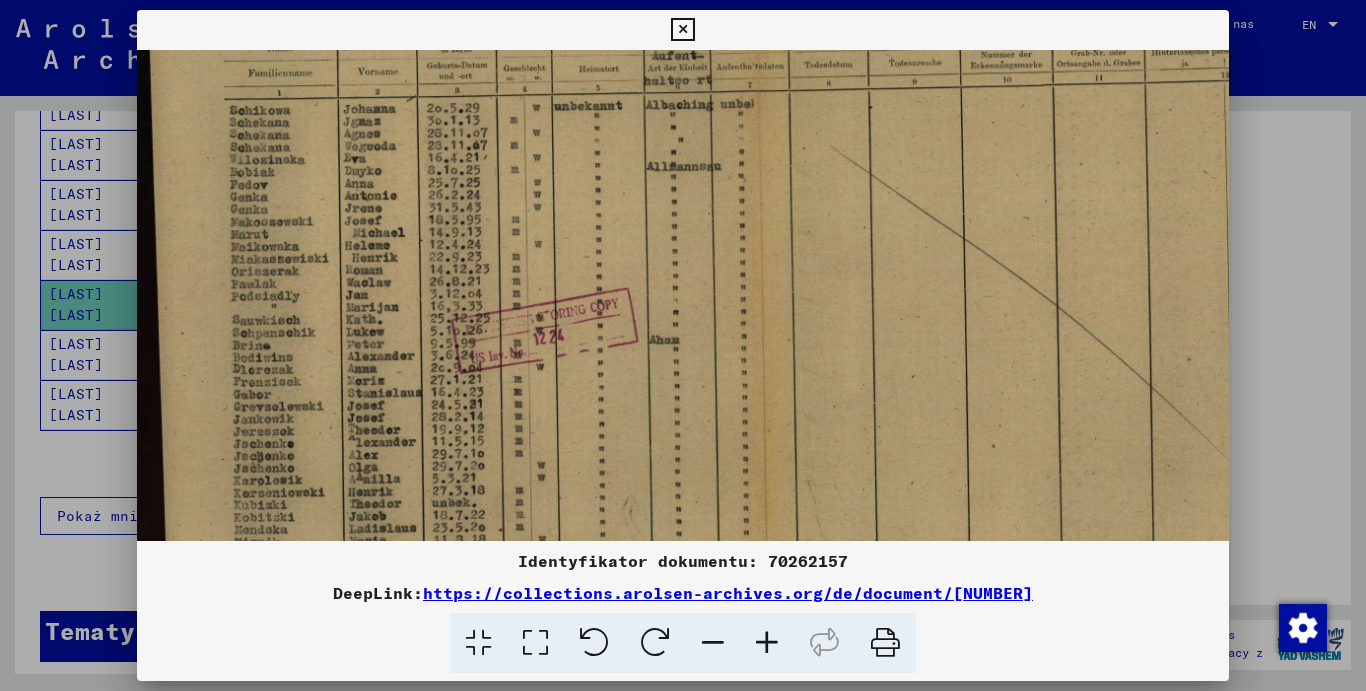scroll, scrollTop: 240, scrollLeft: 0, axis: vertical 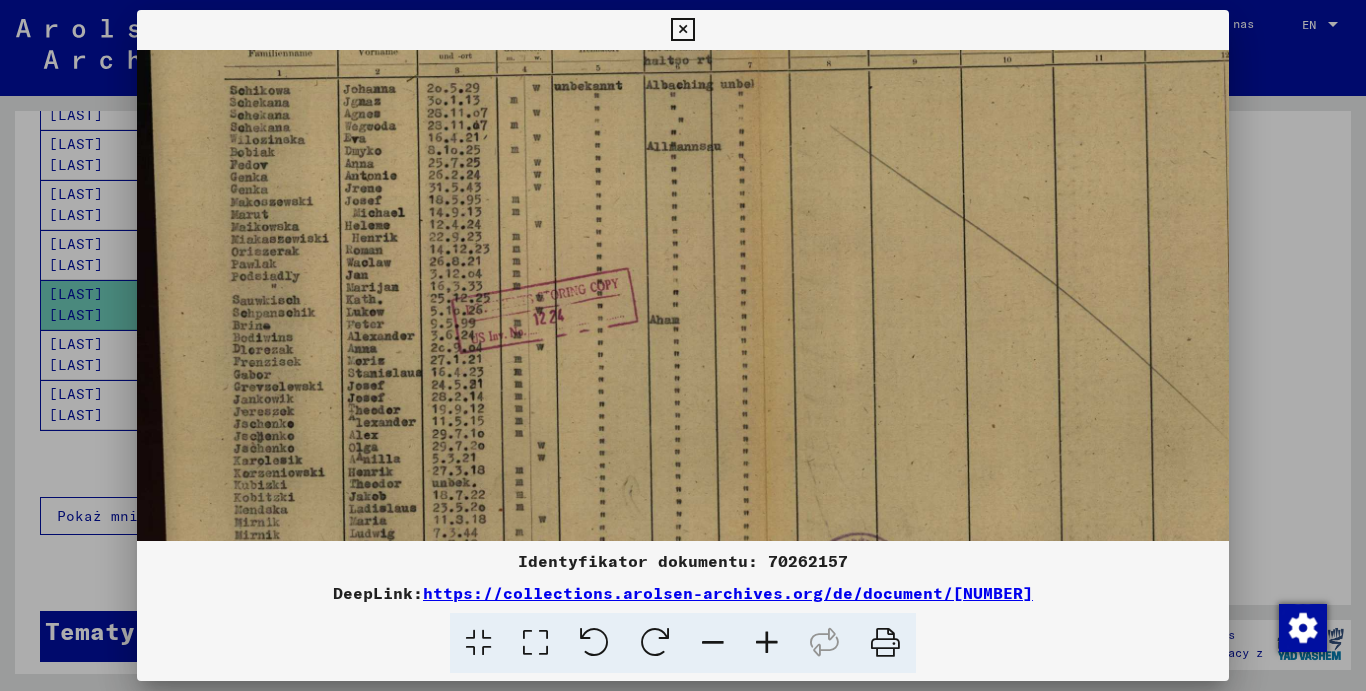 drag, startPoint x: 761, startPoint y: 390, endPoint x: 900, endPoint y: 296, distance: 167.80048 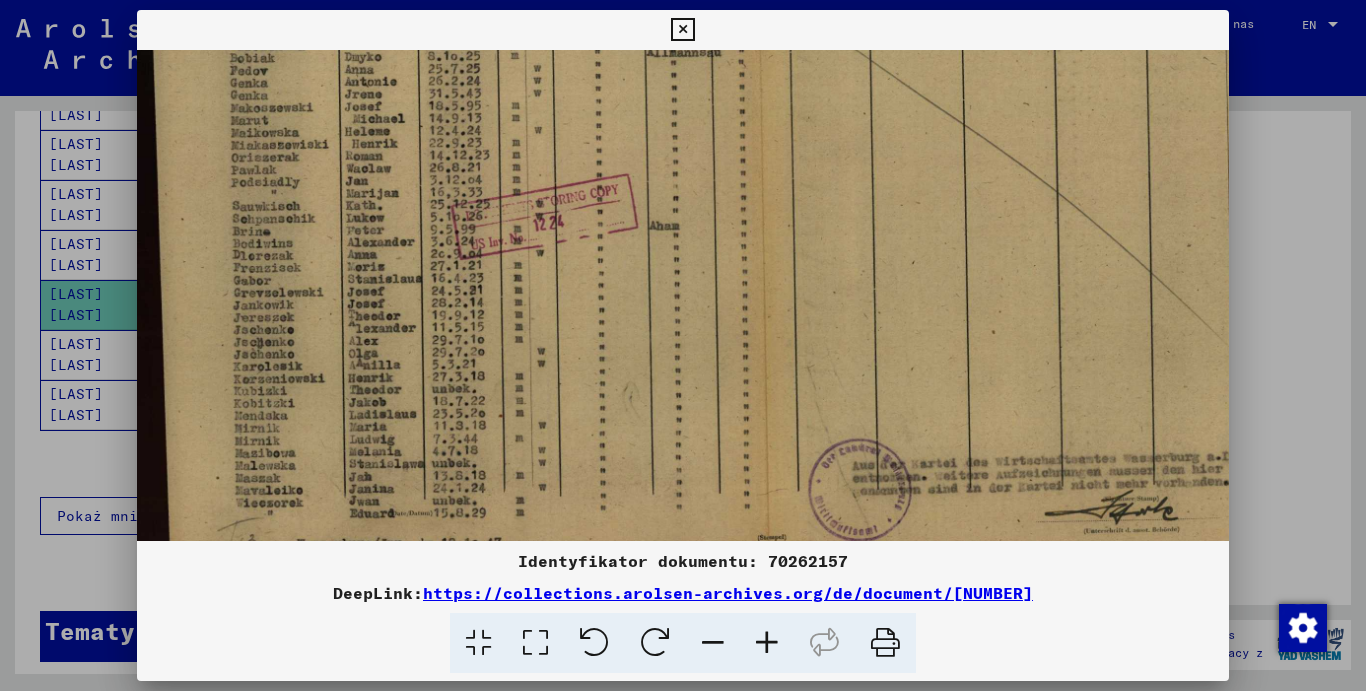 scroll, scrollTop: 346, scrollLeft: 0, axis: vertical 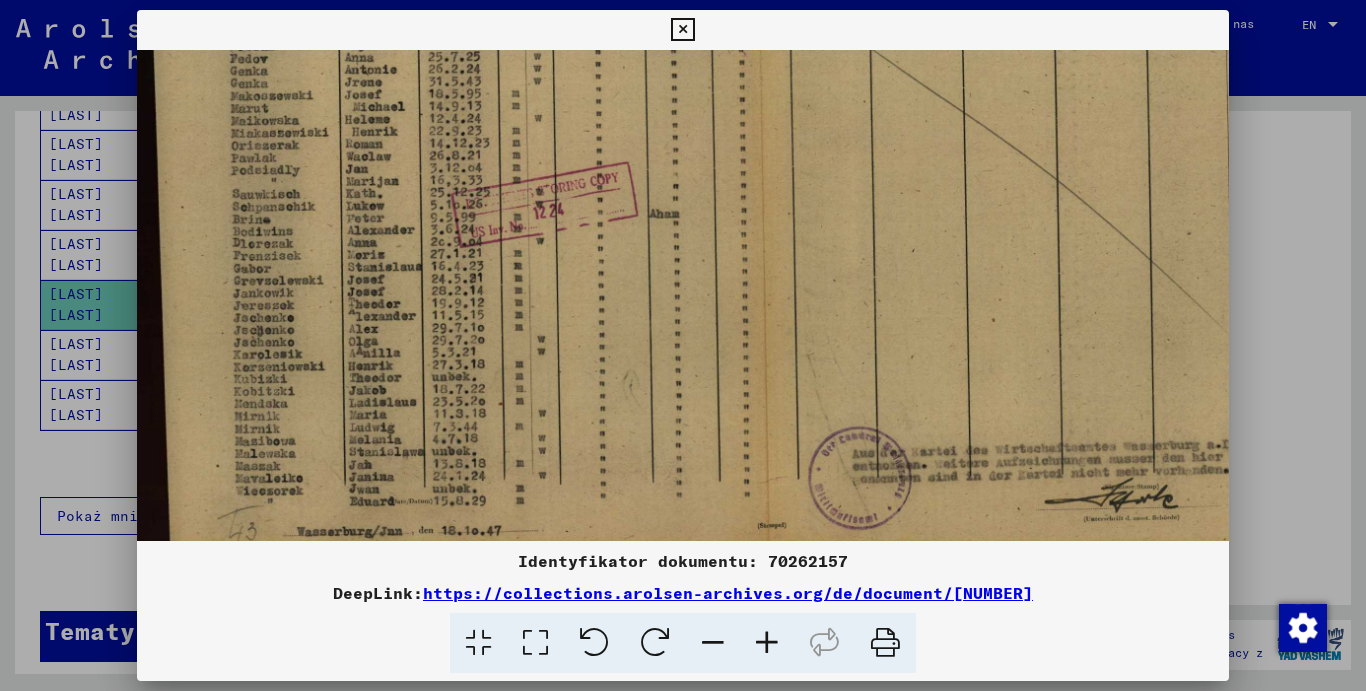 drag, startPoint x: 809, startPoint y: 406, endPoint x: 827, endPoint y: 300, distance: 107.51744 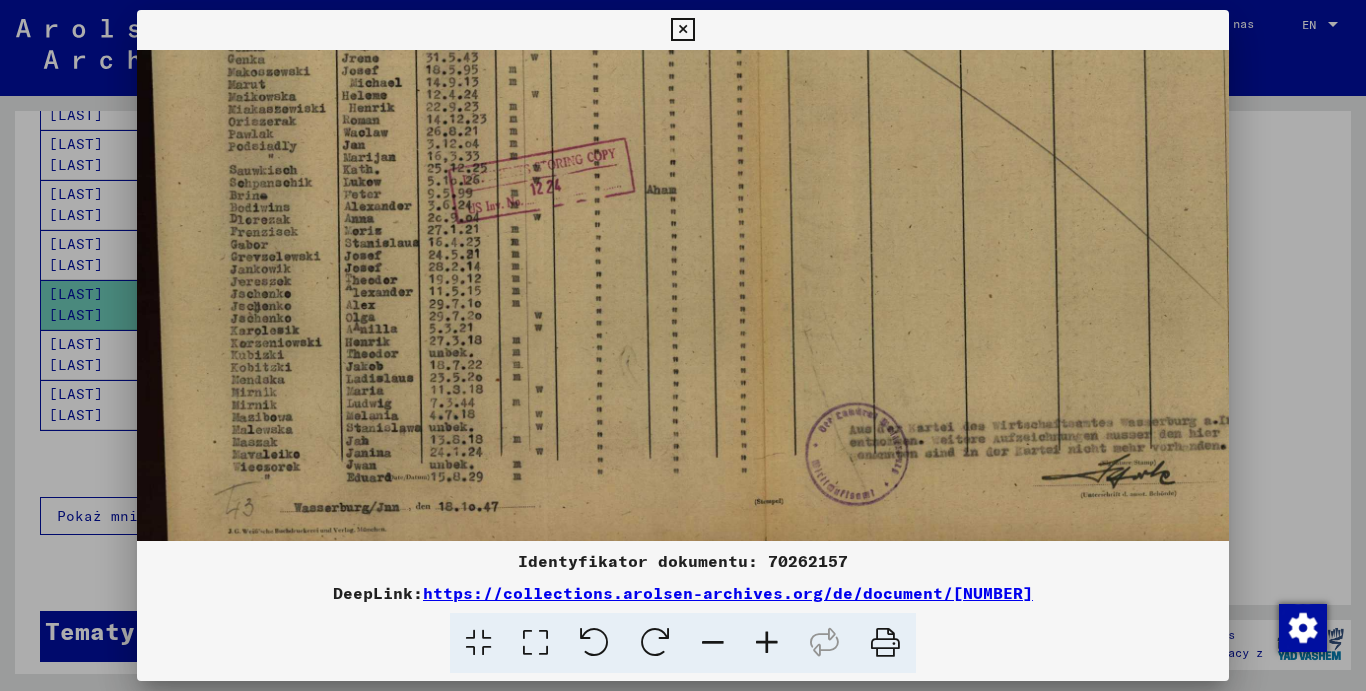 drag, startPoint x: 698, startPoint y: 369, endPoint x: 695, endPoint y: 345, distance: 24.186773 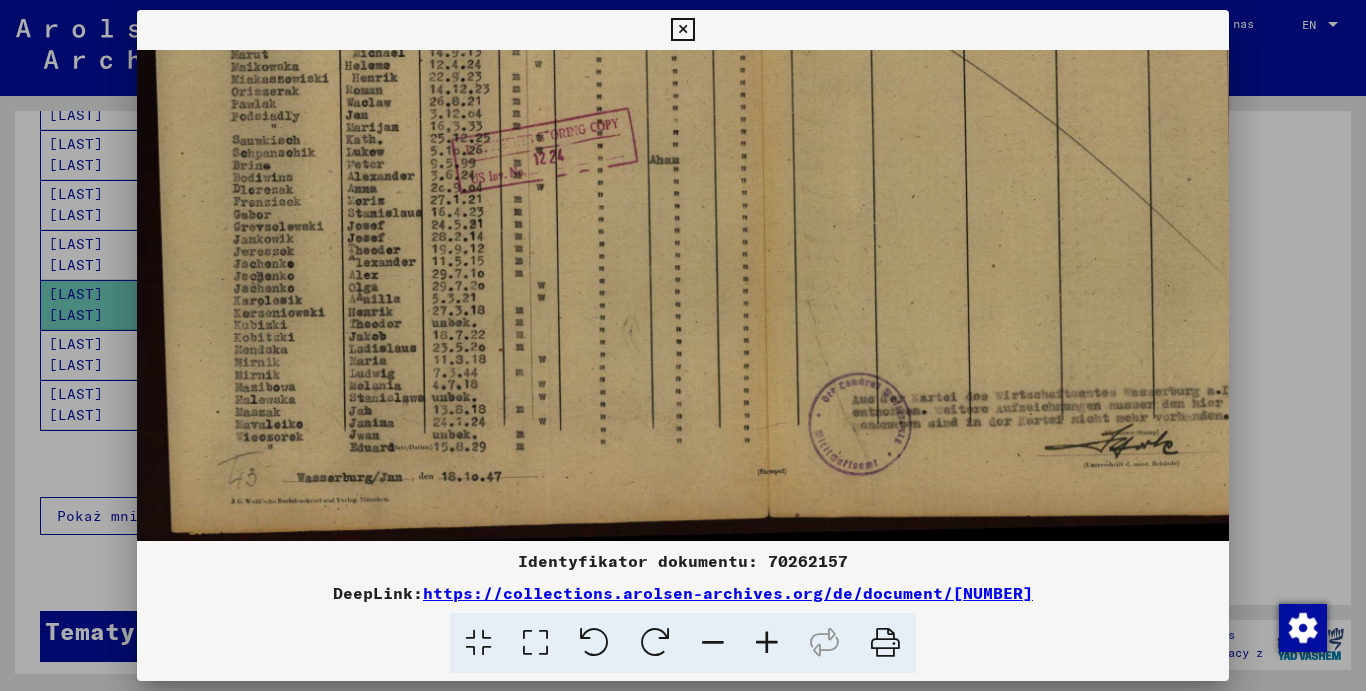 drag, startPoint x: 672, startPoint y: 382, endPoint x: 679, endPoint y: 327, distance: 55.443665 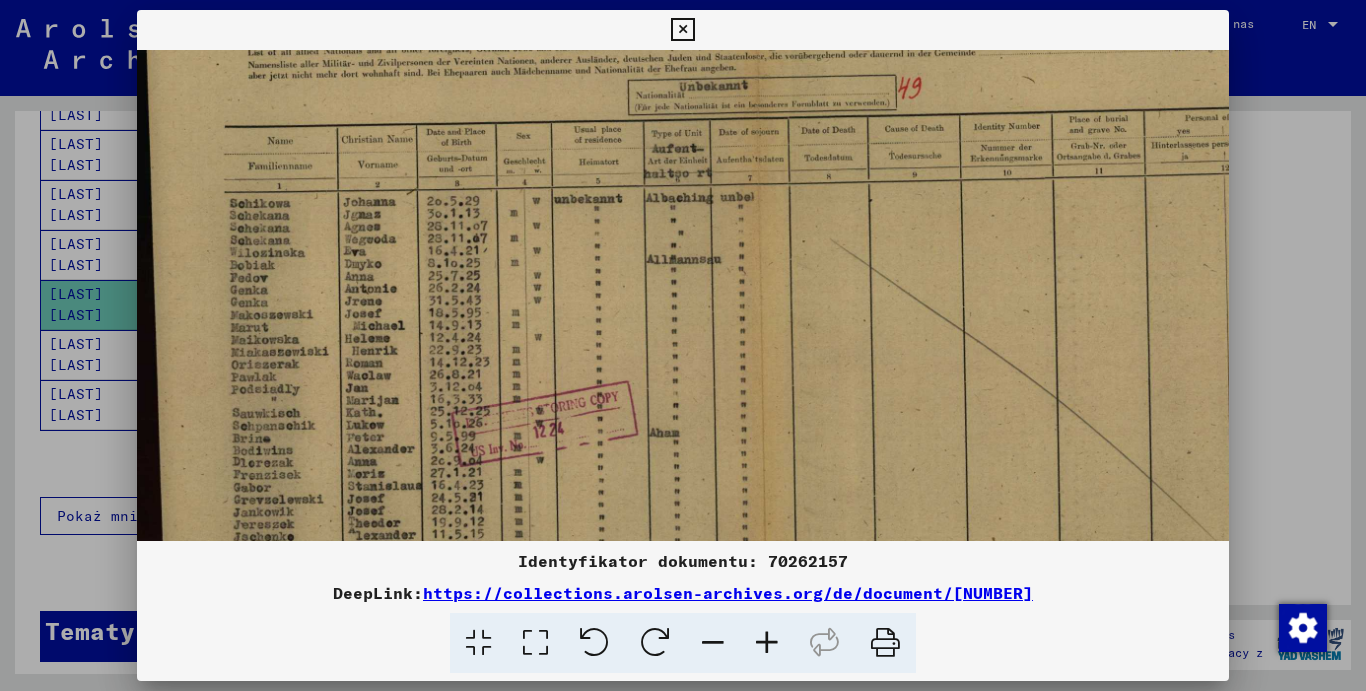 drag, startPoint x: 516, startPoint y: 479, endPoint x: 528, endPoint y: 493, distance: 18.439089 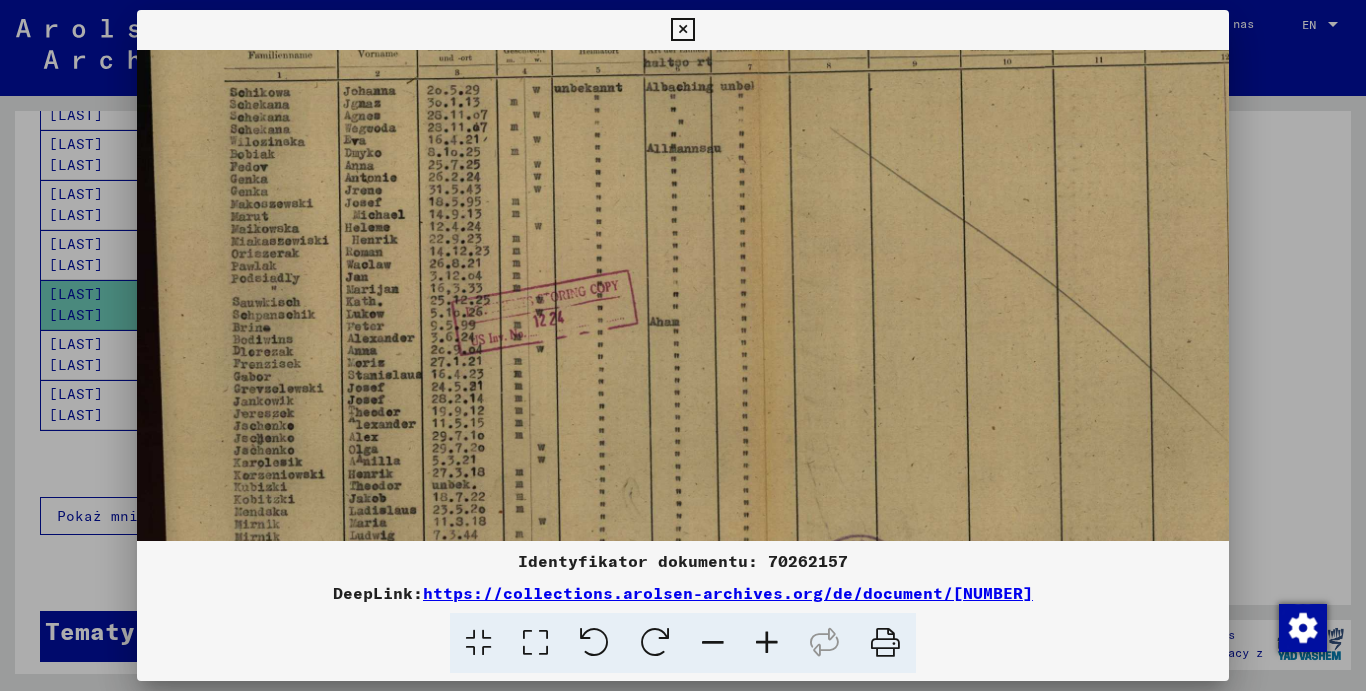 drag, startPoint x: 592, startPoint y: 231, endPoint x: 600, endPoint y: 224, distance: 10.630146 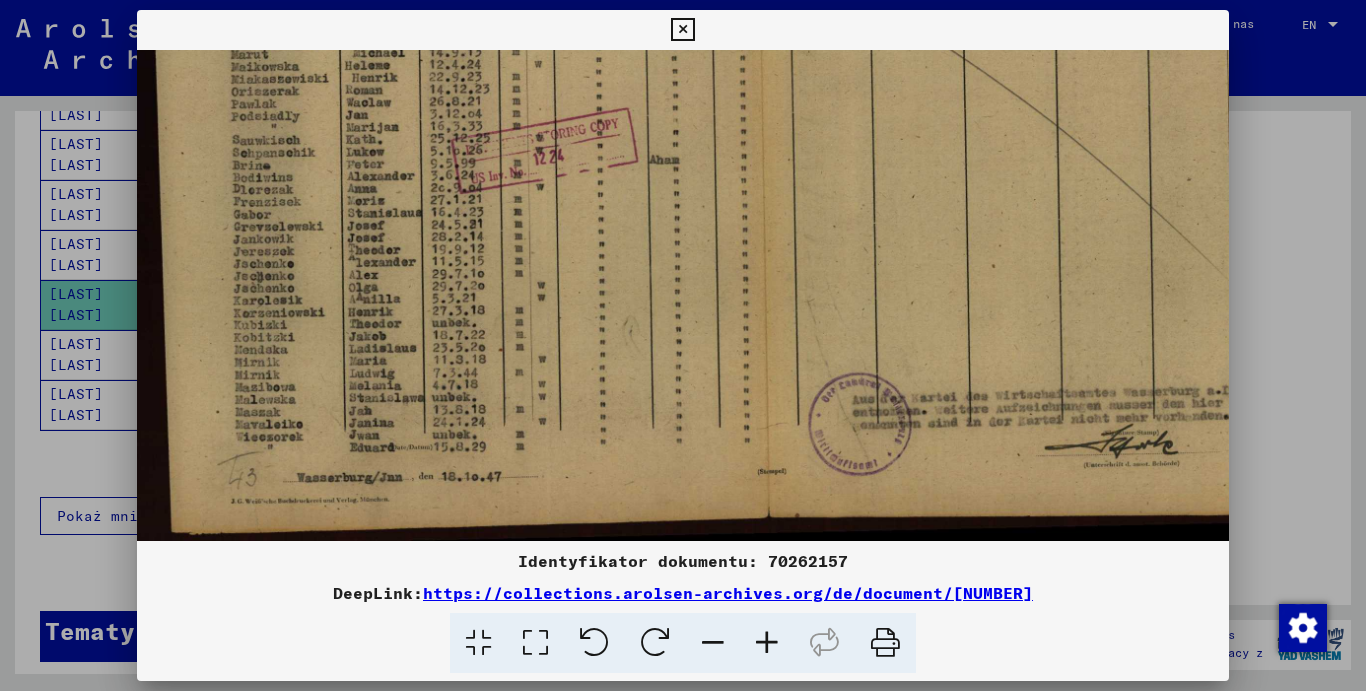 drag, startPoint x: 374, startPoint y: 328, endPoint x: 386, endPoint y: 138, distance: 190.37857 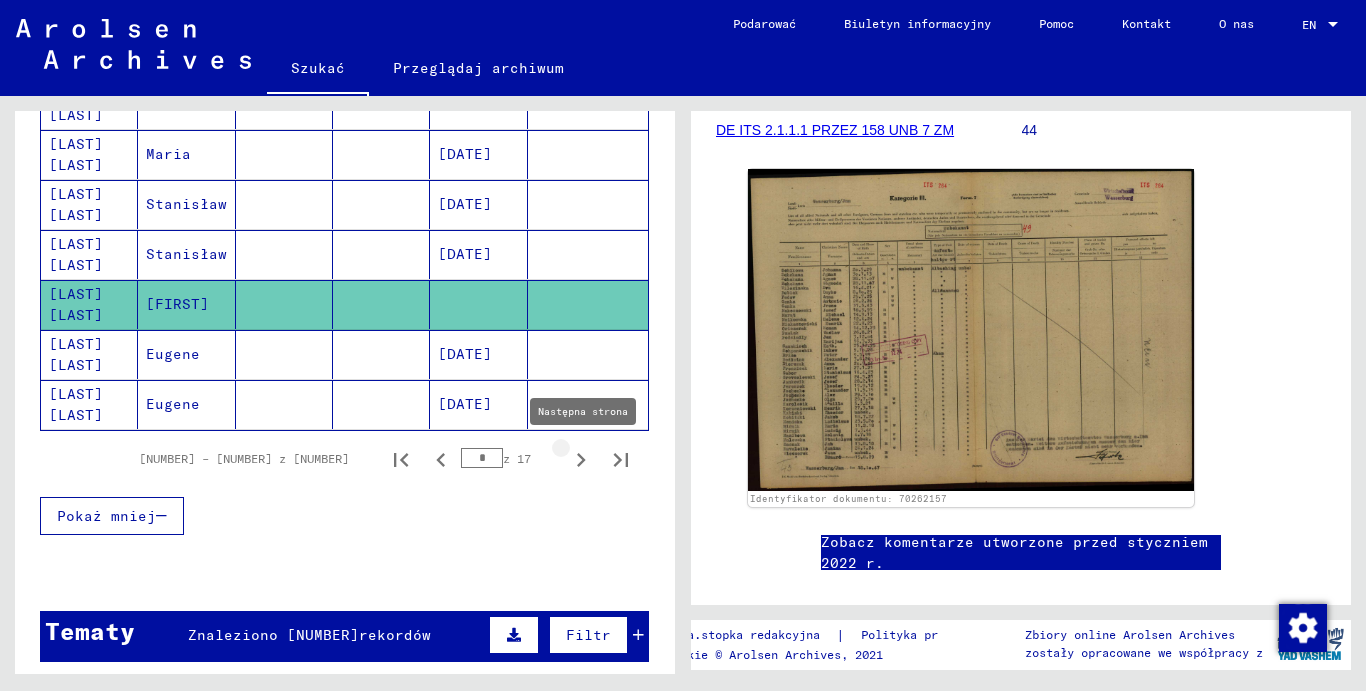 click 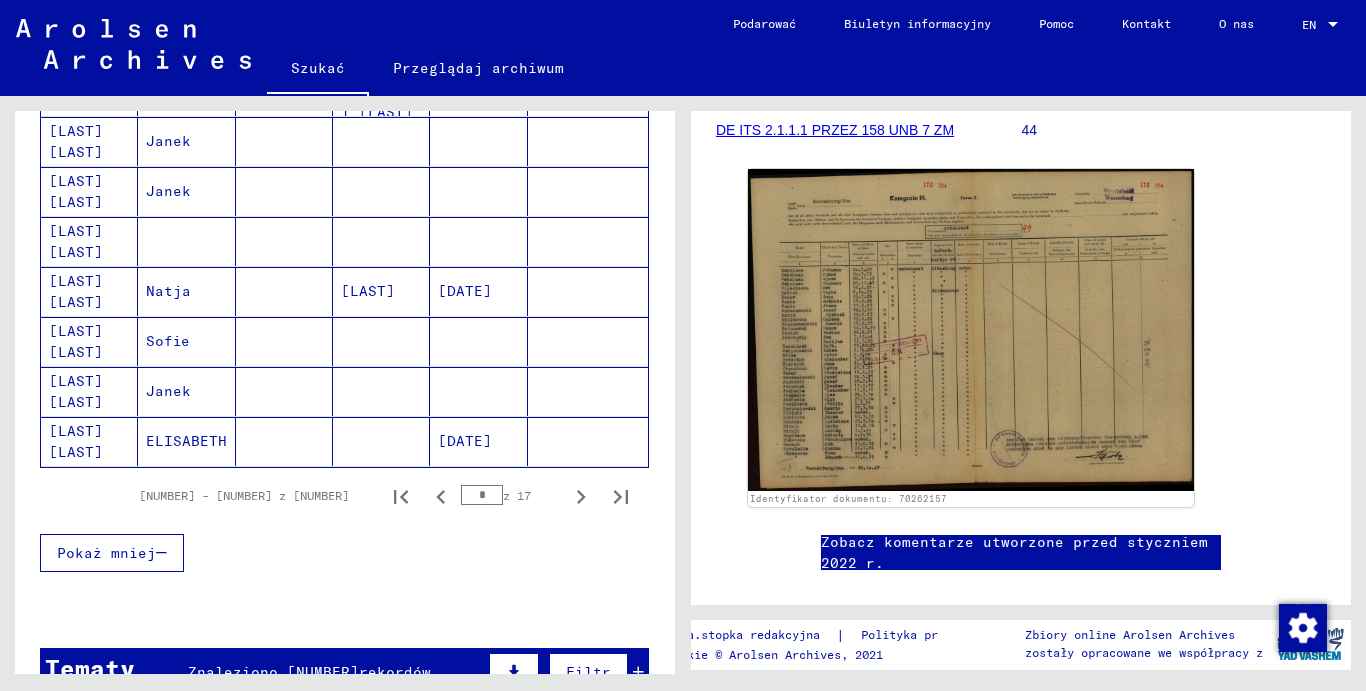 scroll, scrollTop: 1226, scrollLeft: 0, axis: vertical 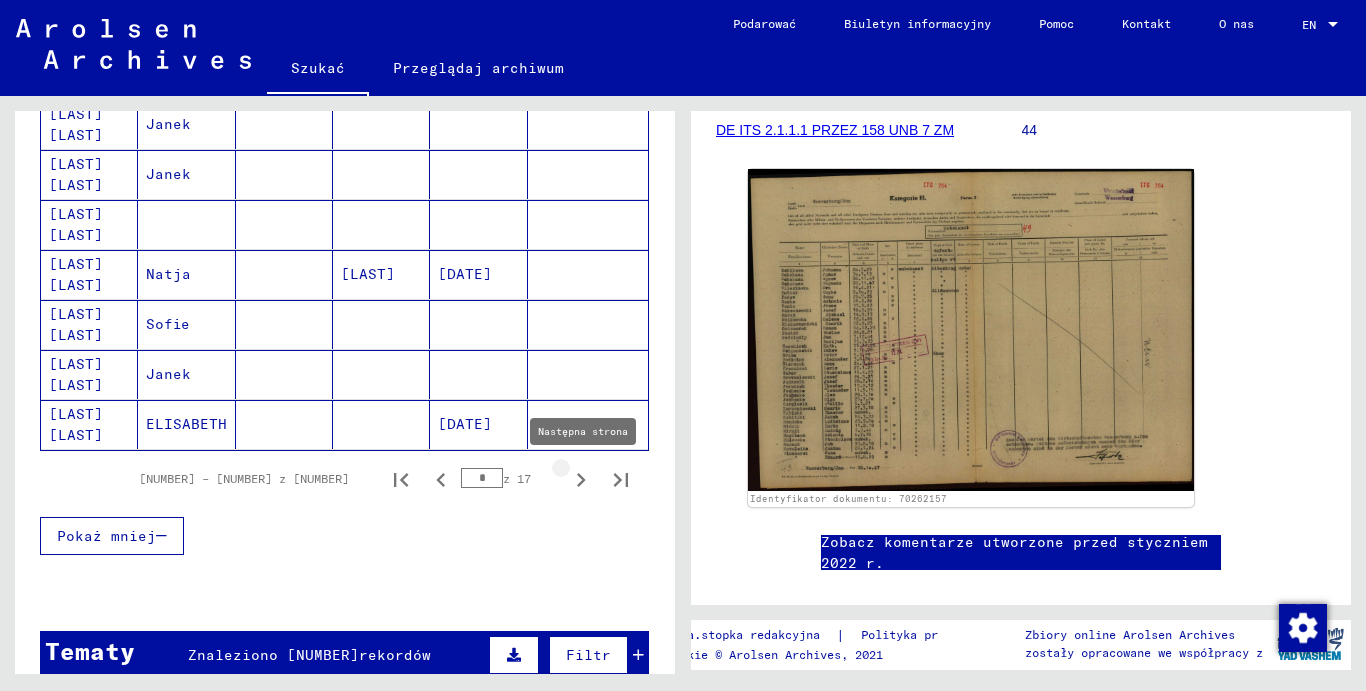 click 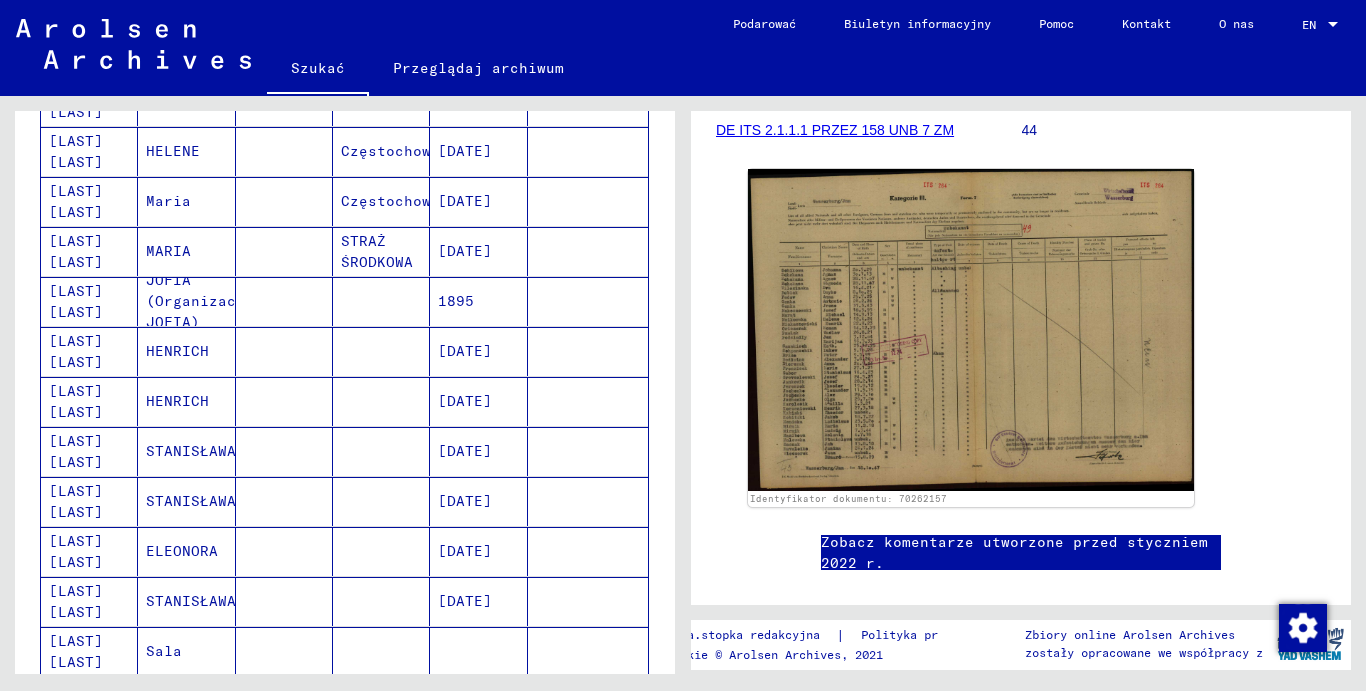 scroll, scrollTop: 606, scrollLeft: 0, axis: vertical 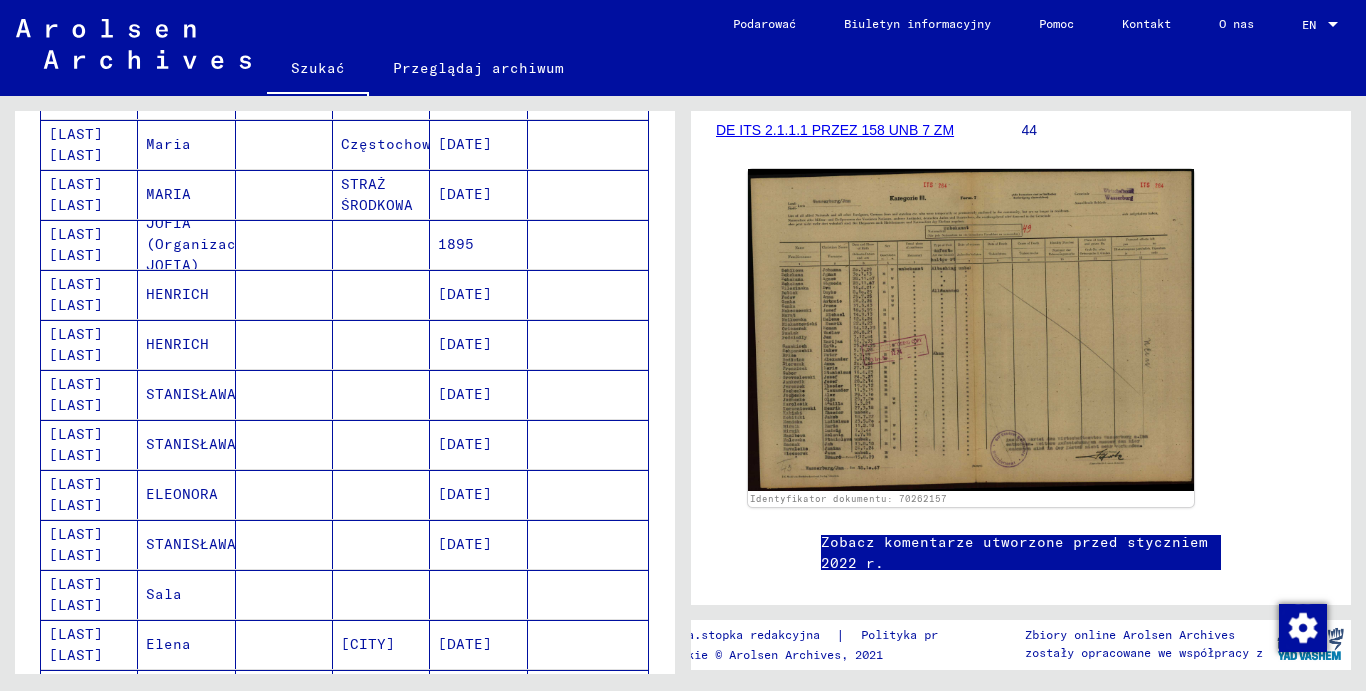 click on "[LAST] [LAST]" at bounding box center (89, 444) 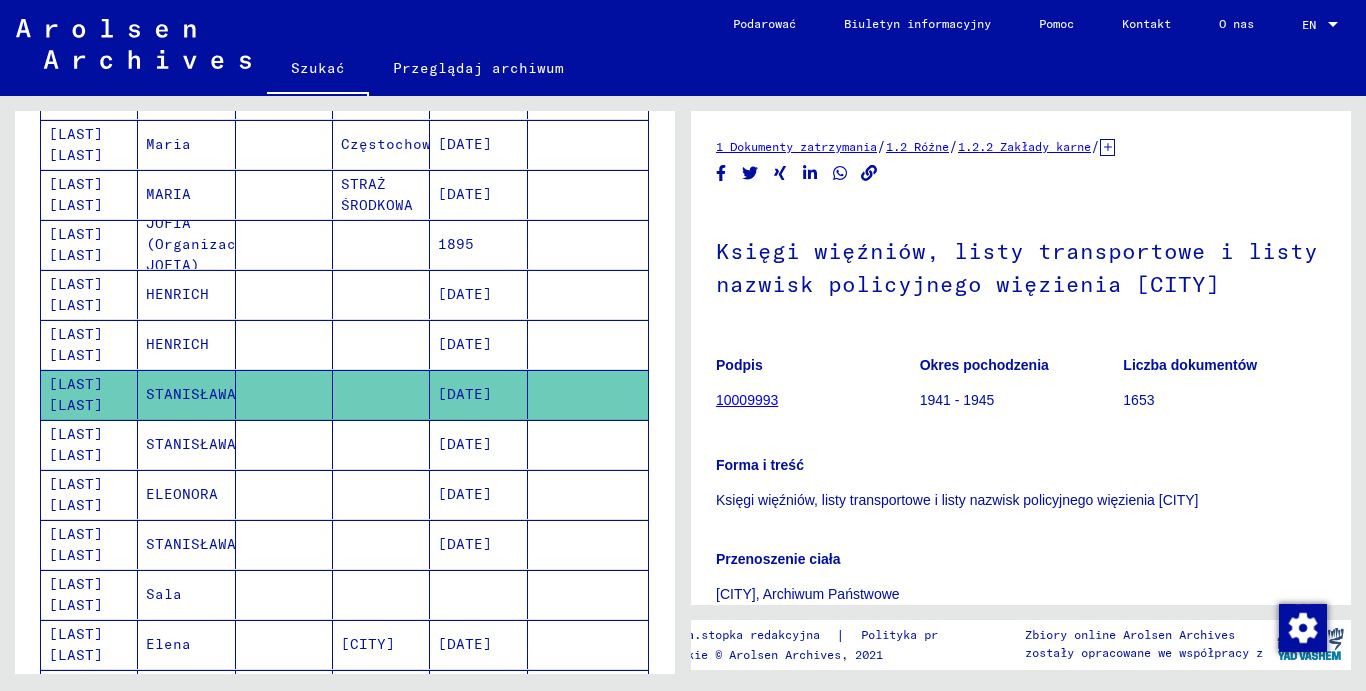 scroll, scrollTop: 216, scrollLeft: 0, axis: vertical 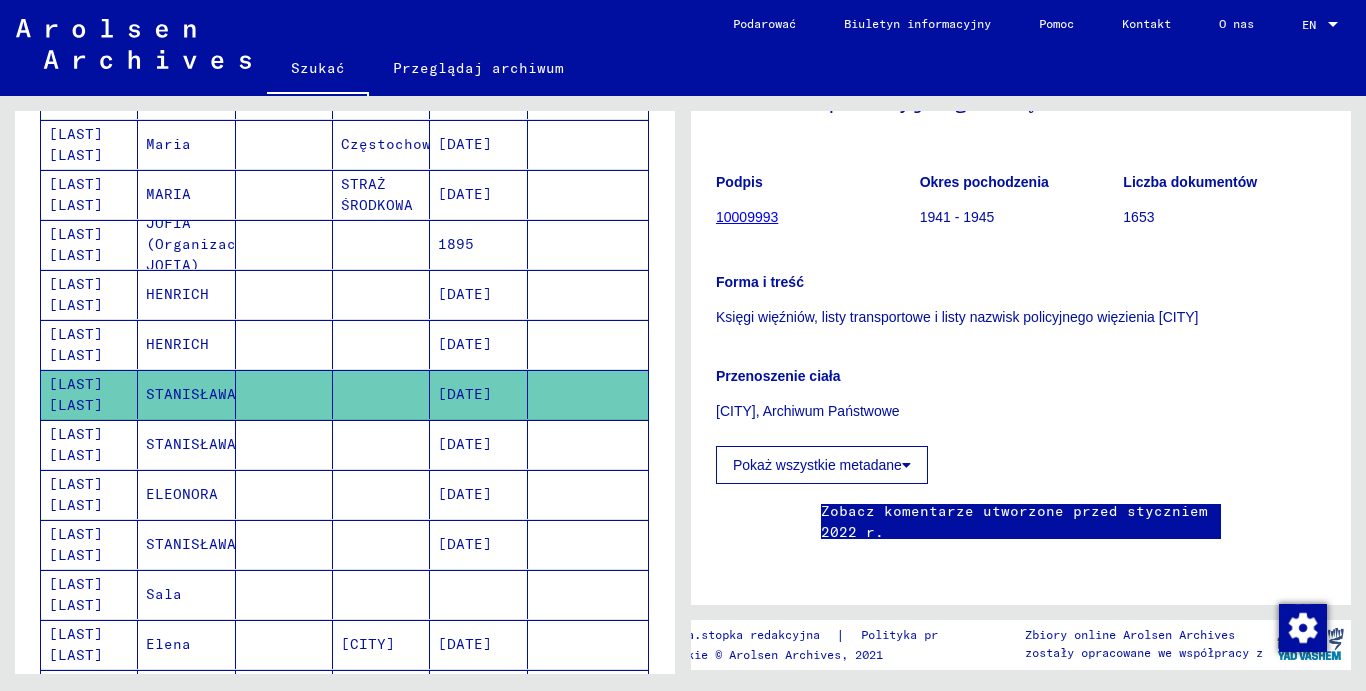 click on "Pokaż wszystkie metadane" 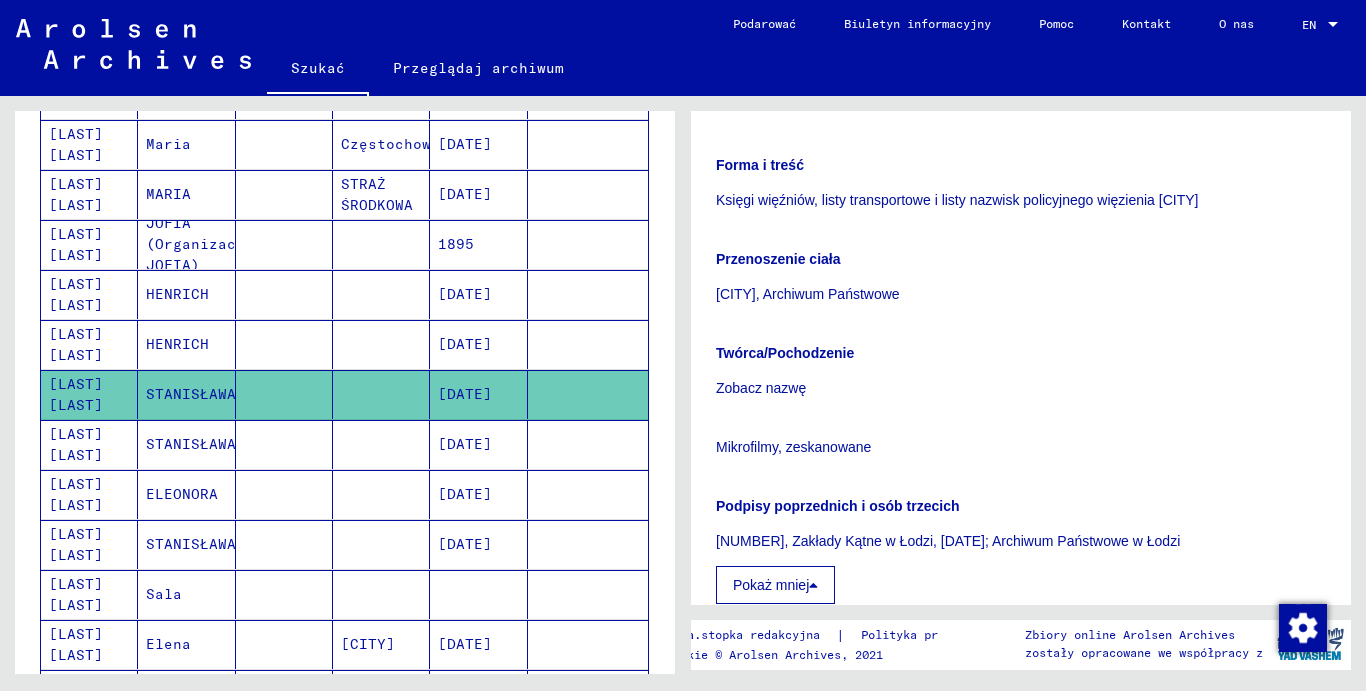 scroll, scrollTop: 0, scrollLeft: 0, axis: both 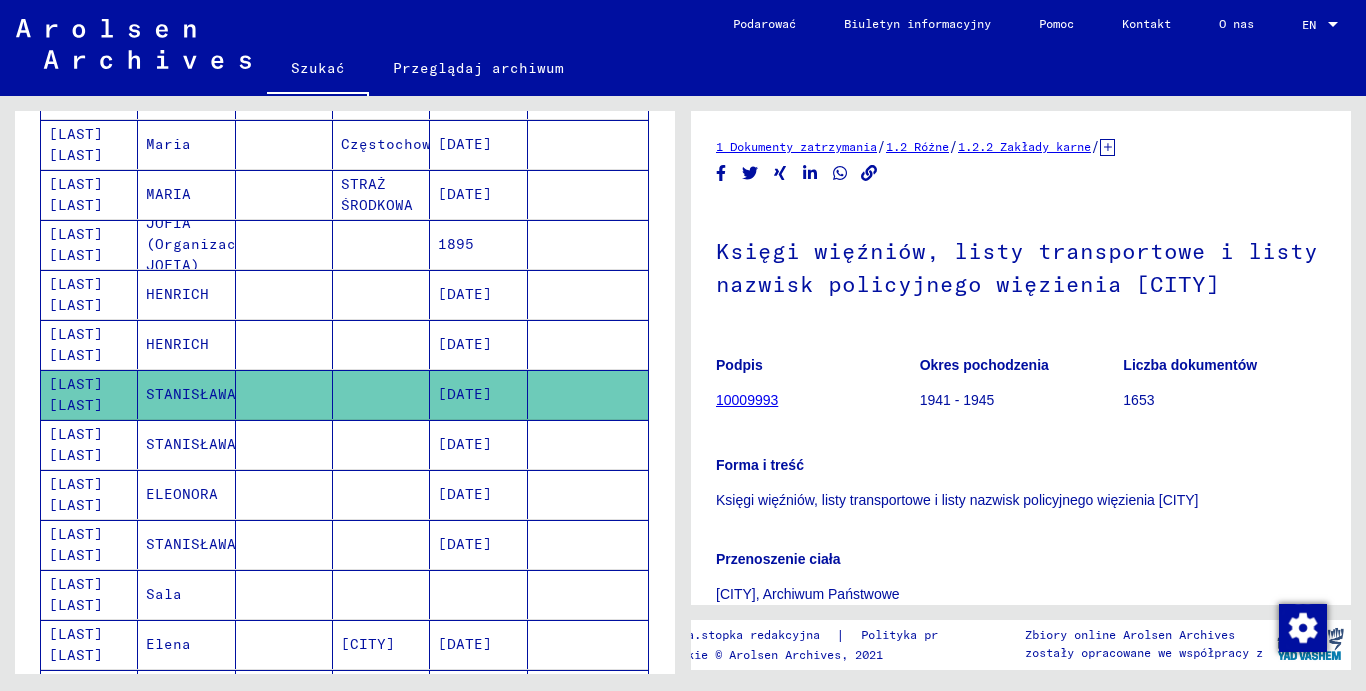 click on "10009993" 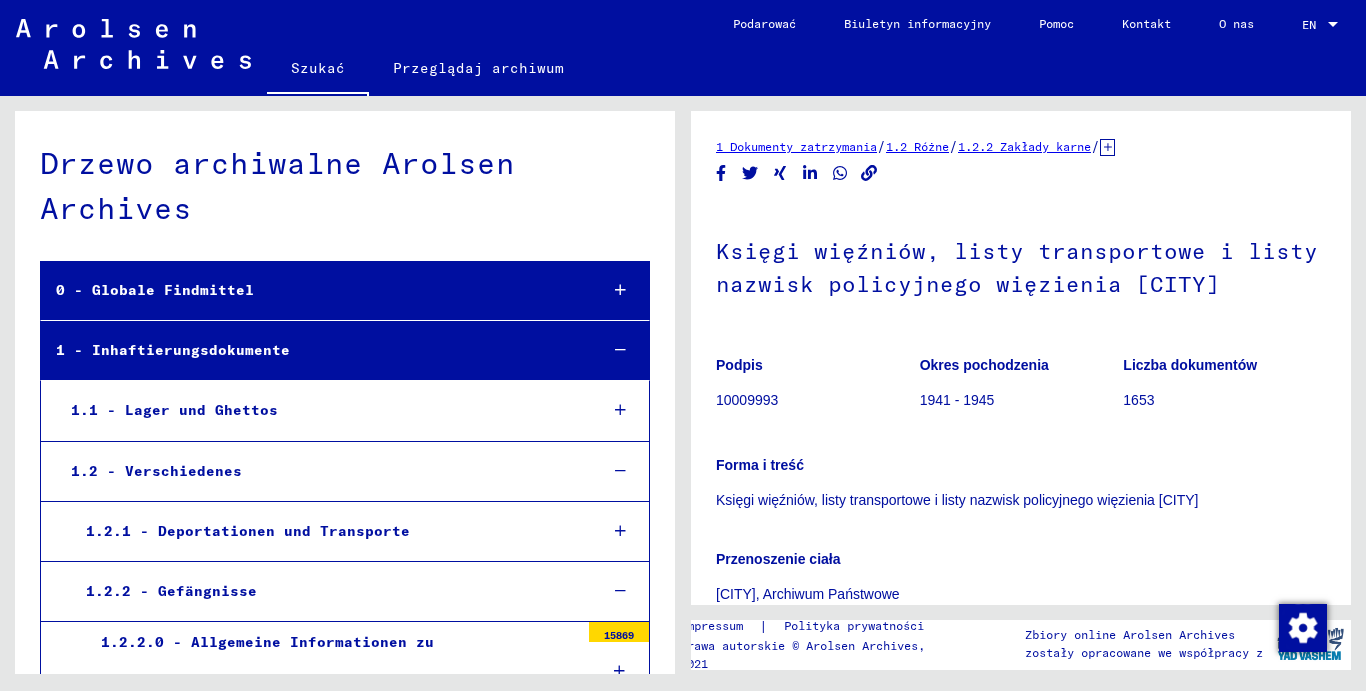 scroll, scrollTop: 9928, scrollLeft: 0, axis: vertical 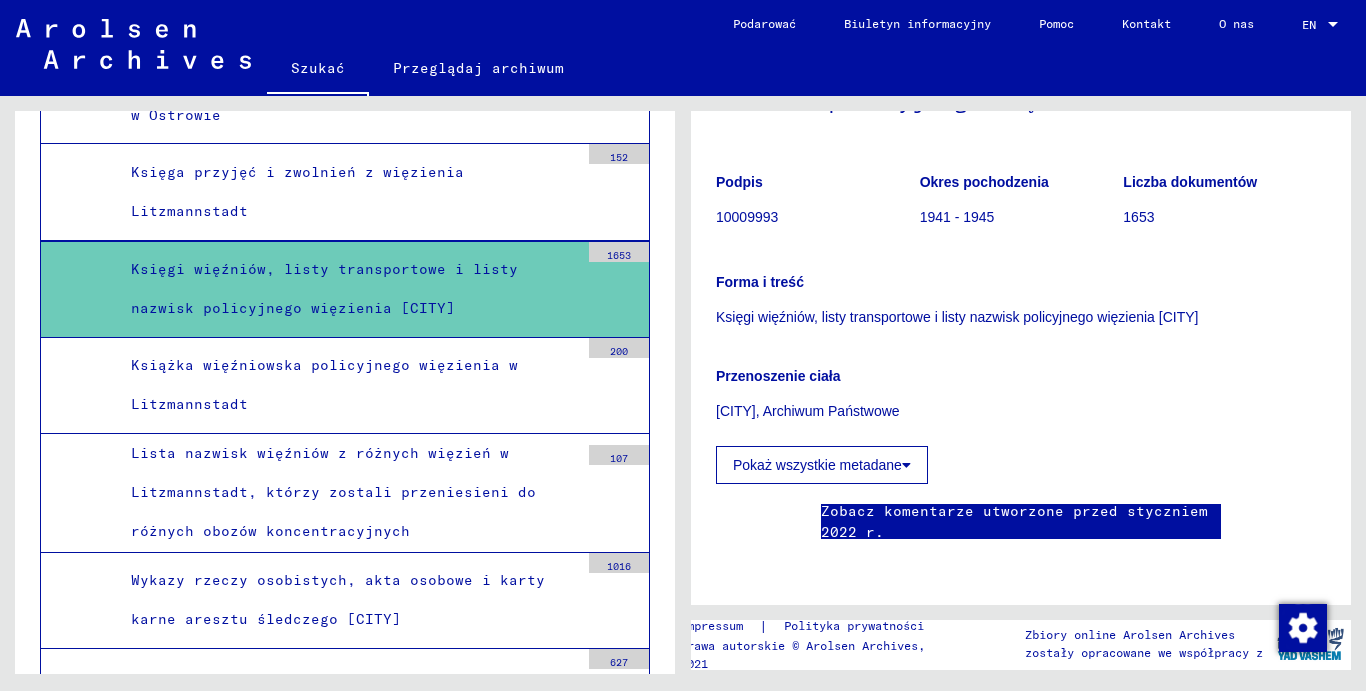 click on "Księgi więźniów, listy transportowe i listy nazwisk policyjnego więzienia [CITY]" at bounding box center [347, 289] 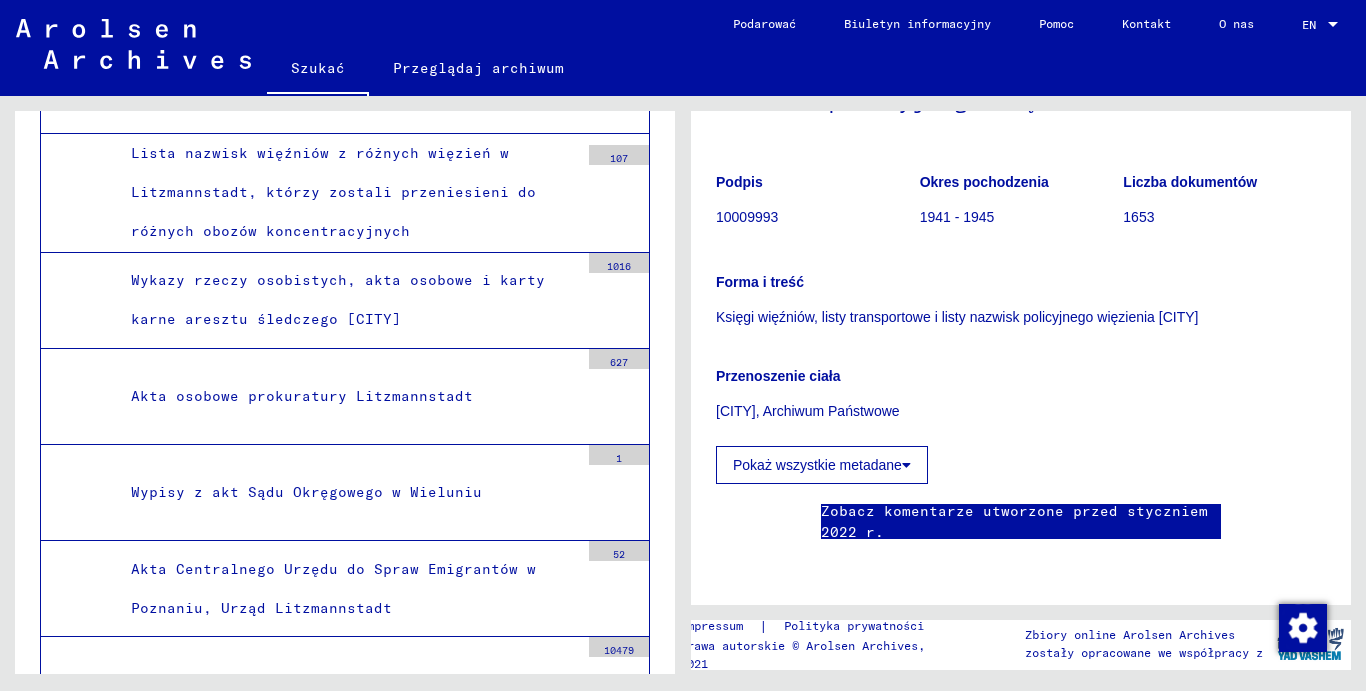 scroll, scrollTop: 9928, scrollLeft: 0, axis: vertical 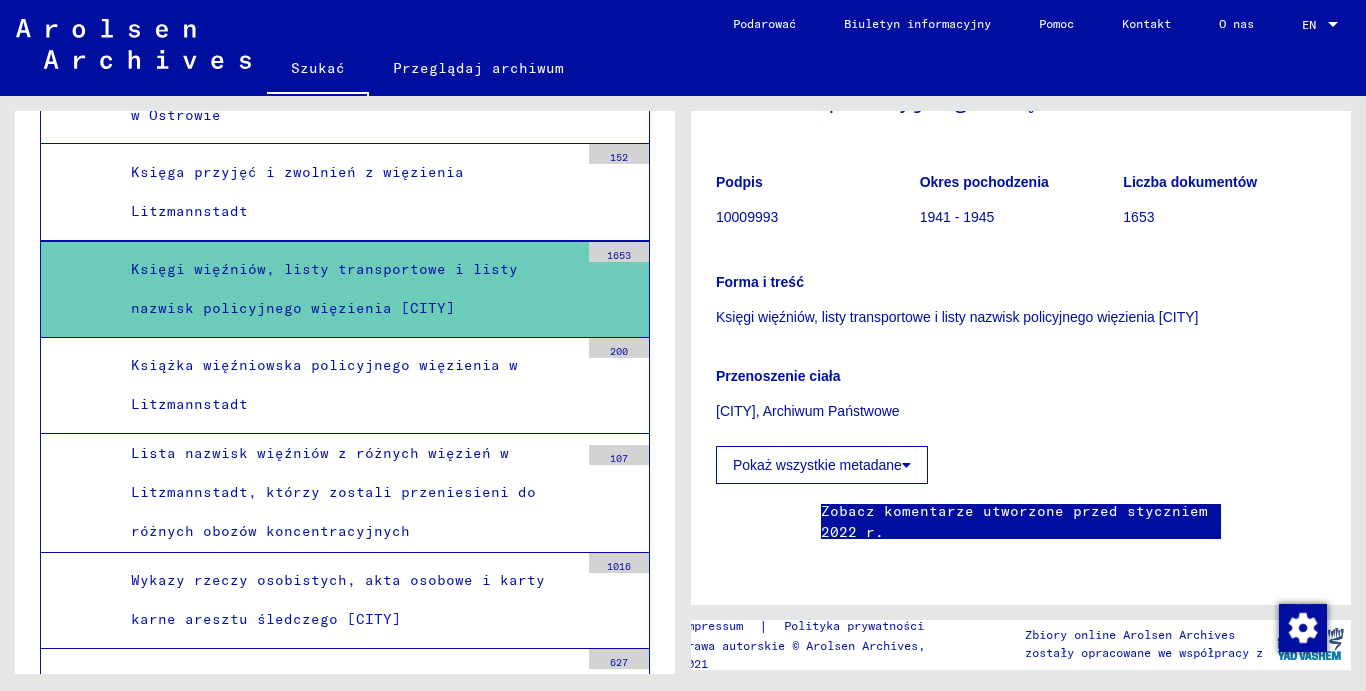 click on "Księgi więźniów, listy transportowe i listy nazwisk policyjnego więzienia [CITY]" at bounding box center [347, 289] 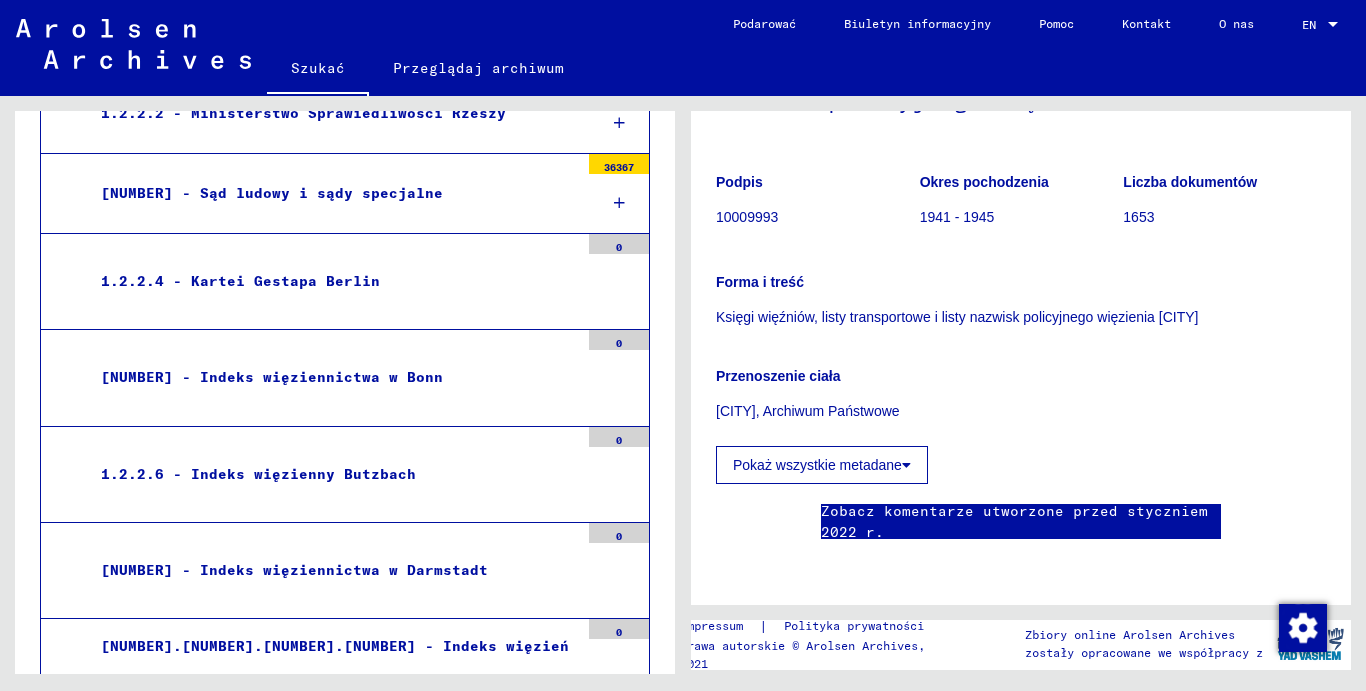 scroll, scrollTop: 11428, scrollLeft: 0, axis: vertical 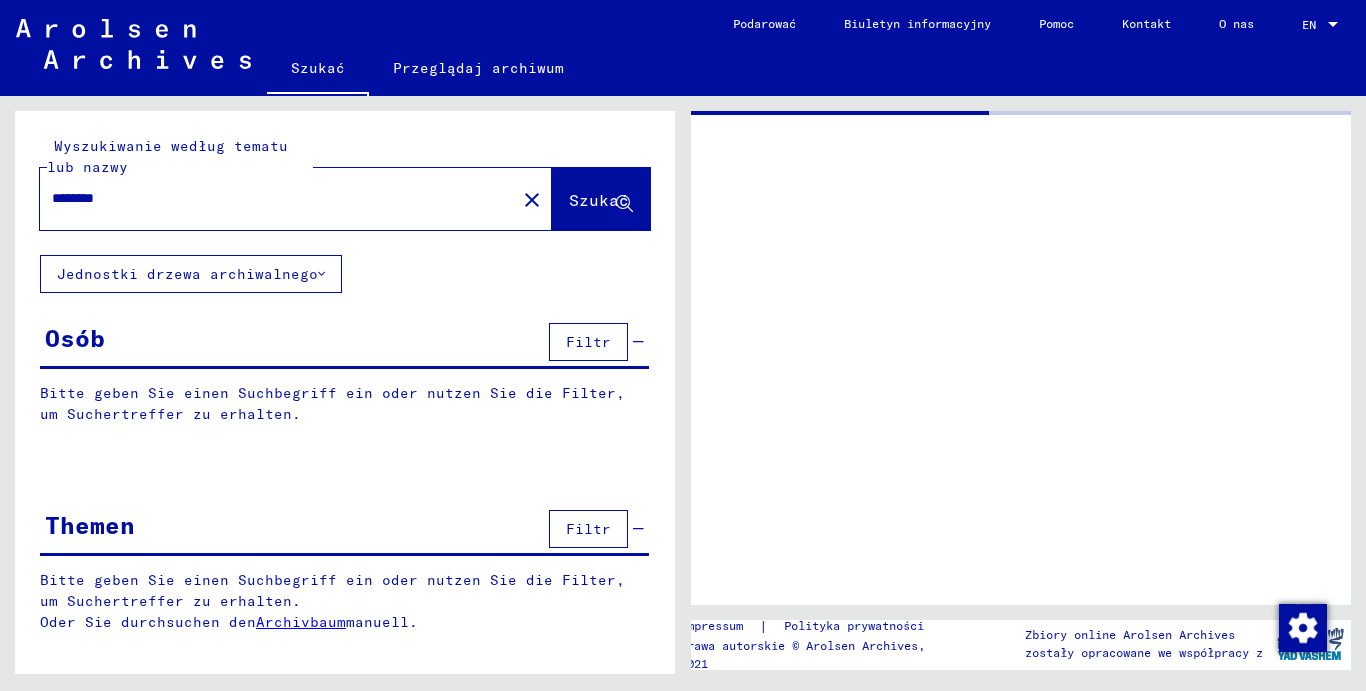 type on "********" 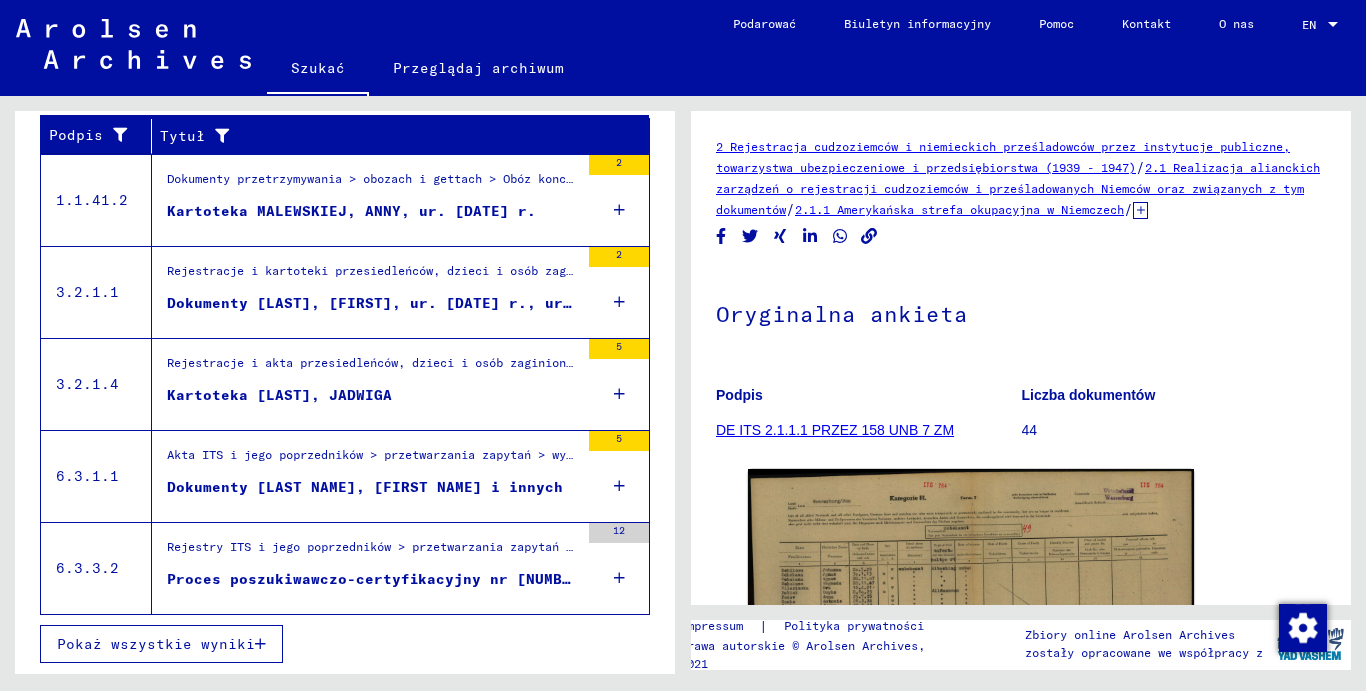 scroll, scrollTop: 134, scrollLeft: 0, axis: vertical 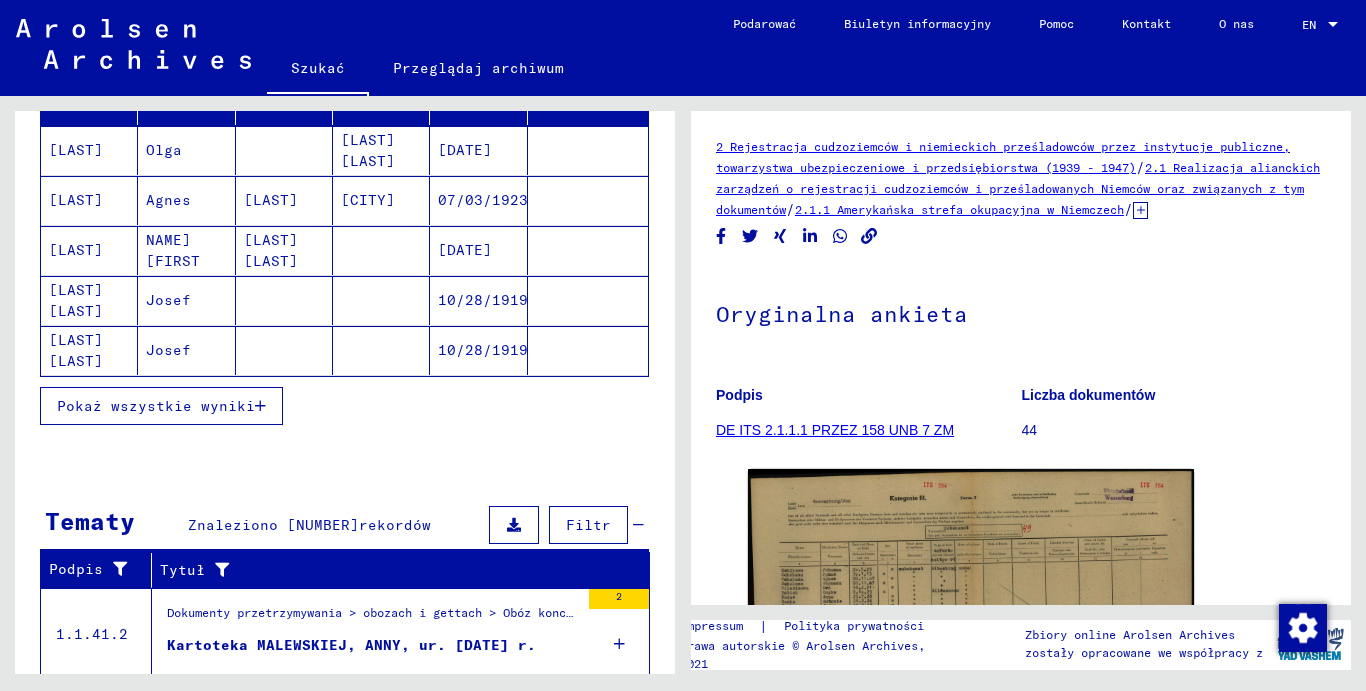 click on "Pokaż wszystkie wyniki" at bounding box center [156, 406] 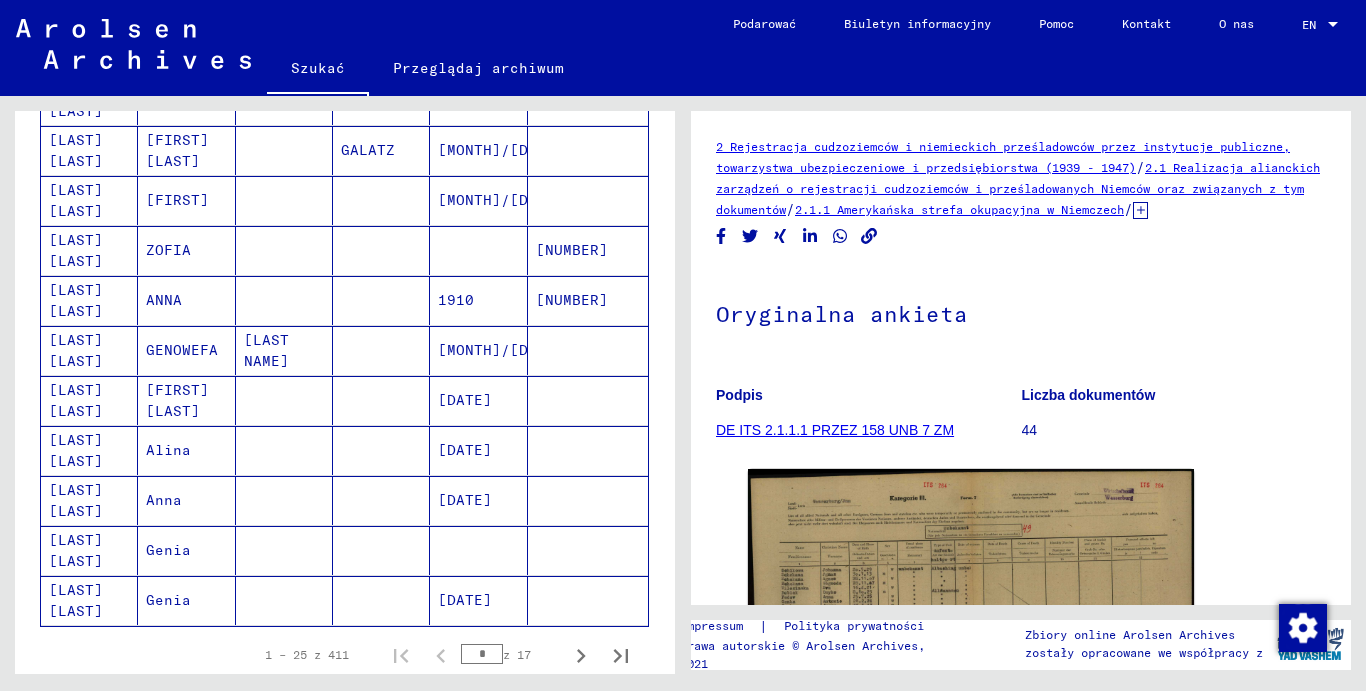 scroll, scrollTop: 1200, scrollLeft: 0, axis: vertical 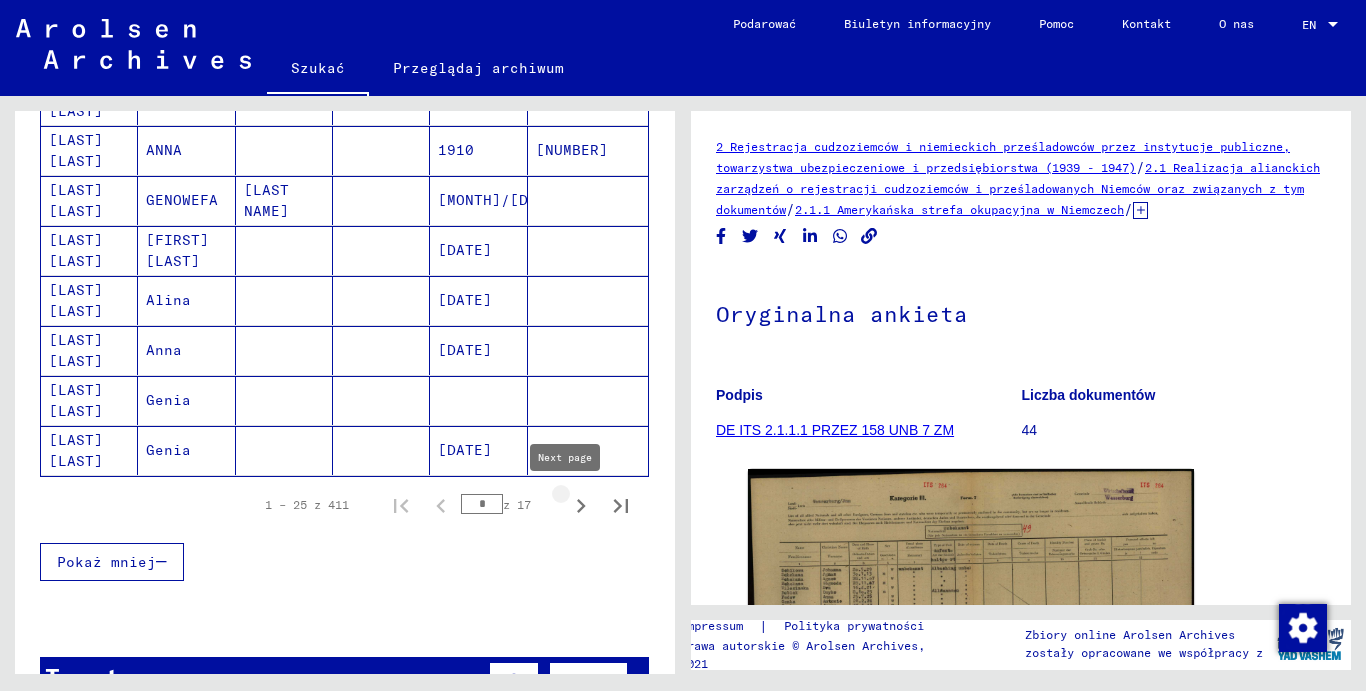 click 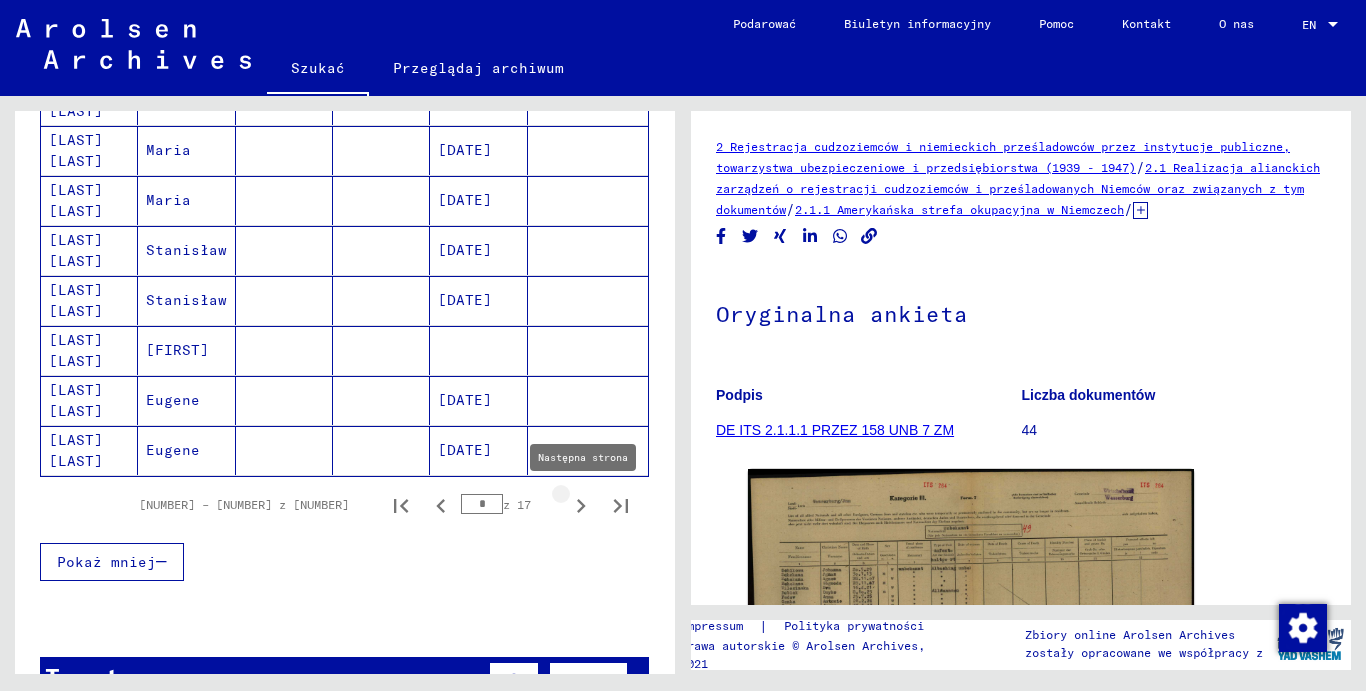click 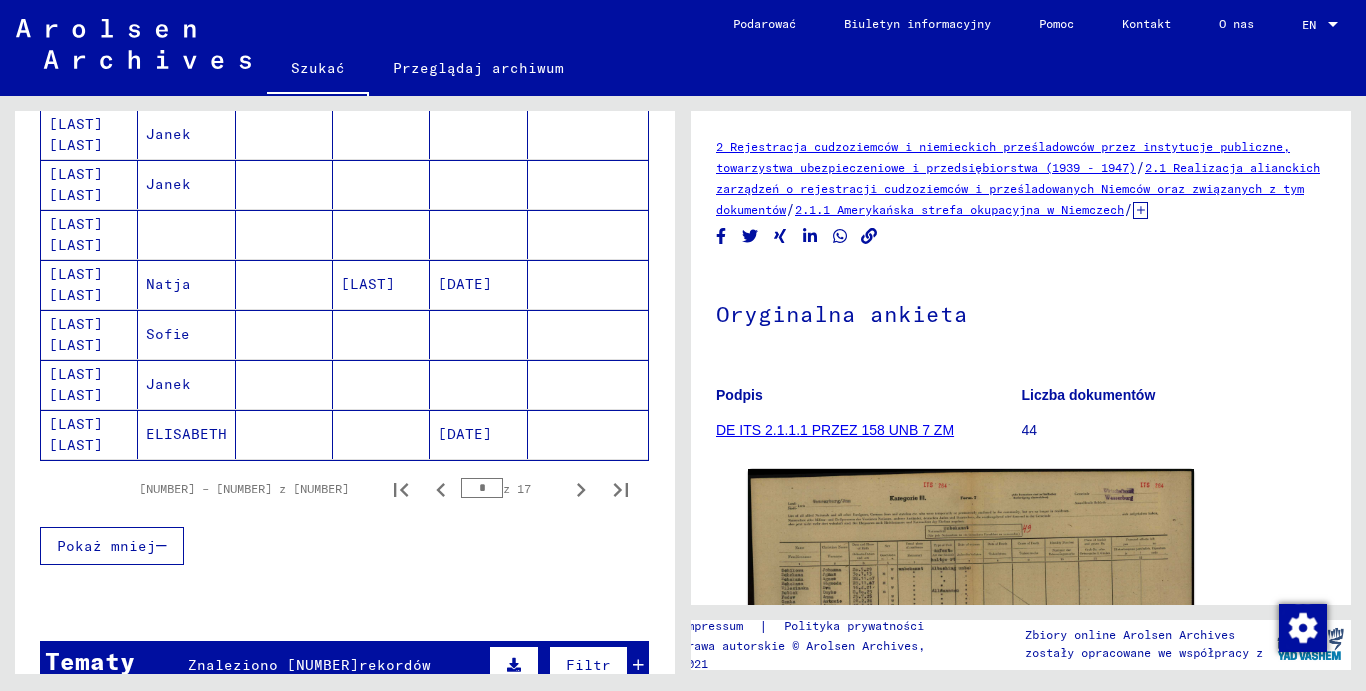 scroll, scrollTop: 1200, scrollLeft: 0, axis: vertical 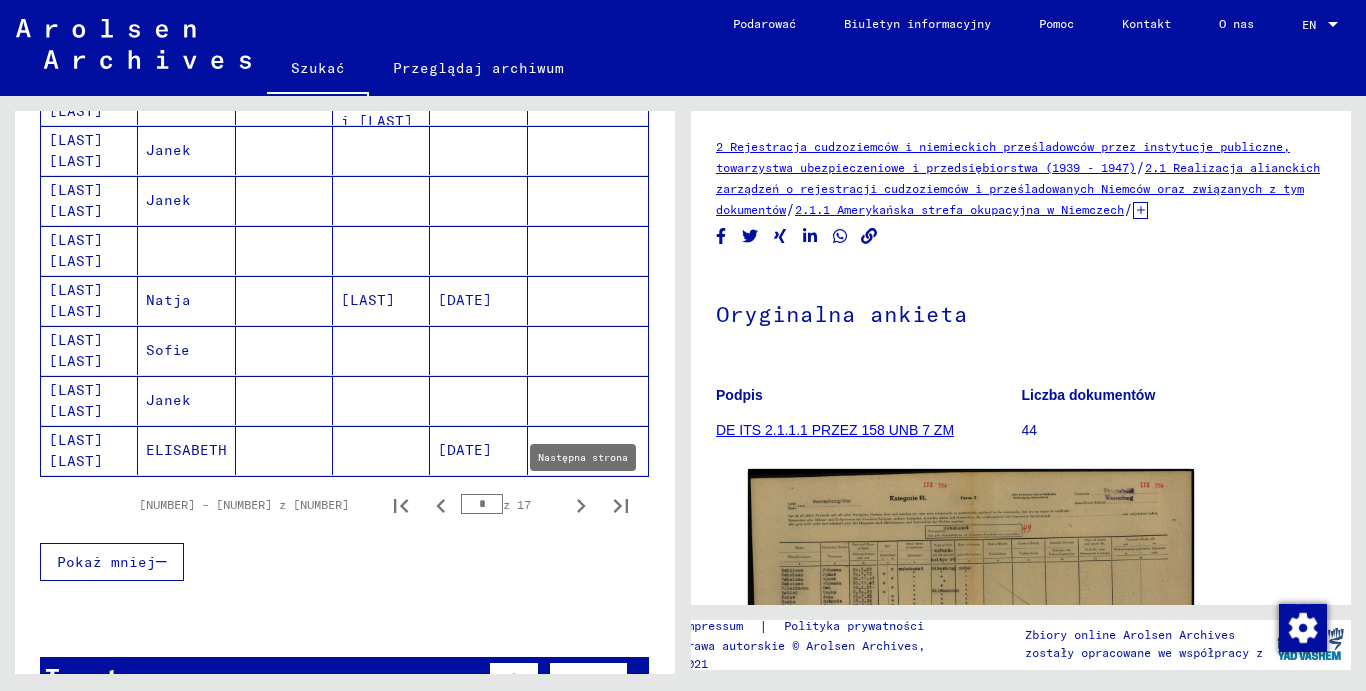 click 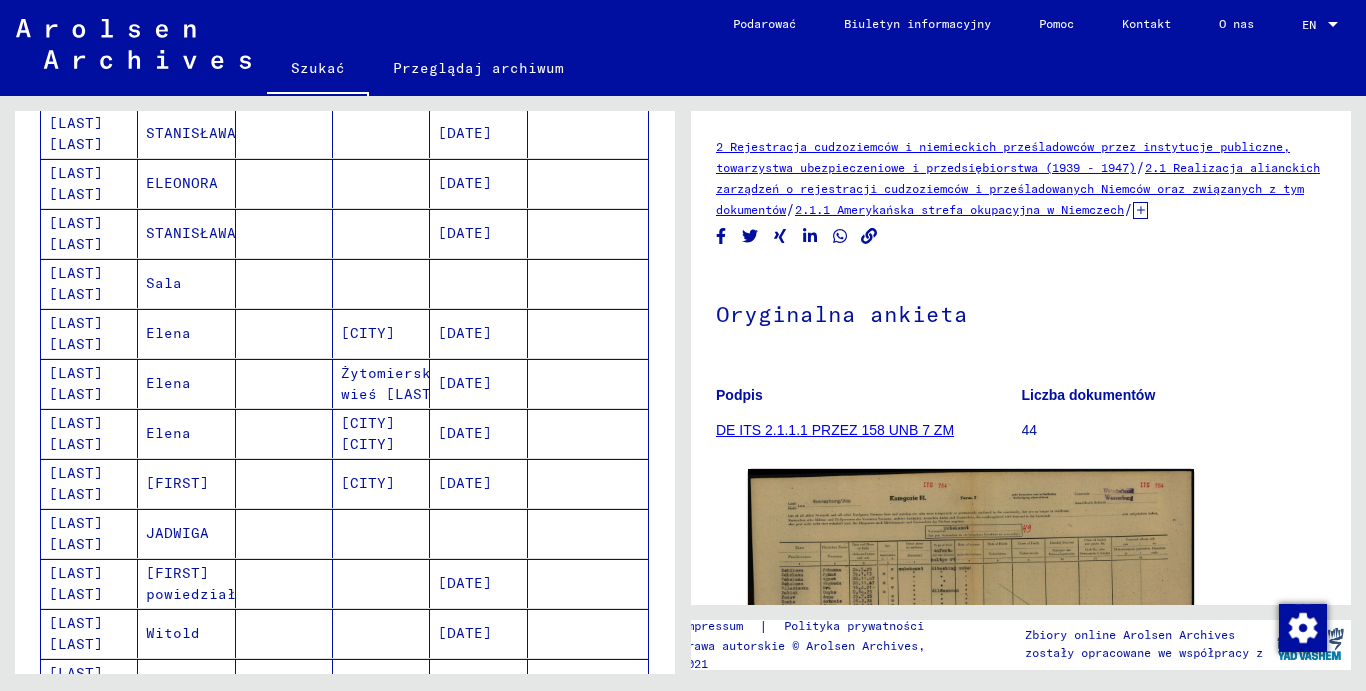 scroll, scrollTop: 890, scrollLeft: 0, axis: vertical 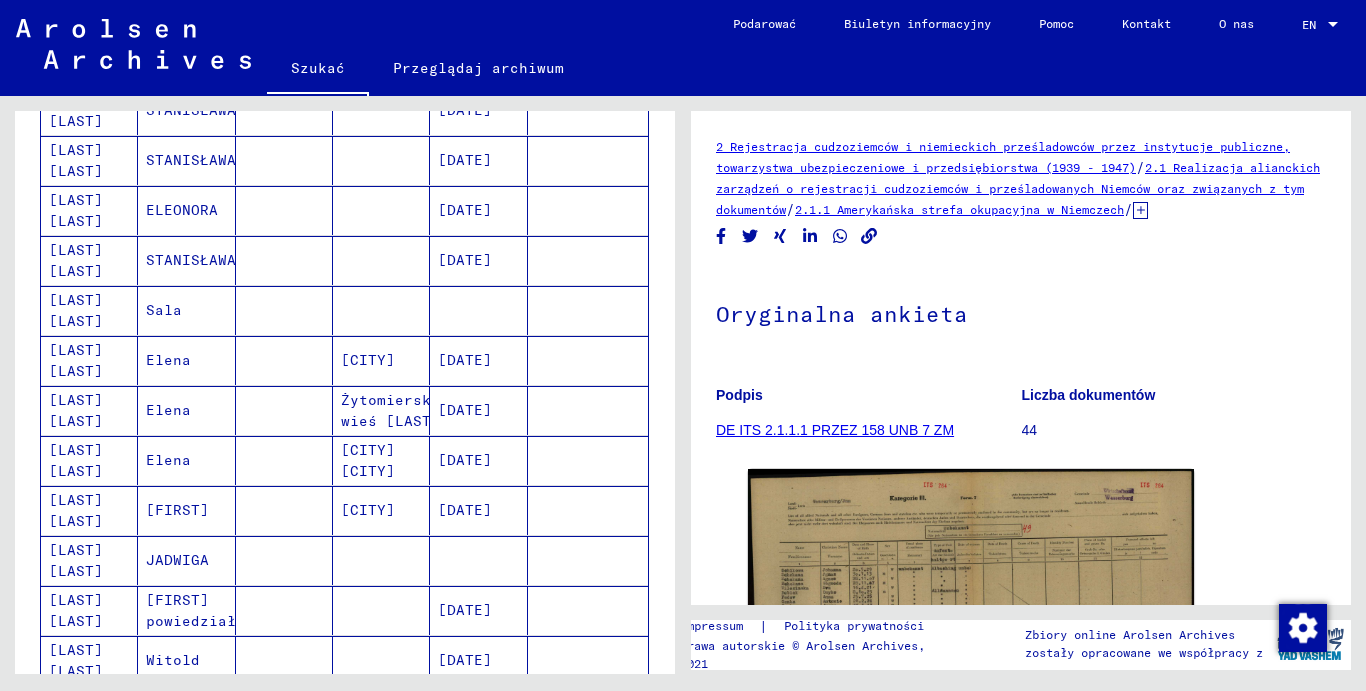 click on "[LAST] [LAST]" at bounding box center [89, 310] 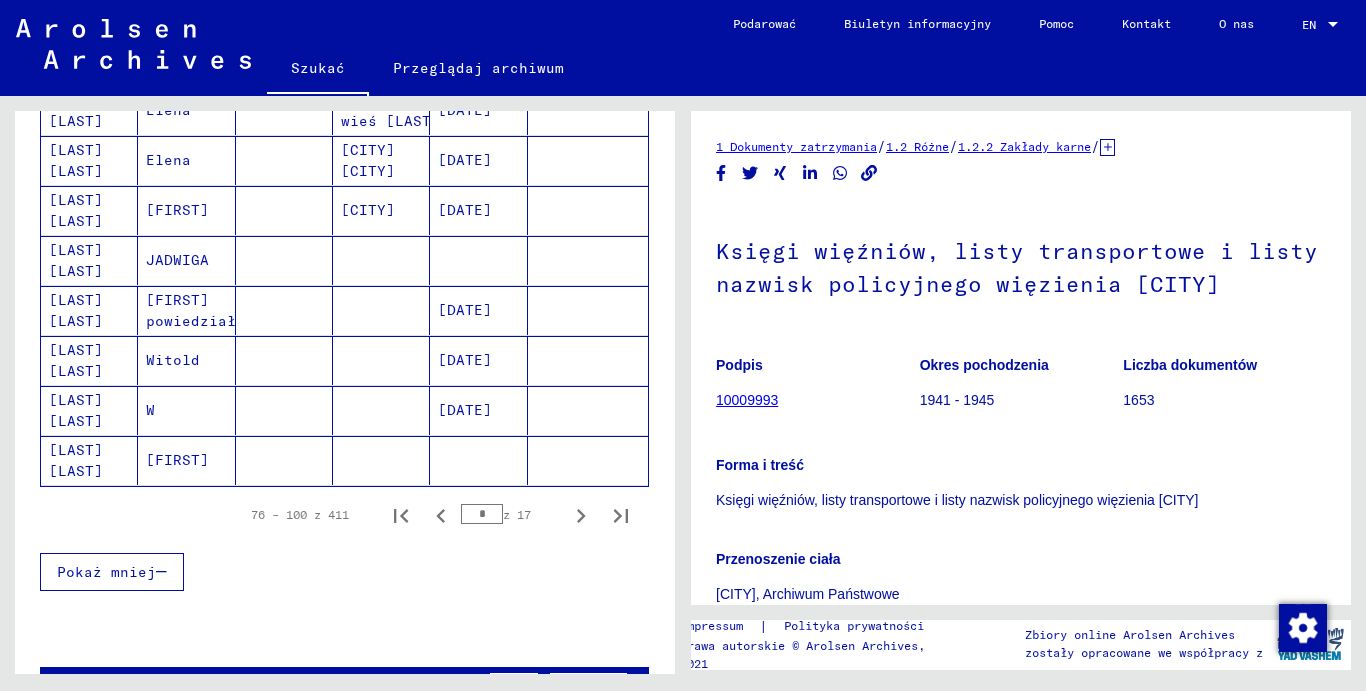 scroll, scrollTop: 890, scrollLeft: 0, axis: vertical 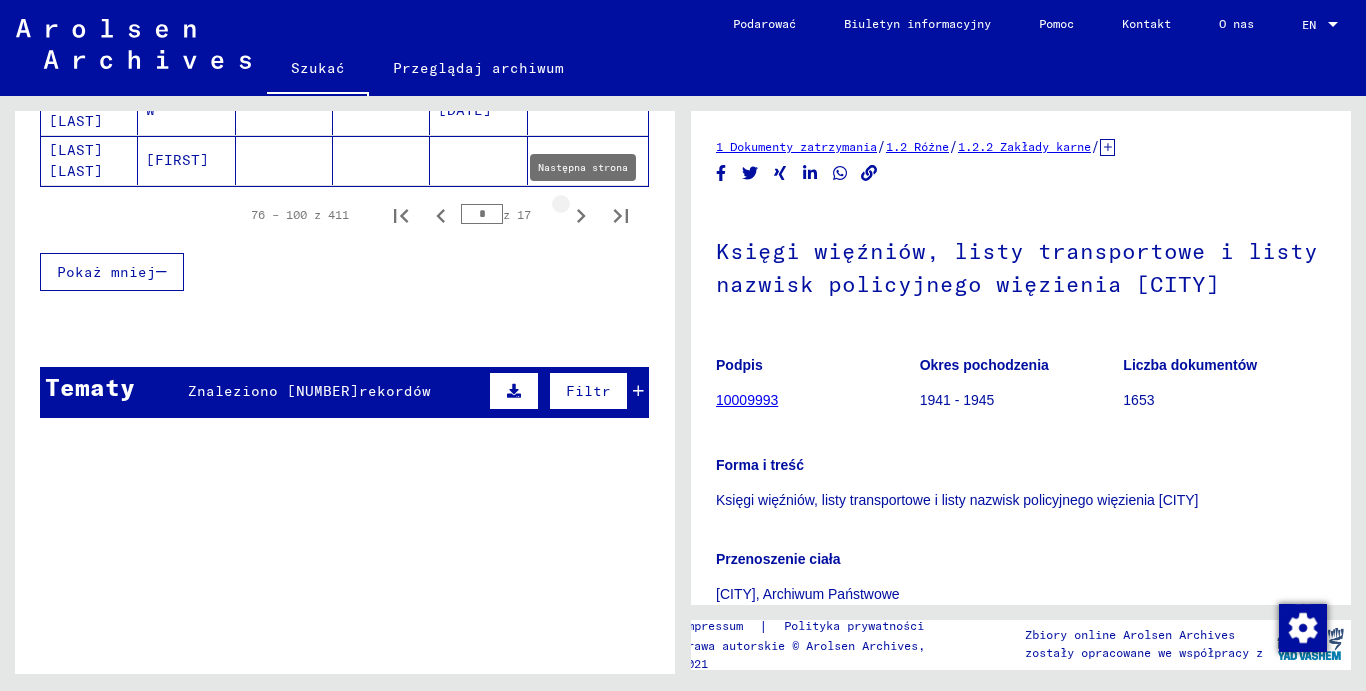 click 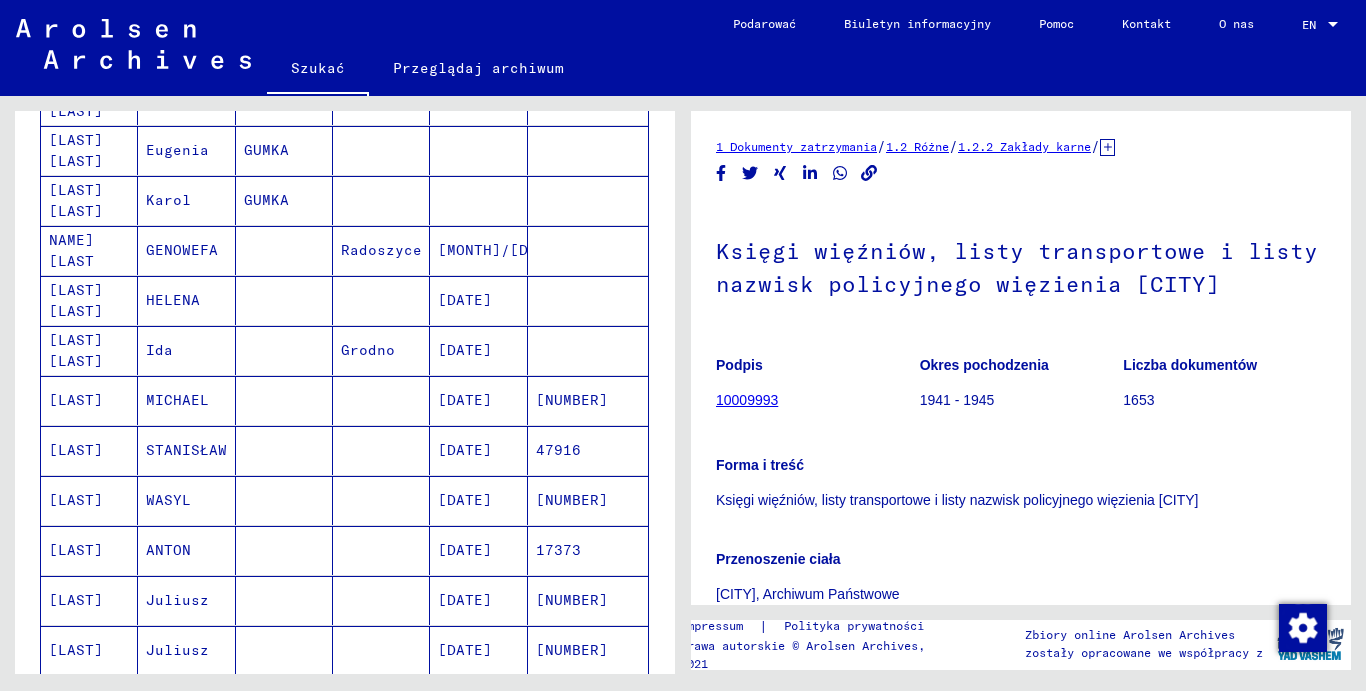 scroll, scrollTop: 1200, scrollLeft: 0, axis: vertical 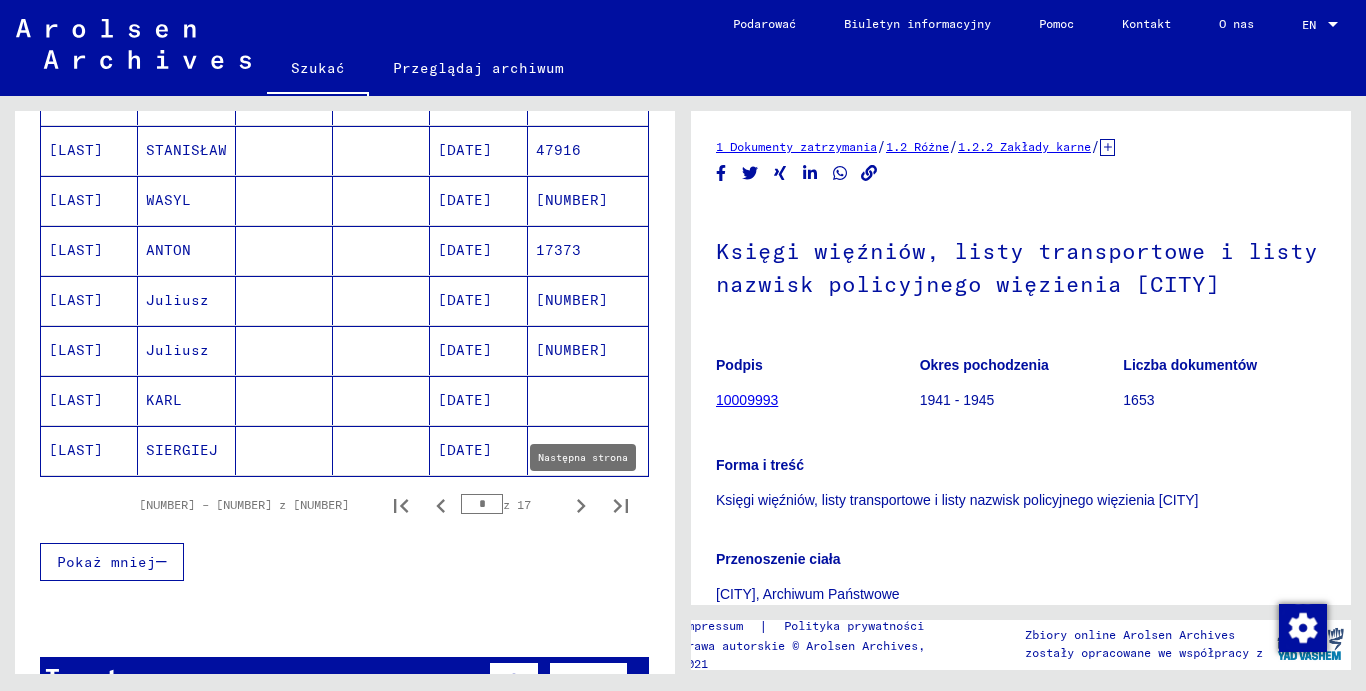click 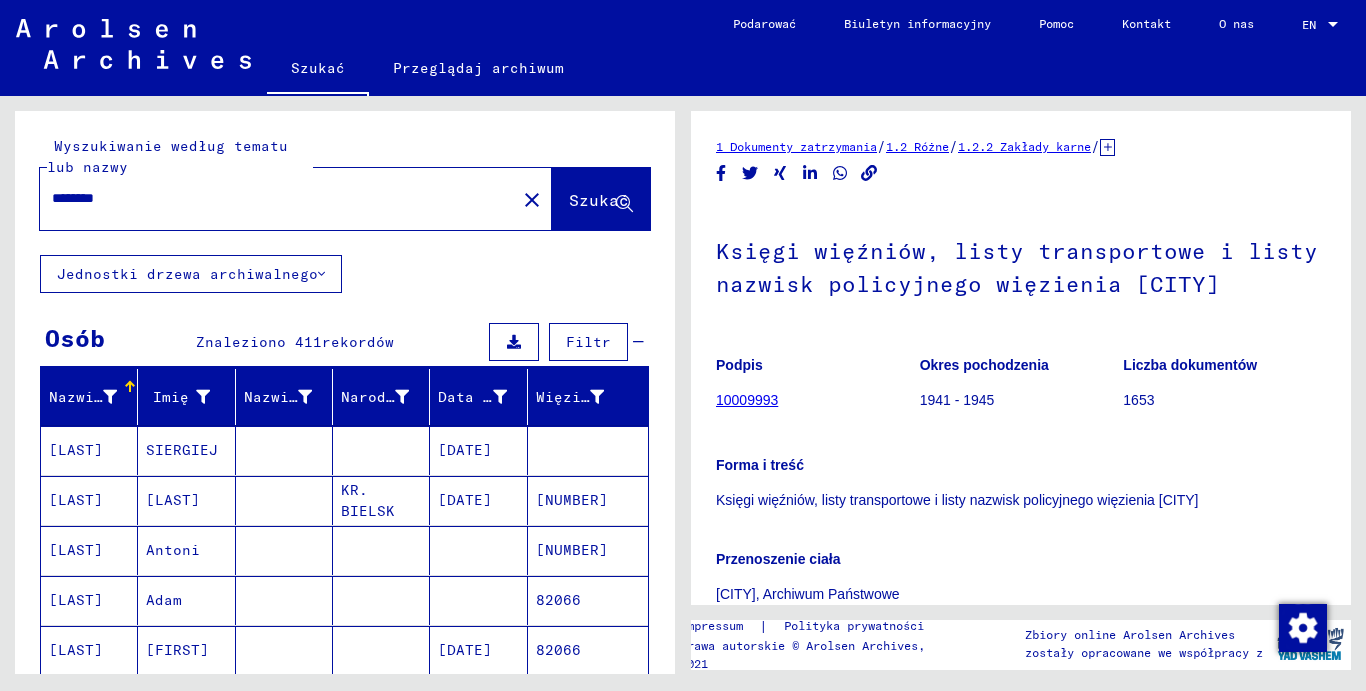 scroll, scrollTop: 300, scrollLeft: 0, axis: vertical 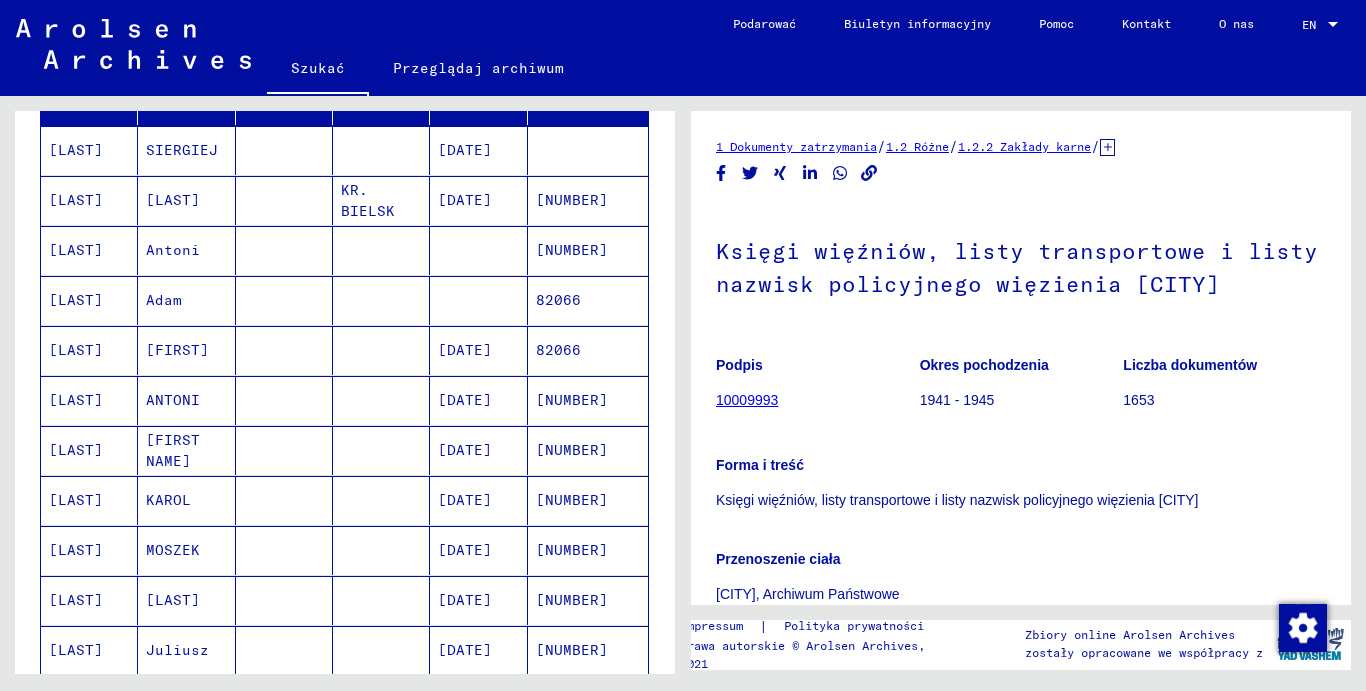 click on "[LAST]" at bounding box center (89, 300) 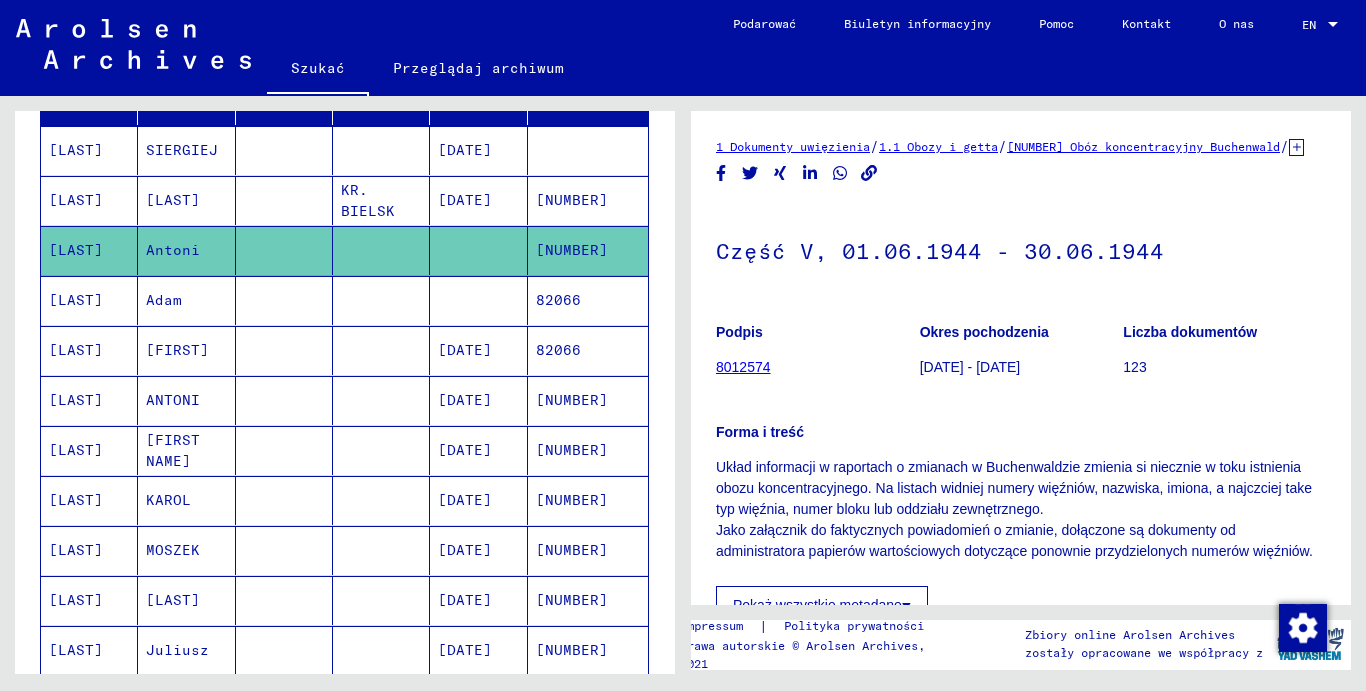 scroll, scrollTop: 0, scrollLeft: 0, axis: both 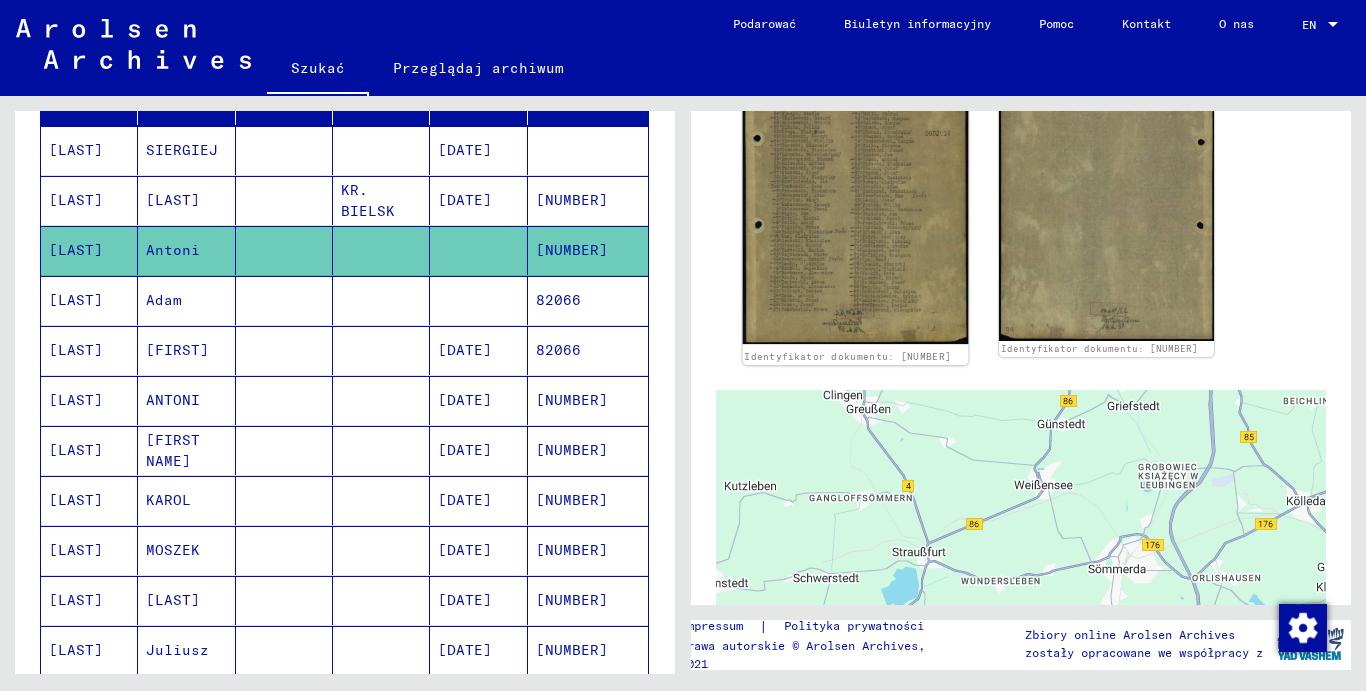 click 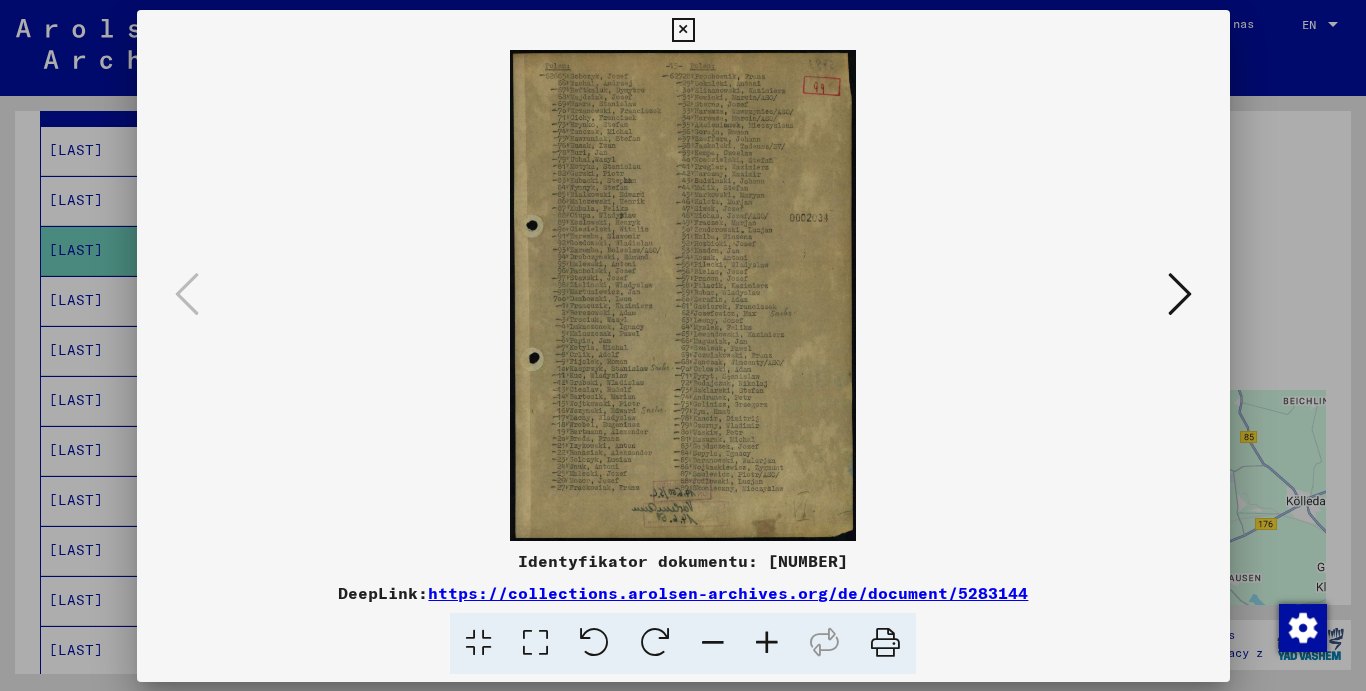 scroll, scrollTop: 599, scrollLeft: 0, axis: vertical 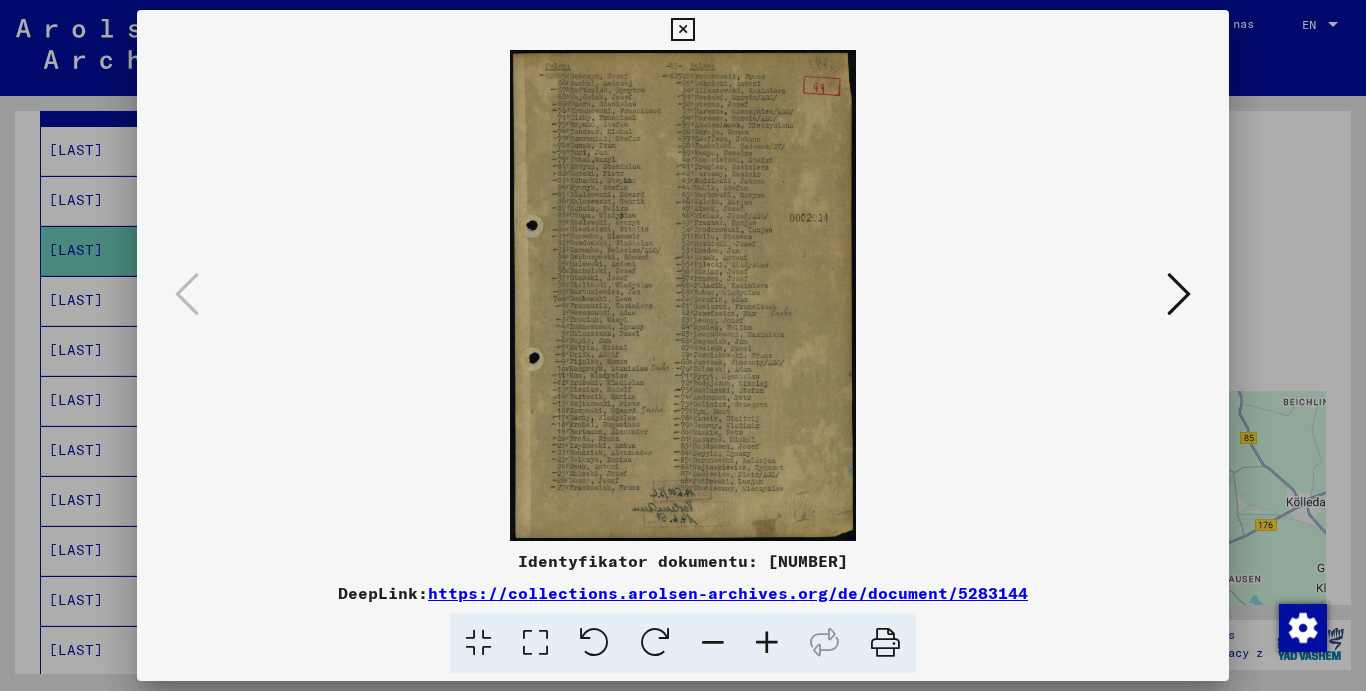 click at bounding box center (767, 643) 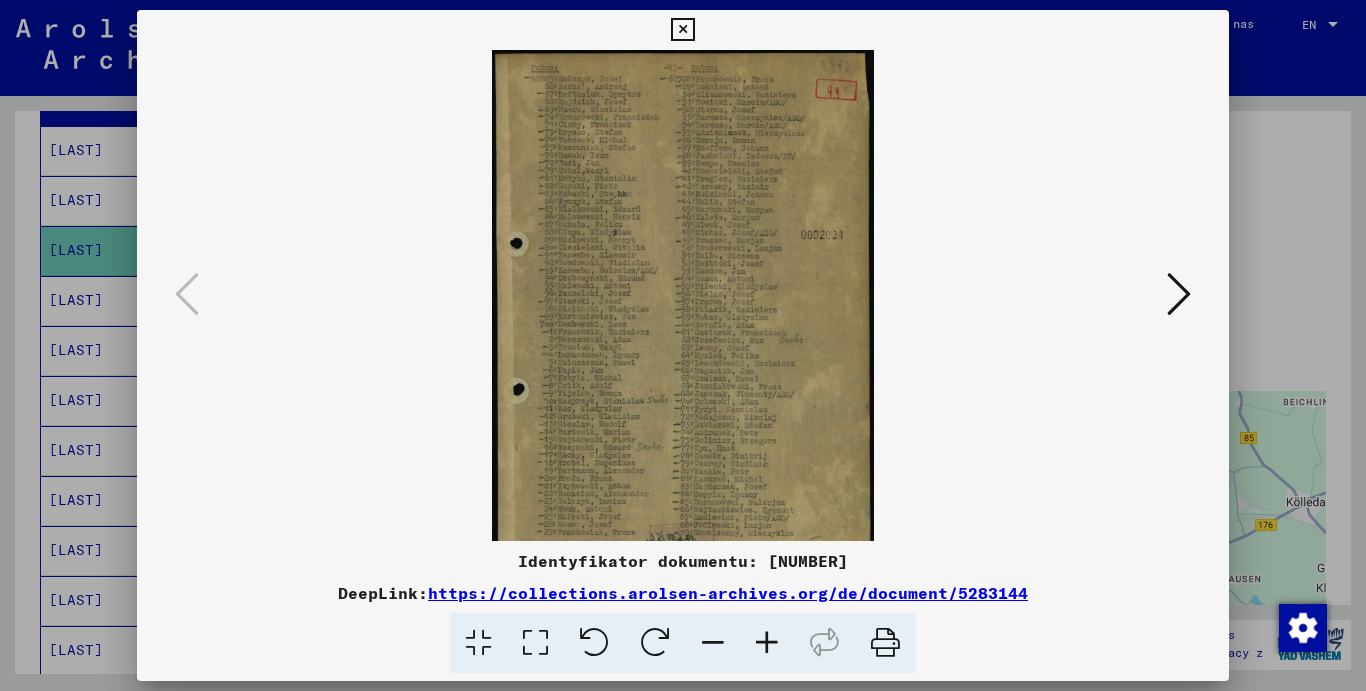 click at bounding box center (767, 643) 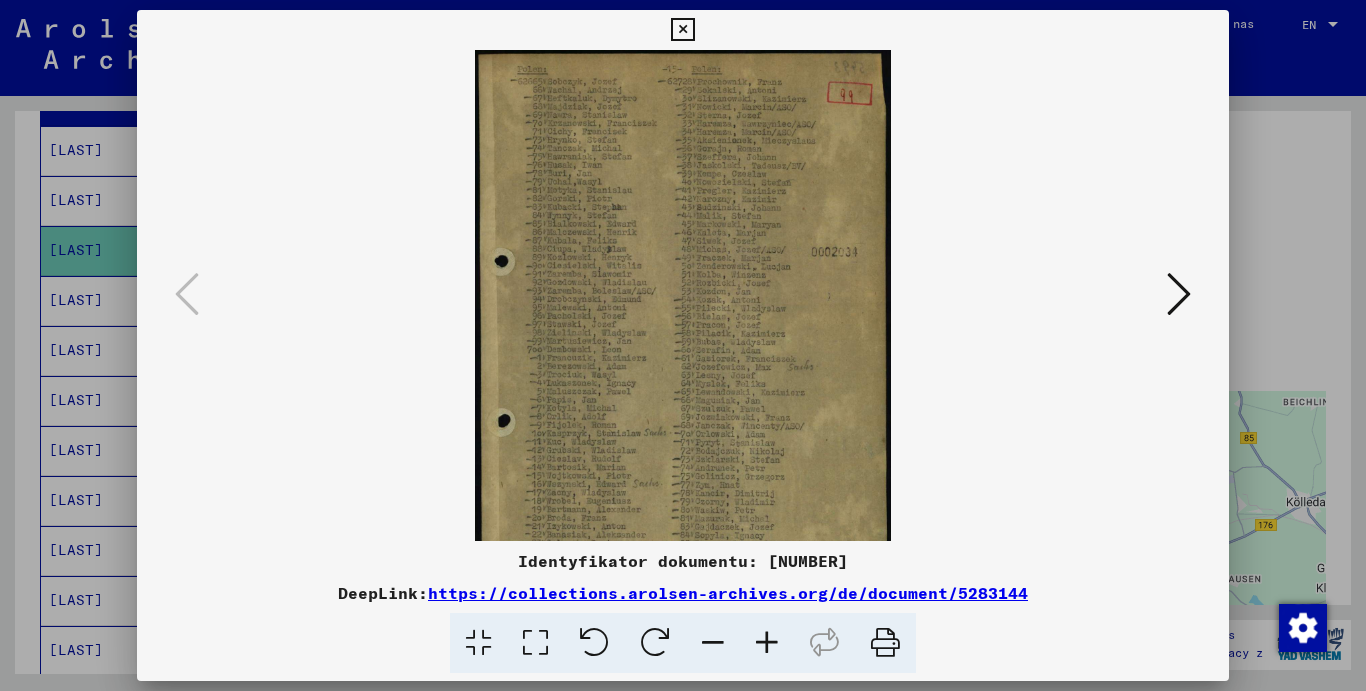 click at bounding box center [767, 643] 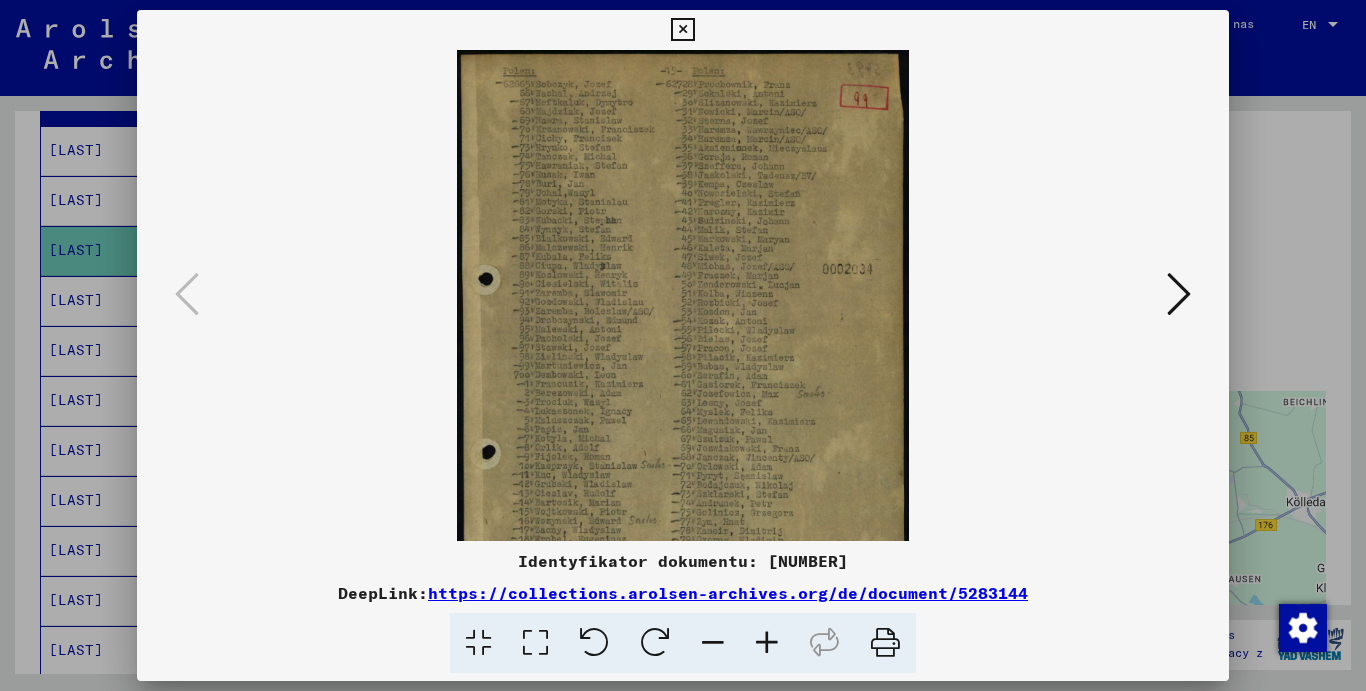 click at bounding box center (767, 643) 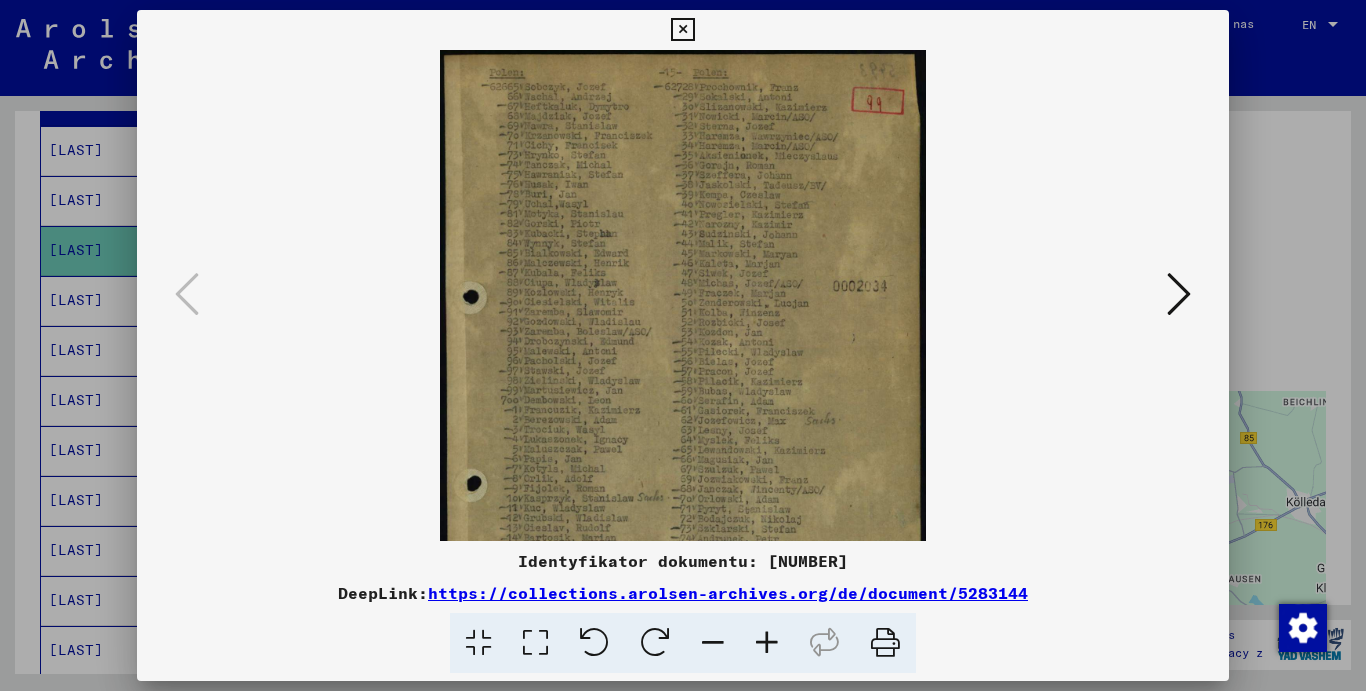 click at bounding box center (767, 643) 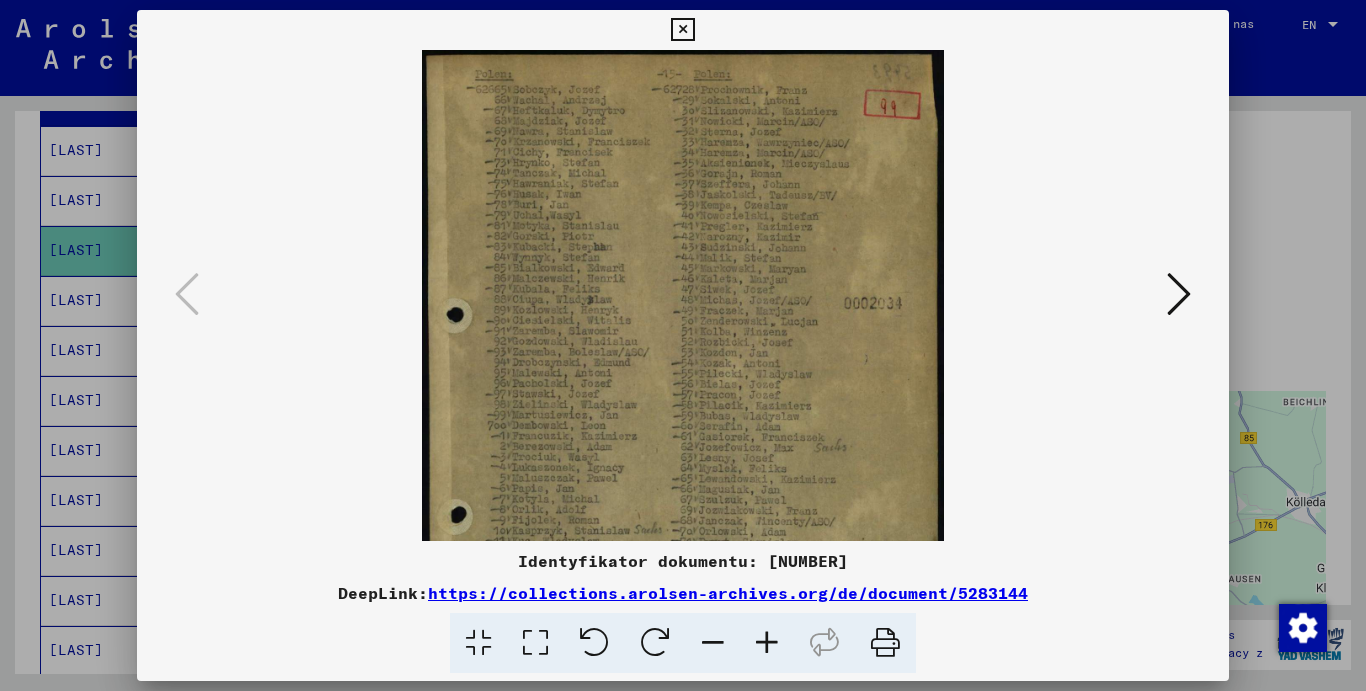 click at bounding box center [767, 643] 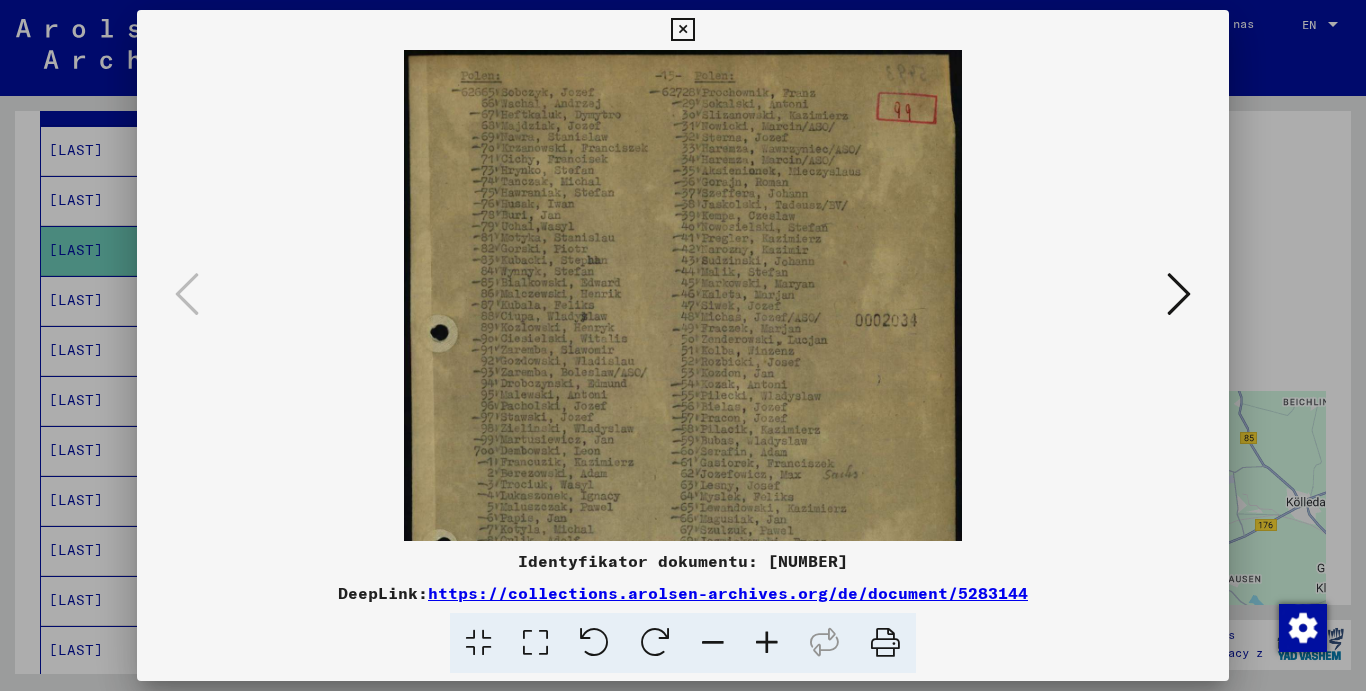 click at bounding box center (767, 643) 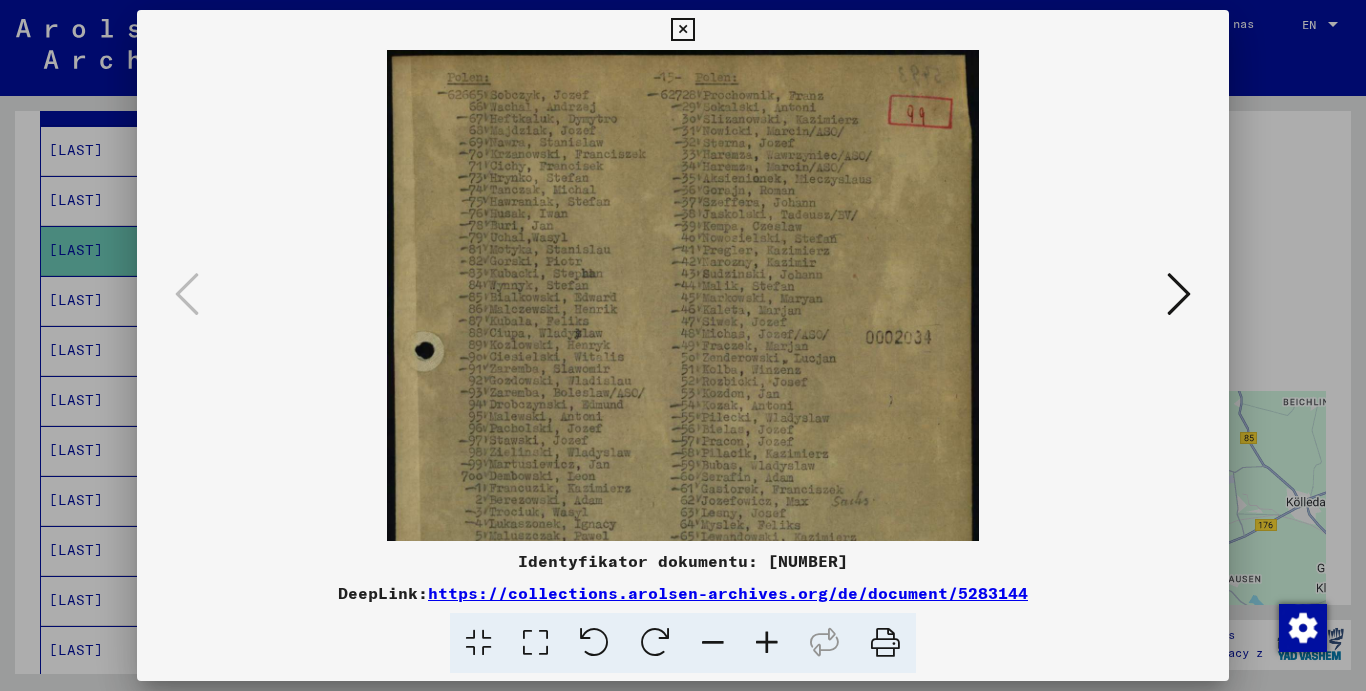 click at bounding box center [767, 643] 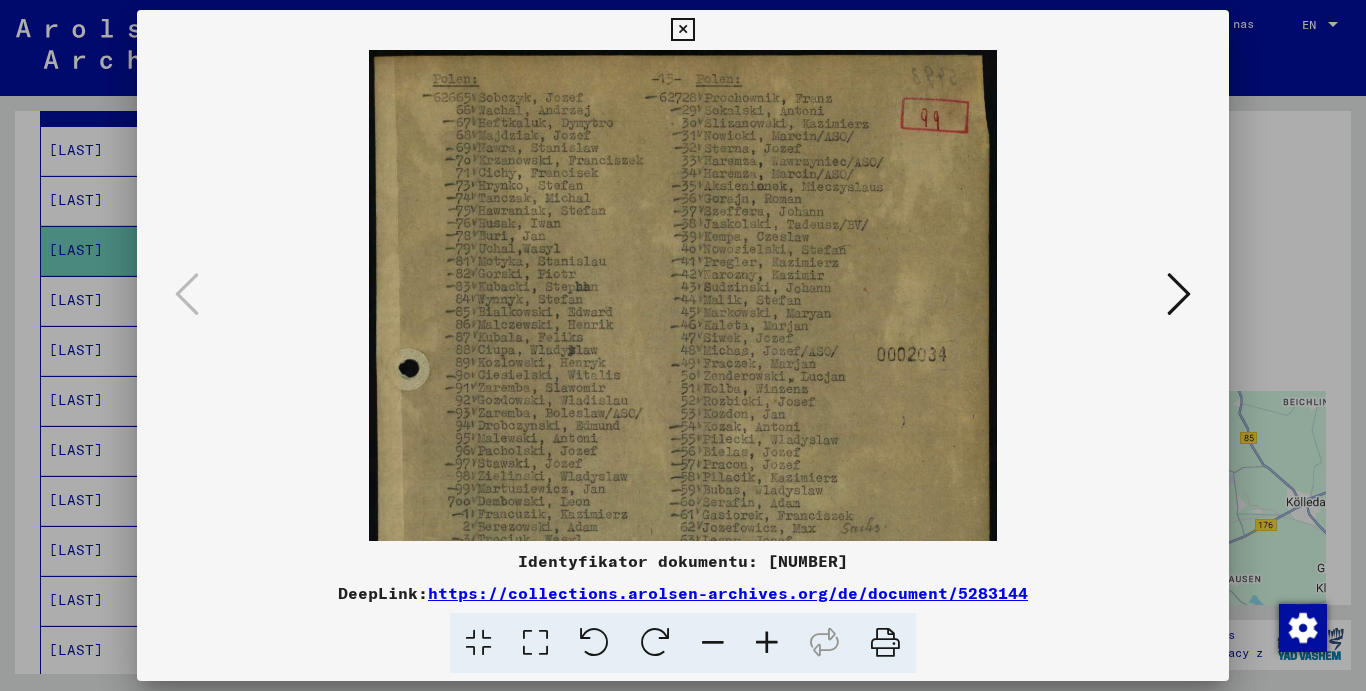 click at bounding box center (767, 643) 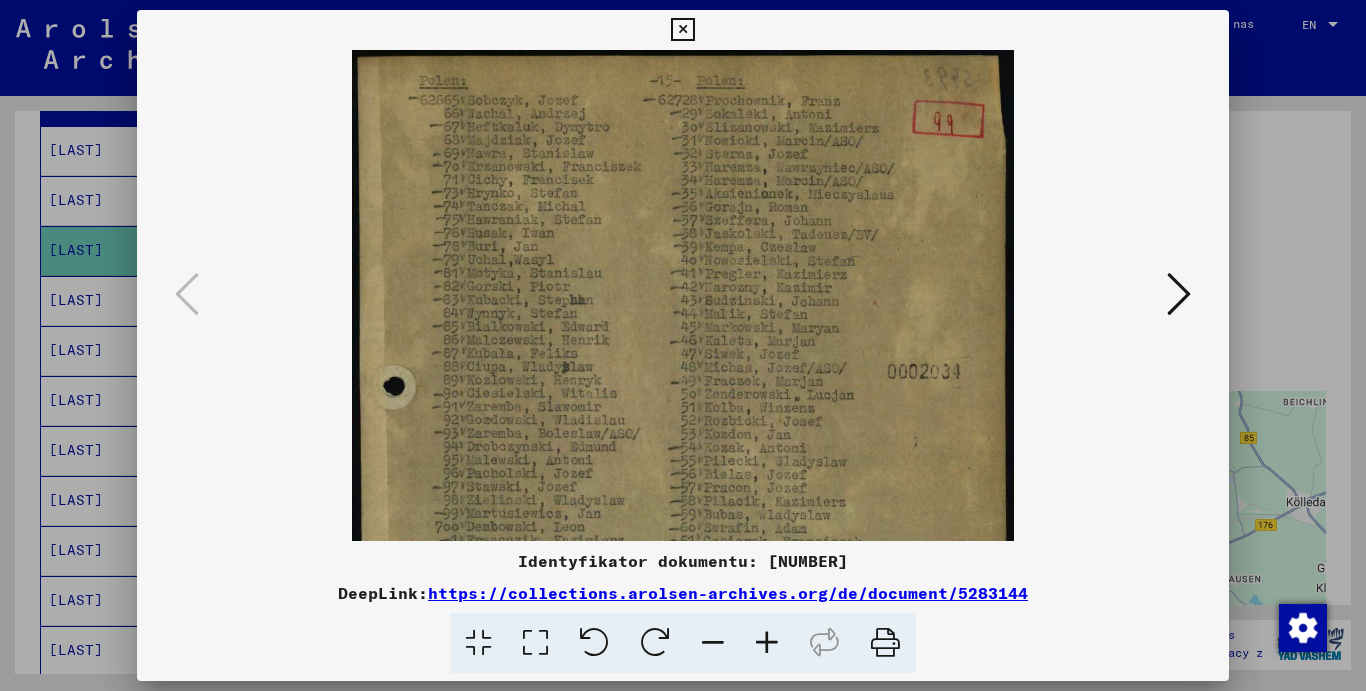 click at bounding box center (767, 643) 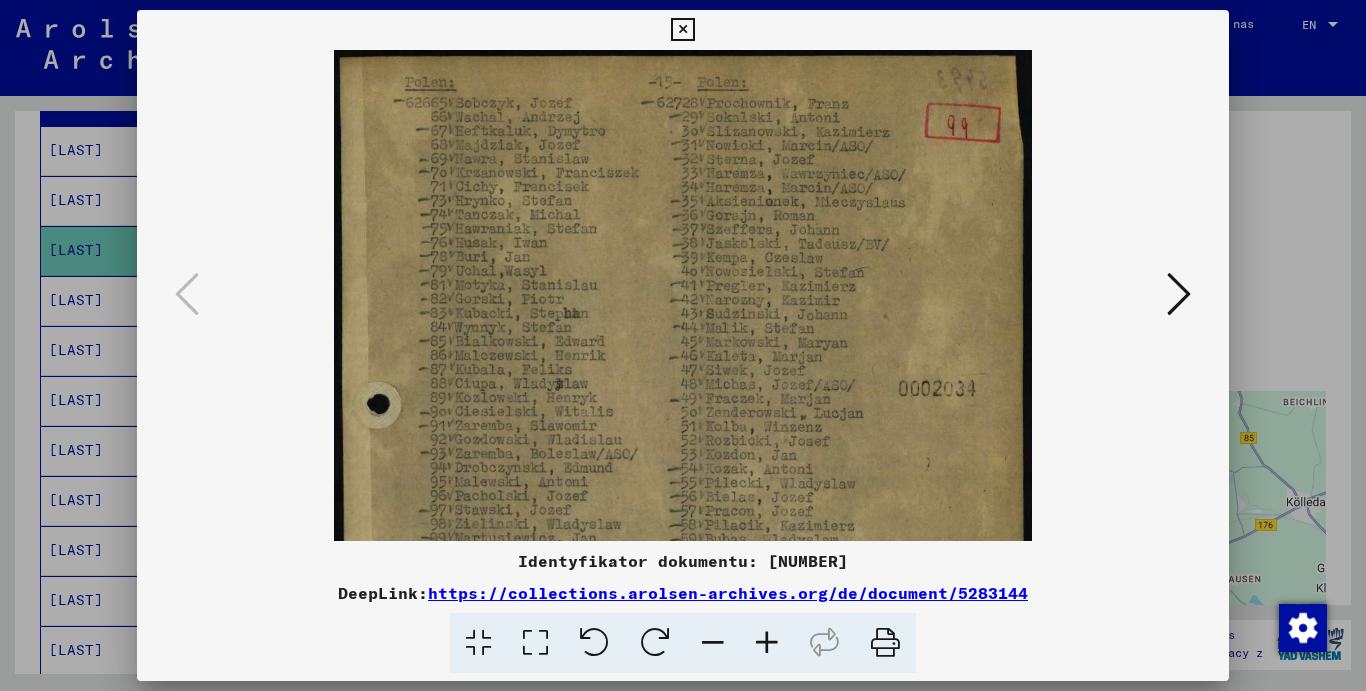click at bounding box center [683, 545] 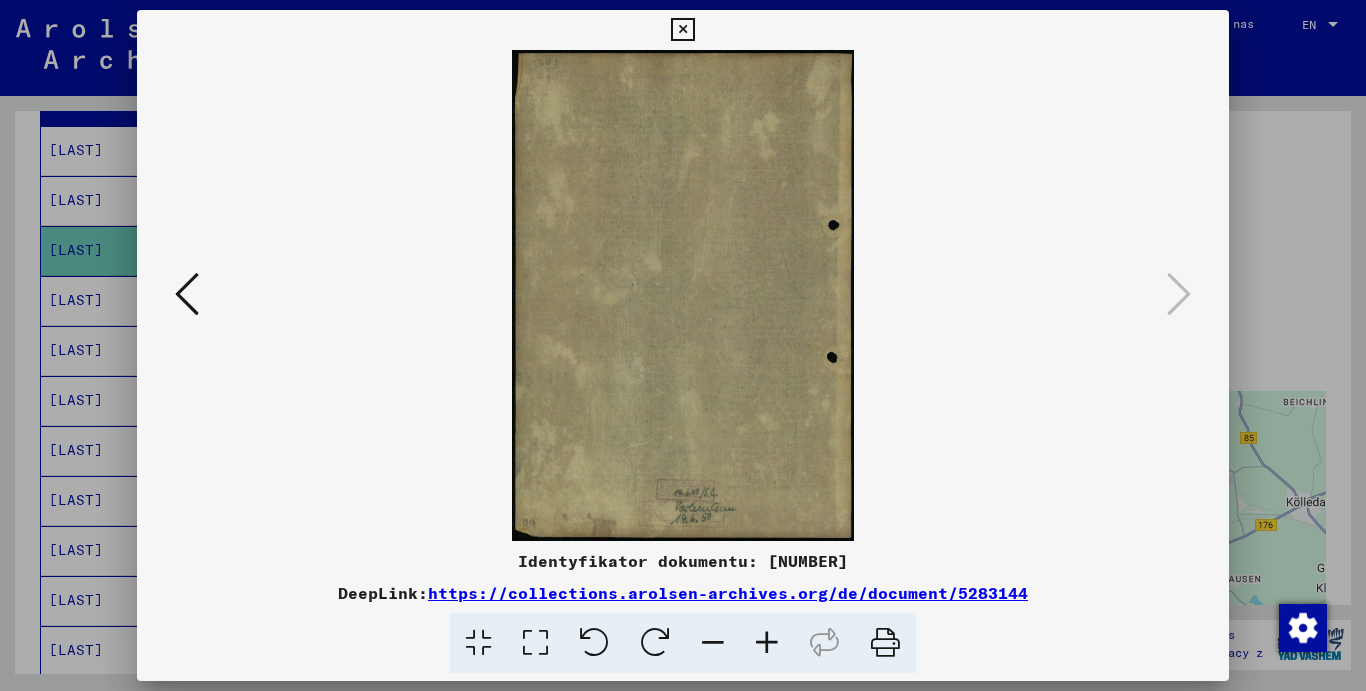 click at bounding box center [683, 295] 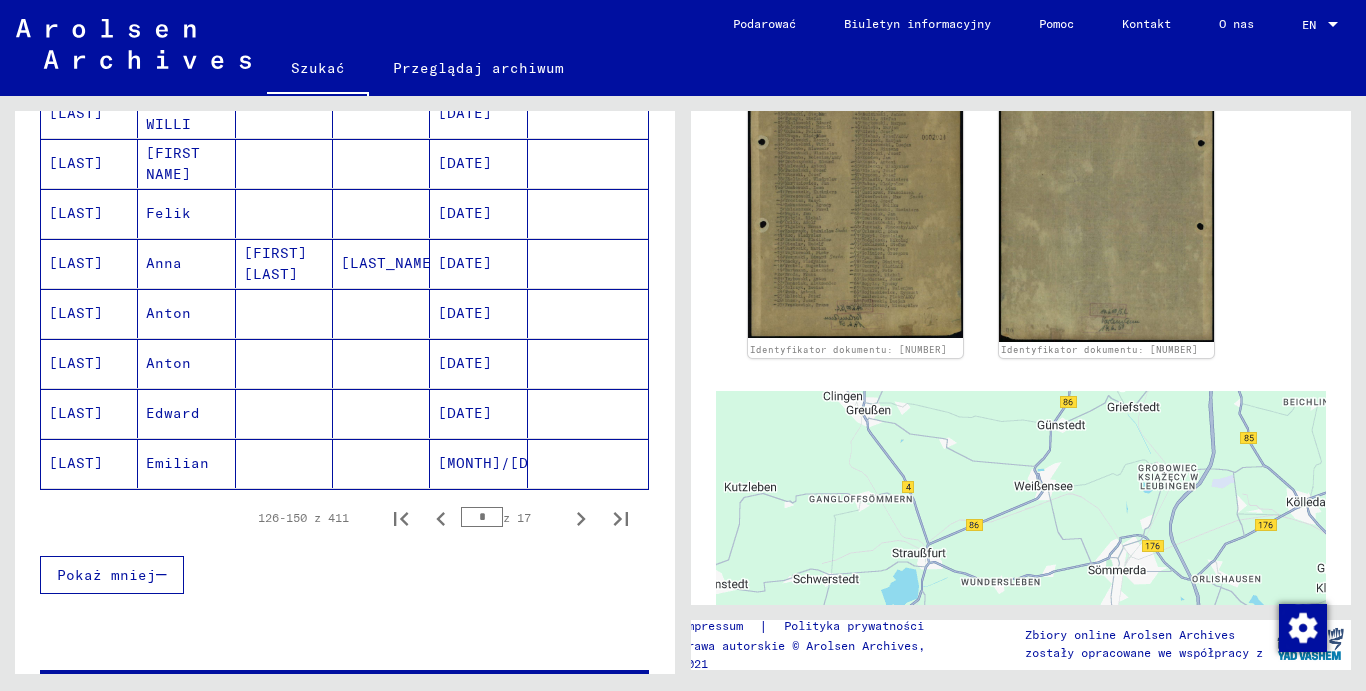 scroll, scrollTop: 1200, scrollLeft: 0, axis: vertical 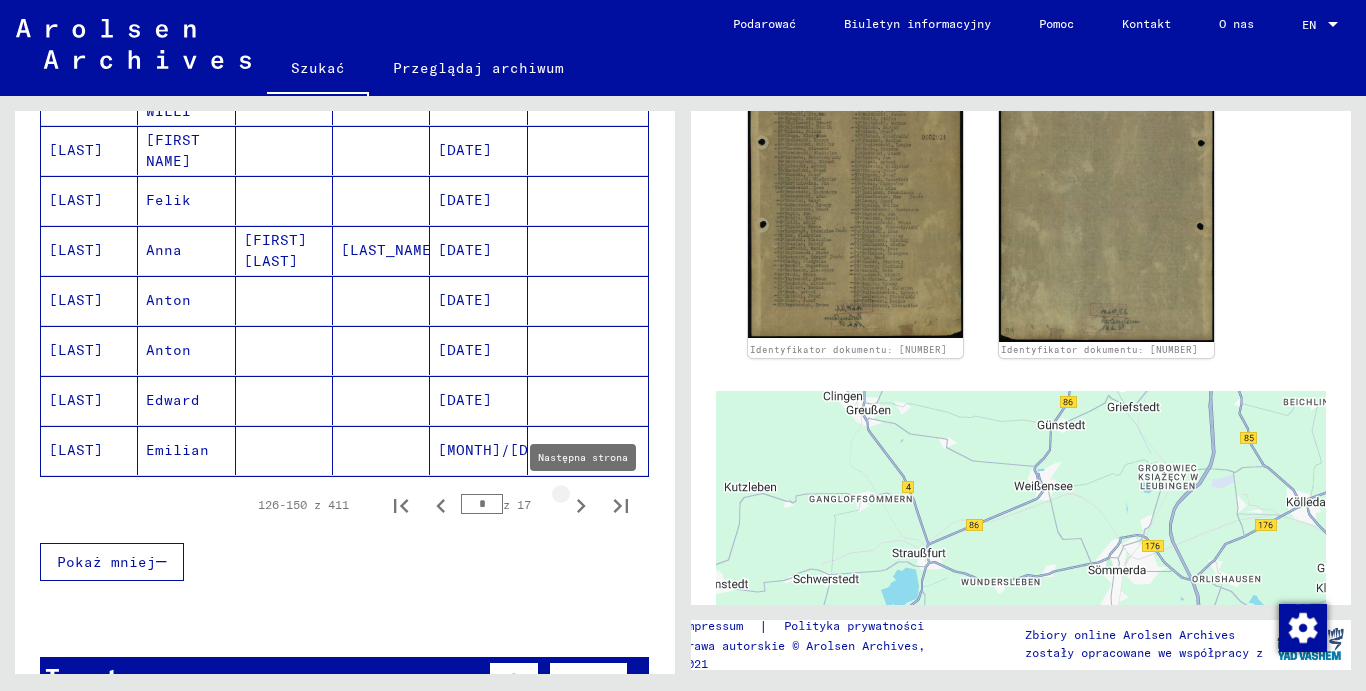 click 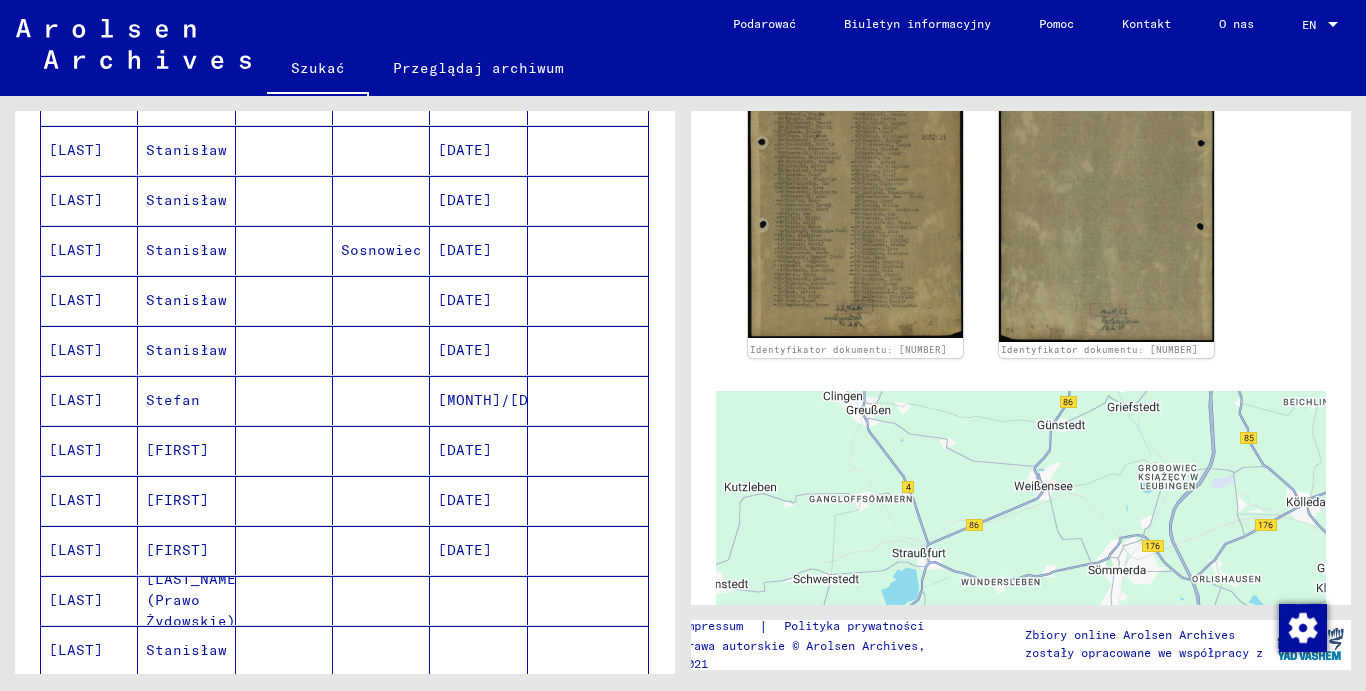 scroll, scrollTop: 1200, scrollLeft: 0, axis: vertical 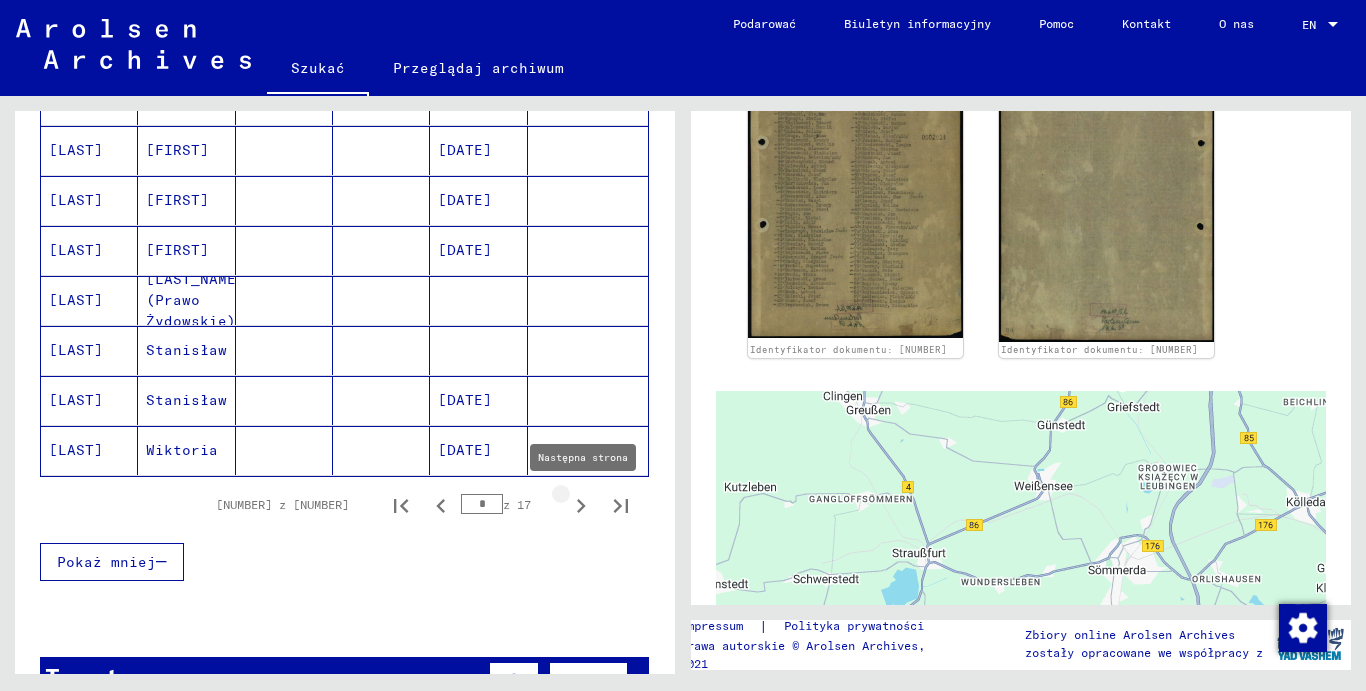 click 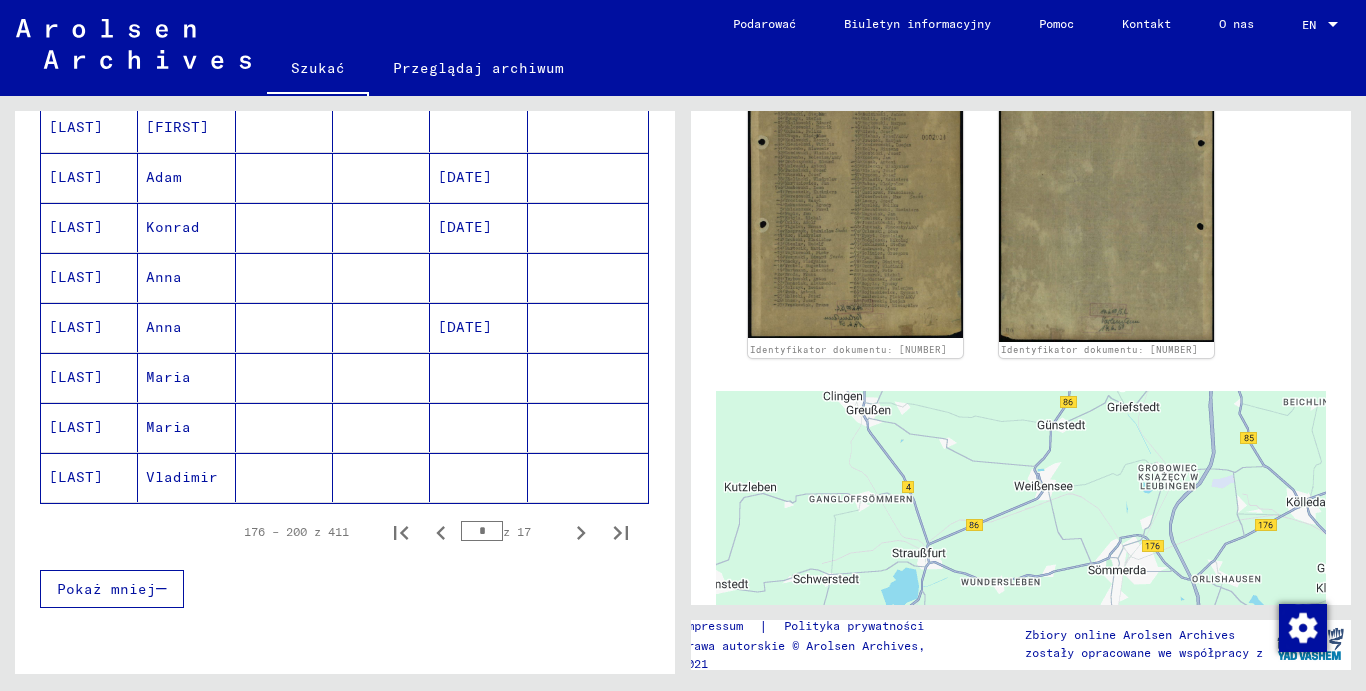 scroll, scrollTop: 1200, scrollLeft: 0, axis: vertical 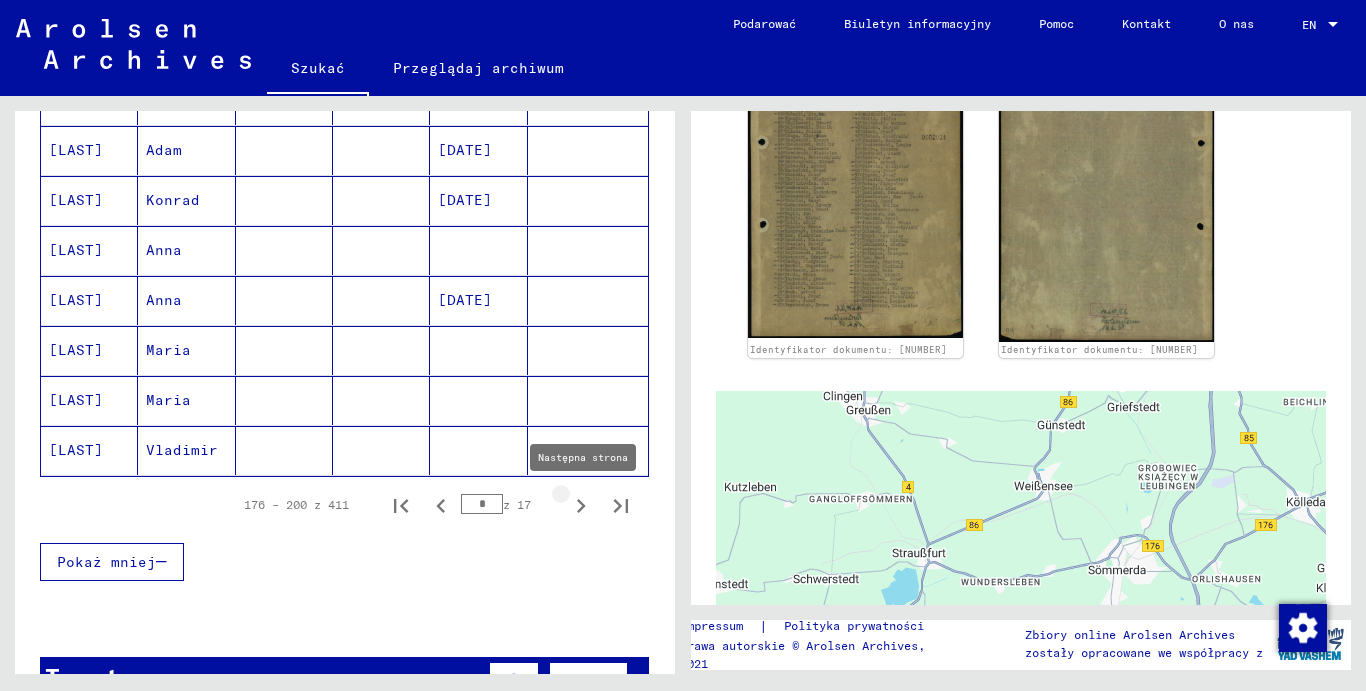 click 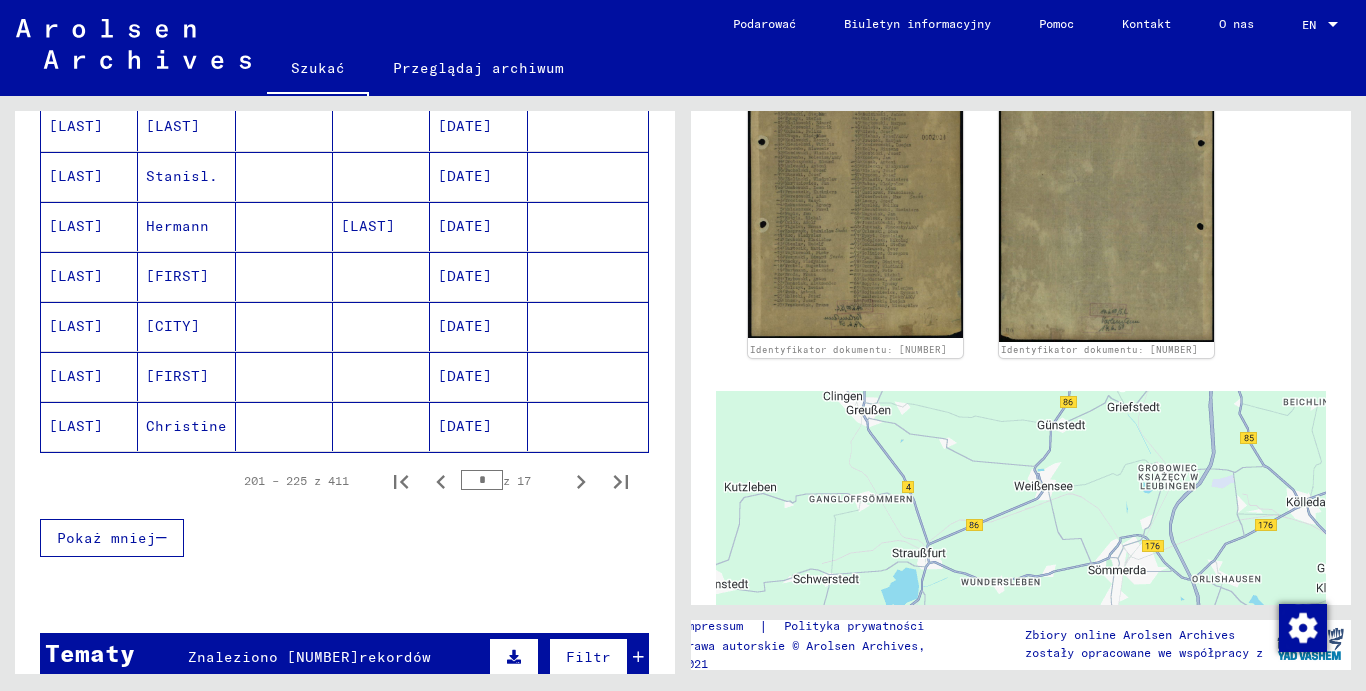 scroll, scrollTop: 1200, scrollLeft: 0, axis: vertical 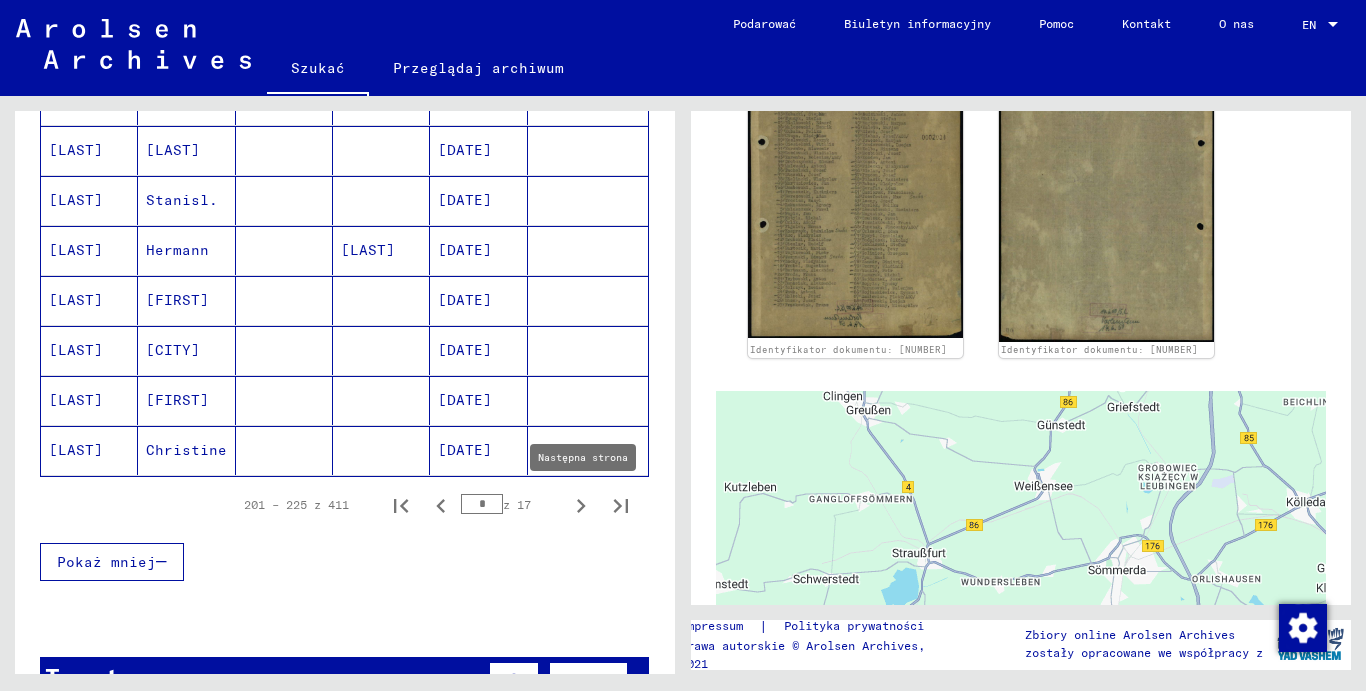 click 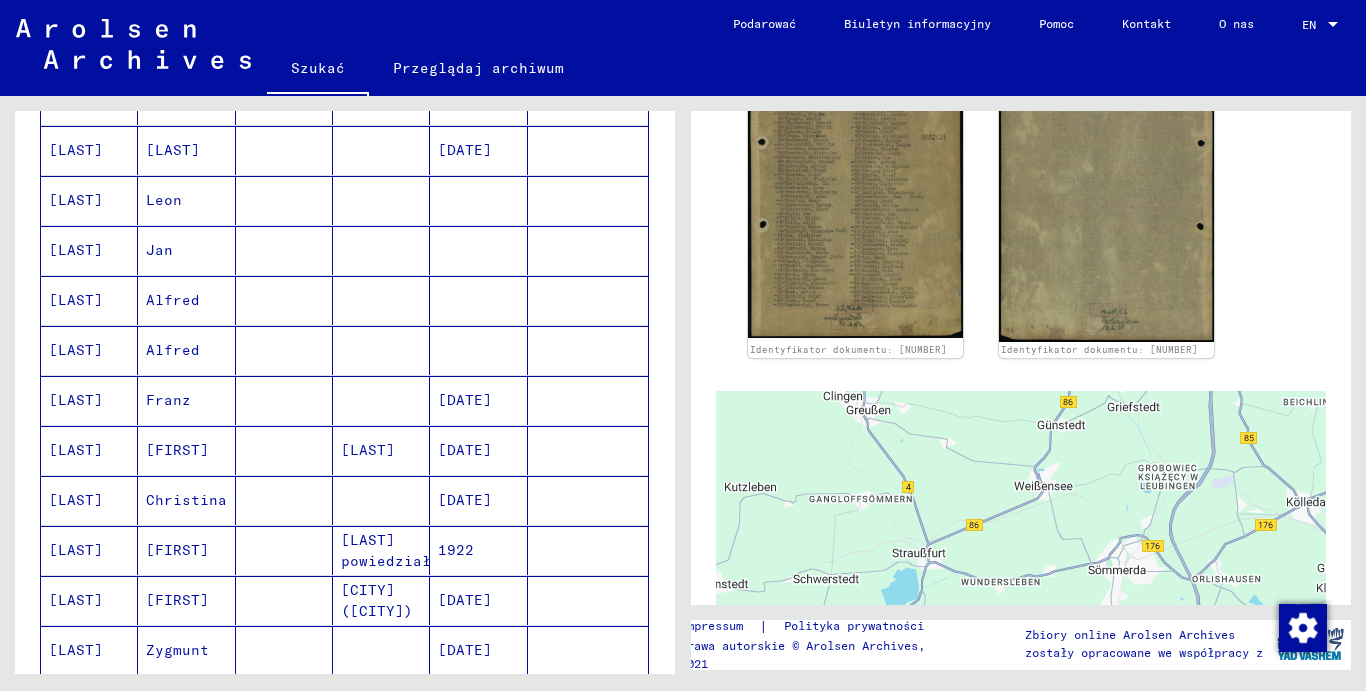 scroll, scrollTop: 1200, scrollLeft: 0, axis: vertical 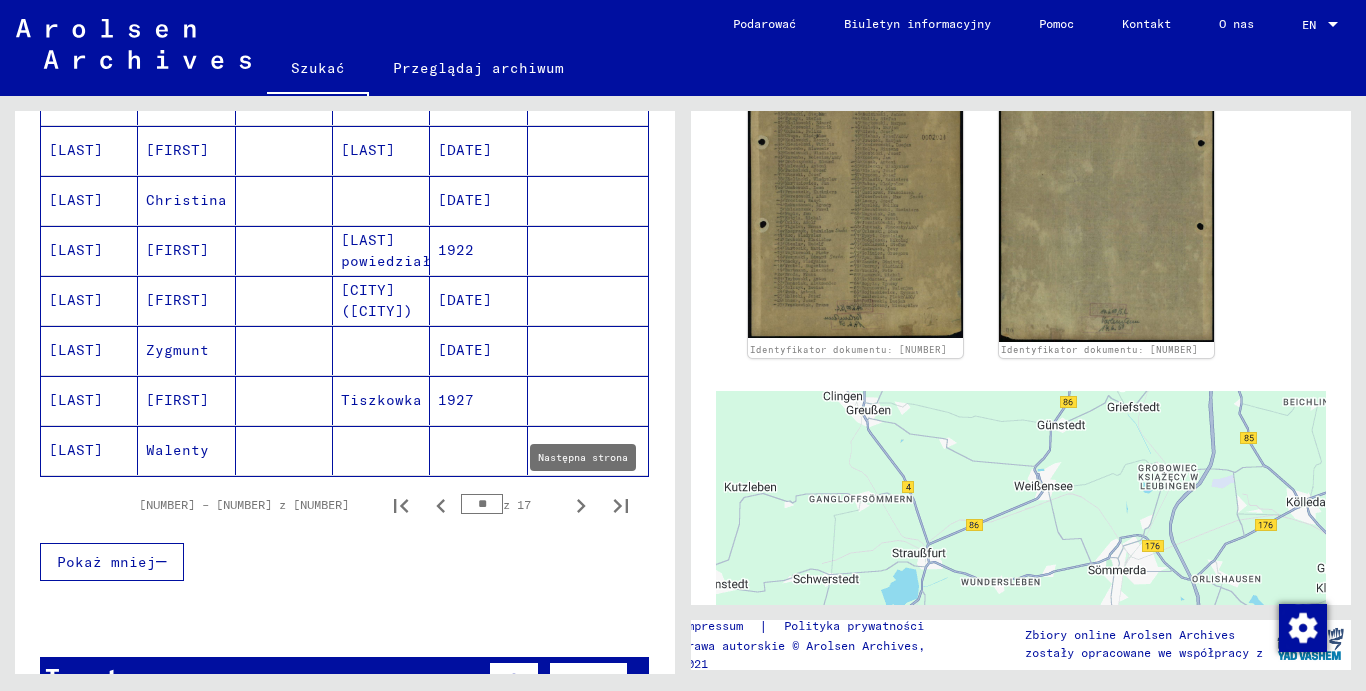 click 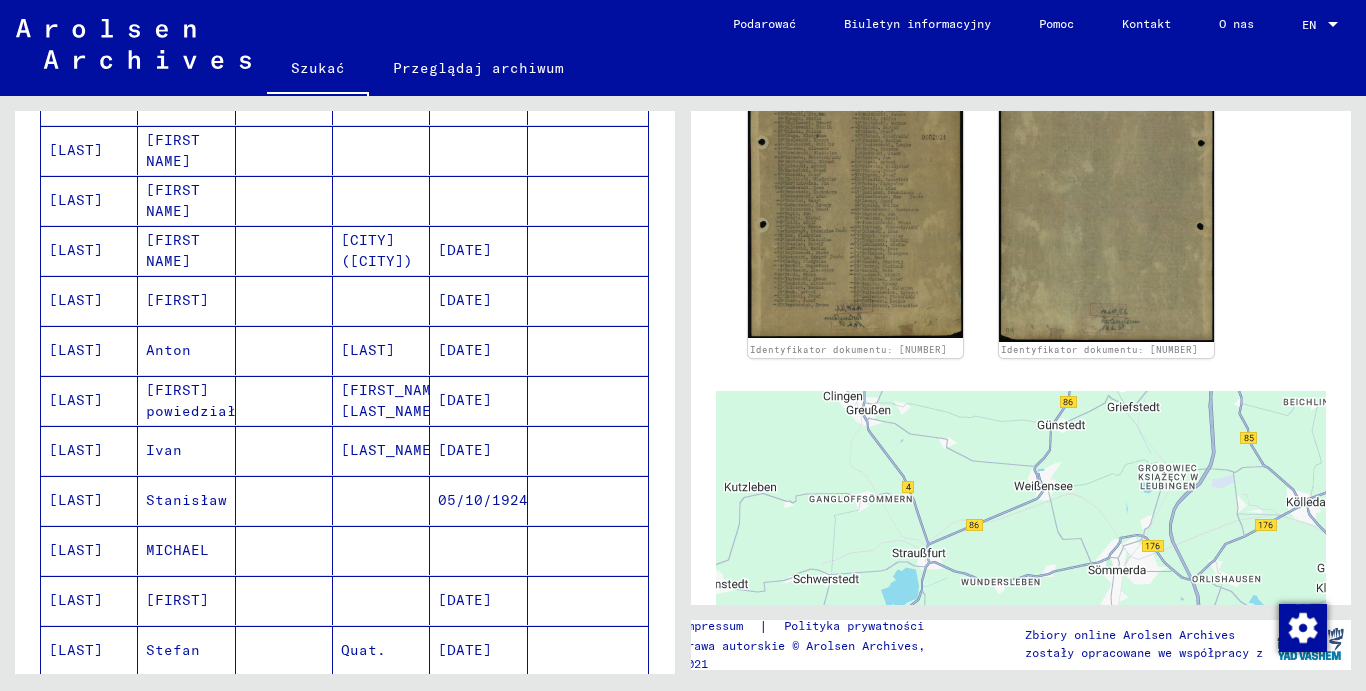 scroll, scrollTop: 1200, scrollLeft: 0, axis: vertical 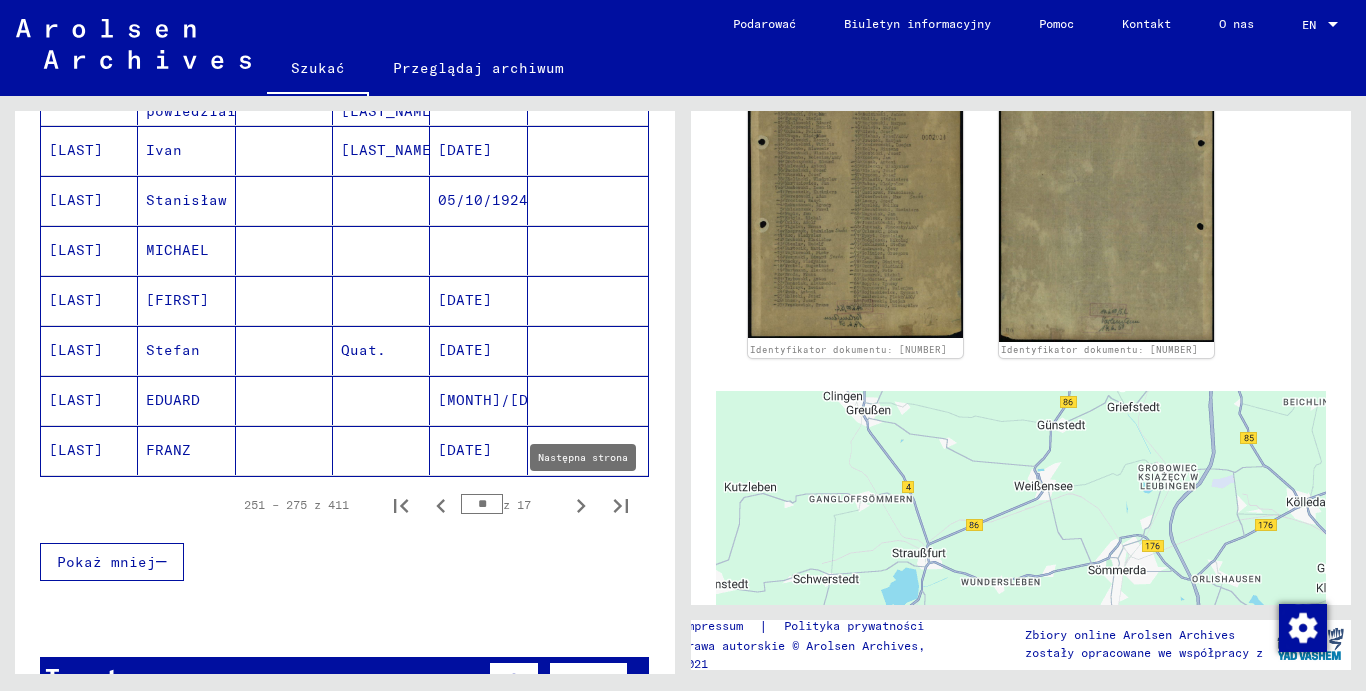 click 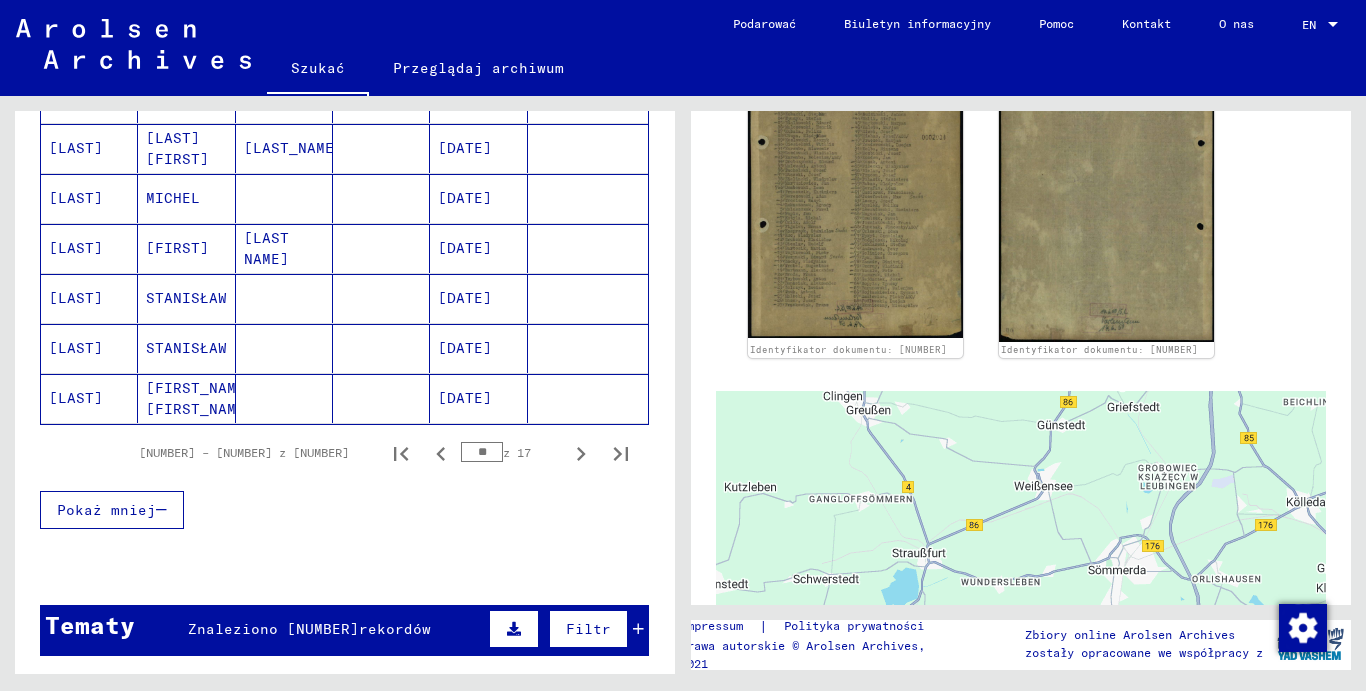 scroll, scrollTop: 1200, scrollLeft: 0, axis: vertical 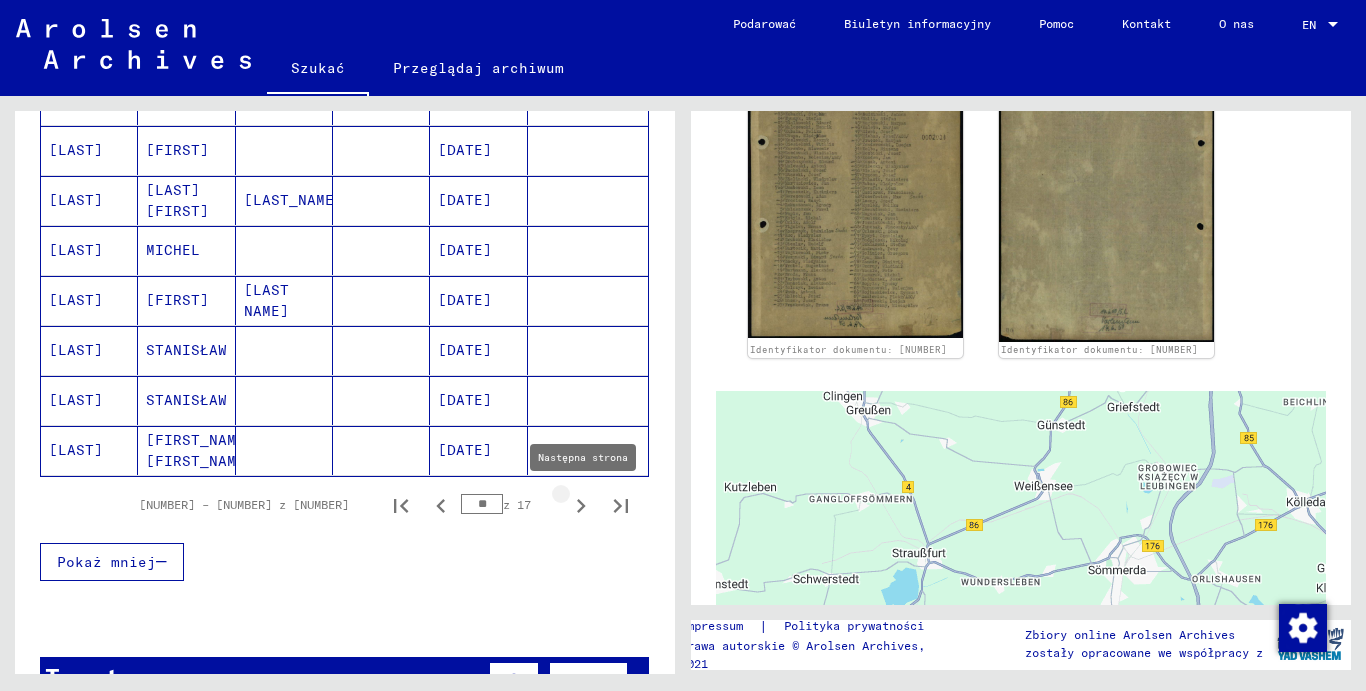 click 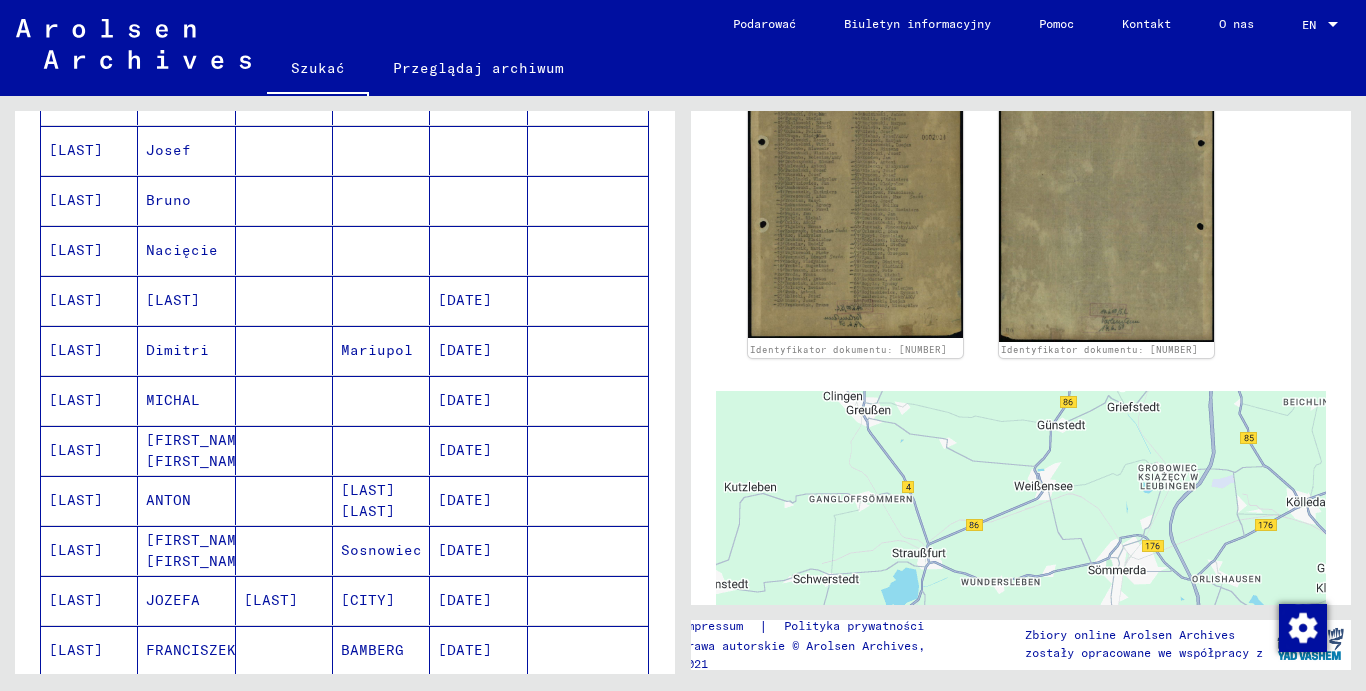 scroll, scrollTop: 300, scrollLeft: 0, axis: vertical 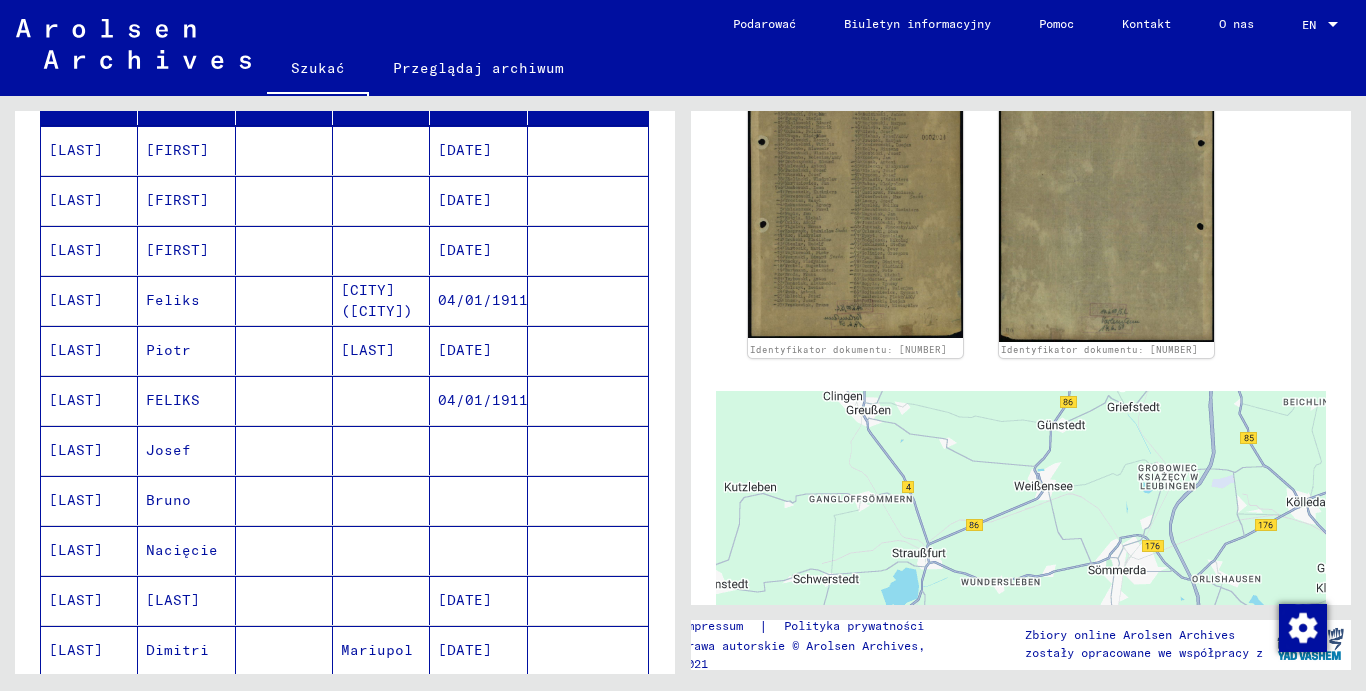 click on "[LAST]" at bounding box center [89, 350] 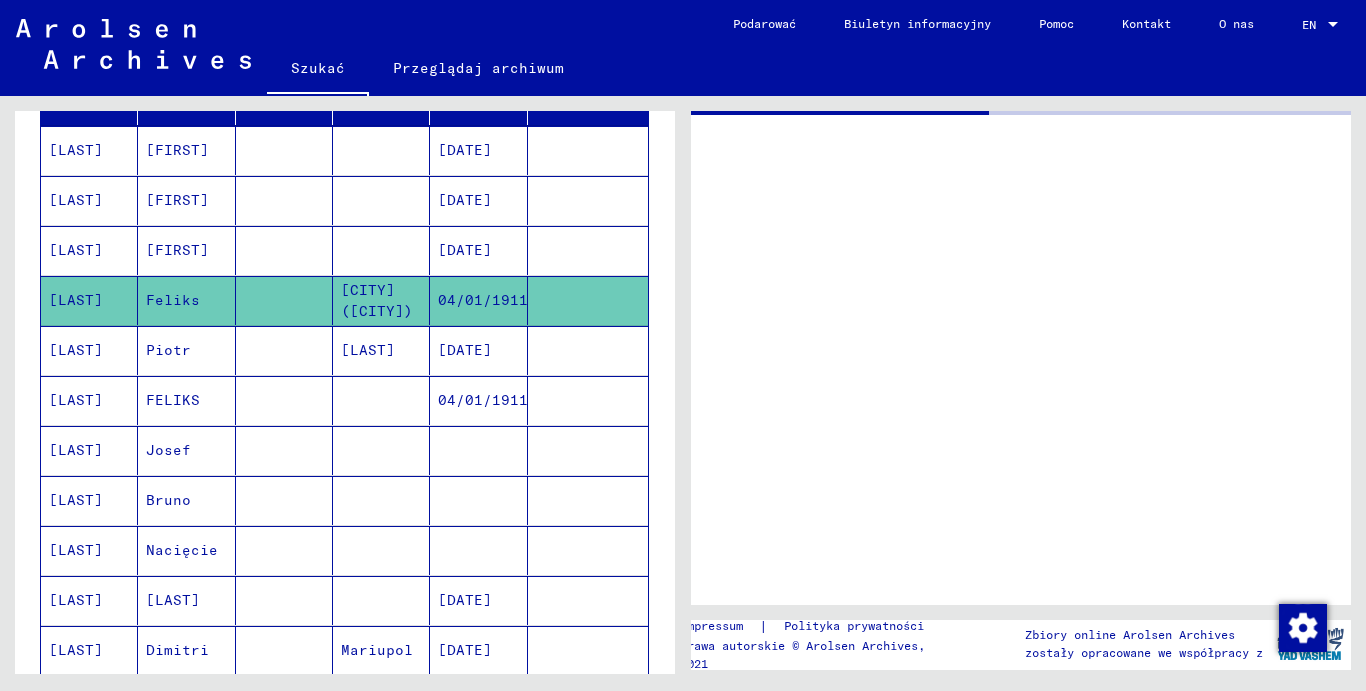 scroll, scrollTop: 0, scrollLeft: 0, axis: both 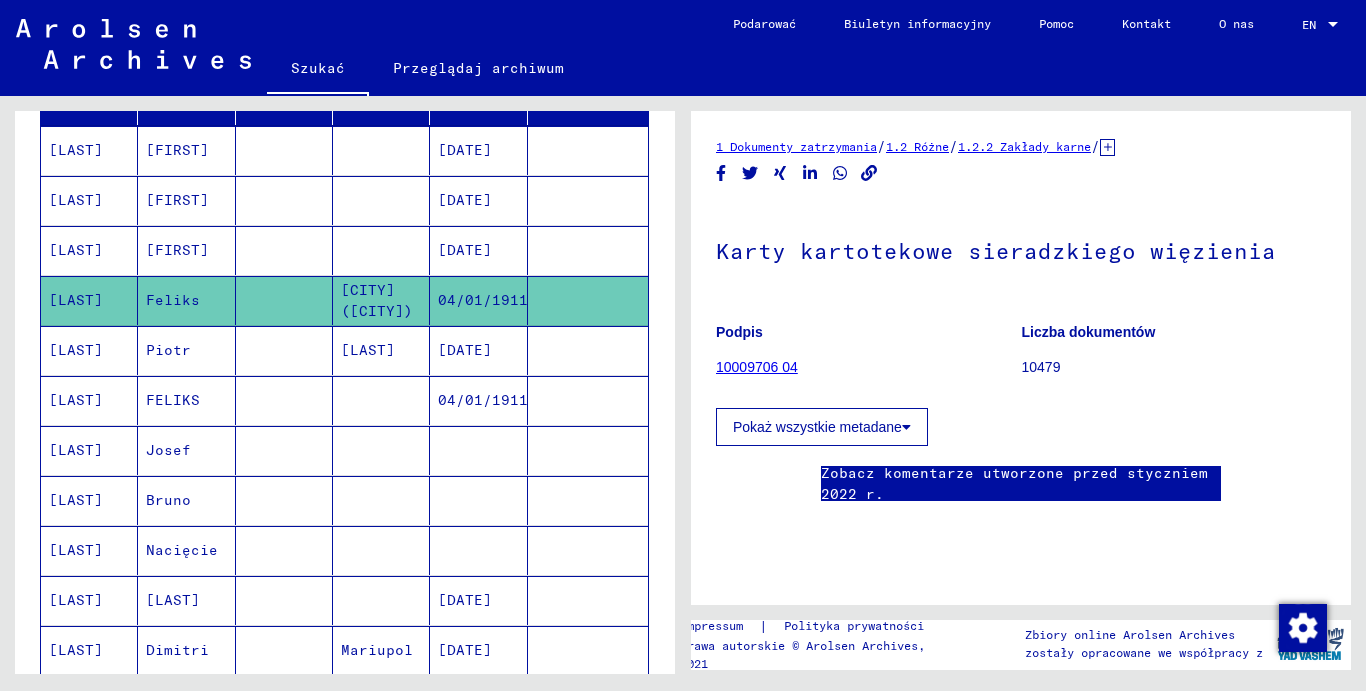 click on "10009706 04" 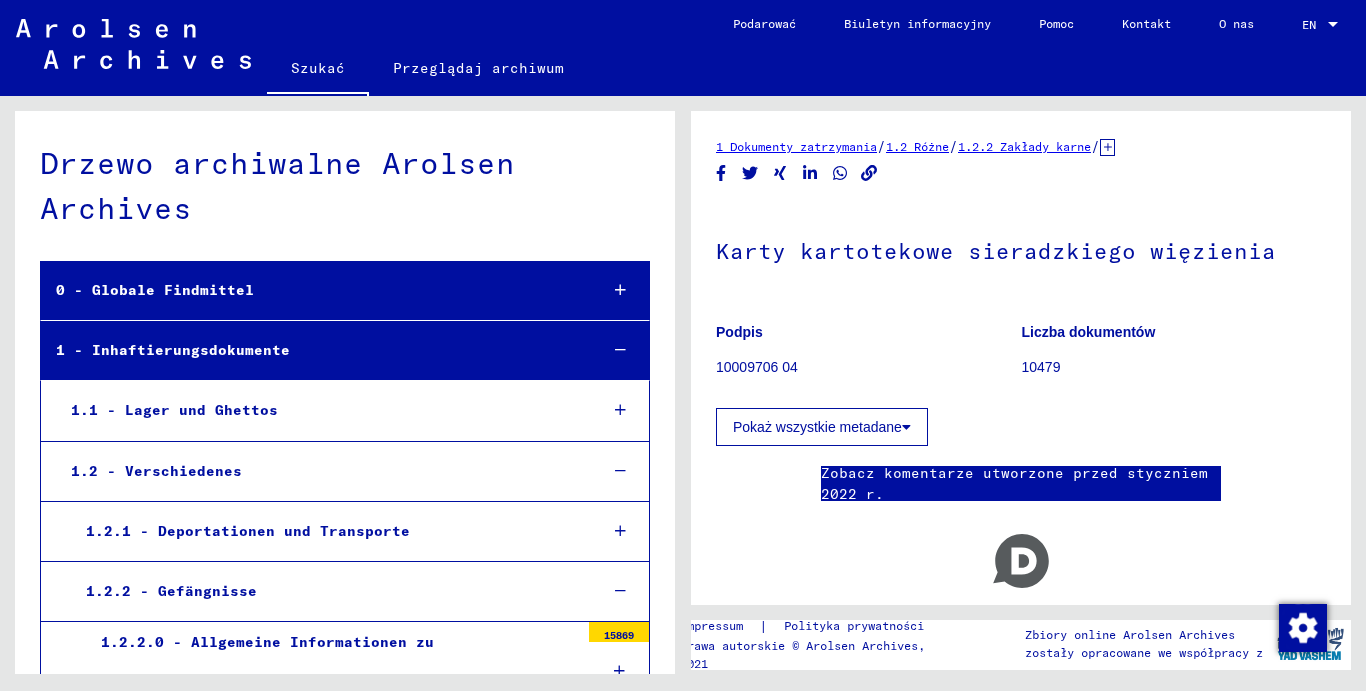 scroll, scrollTop: 10694, scrollLeft: 0, axis: vertical 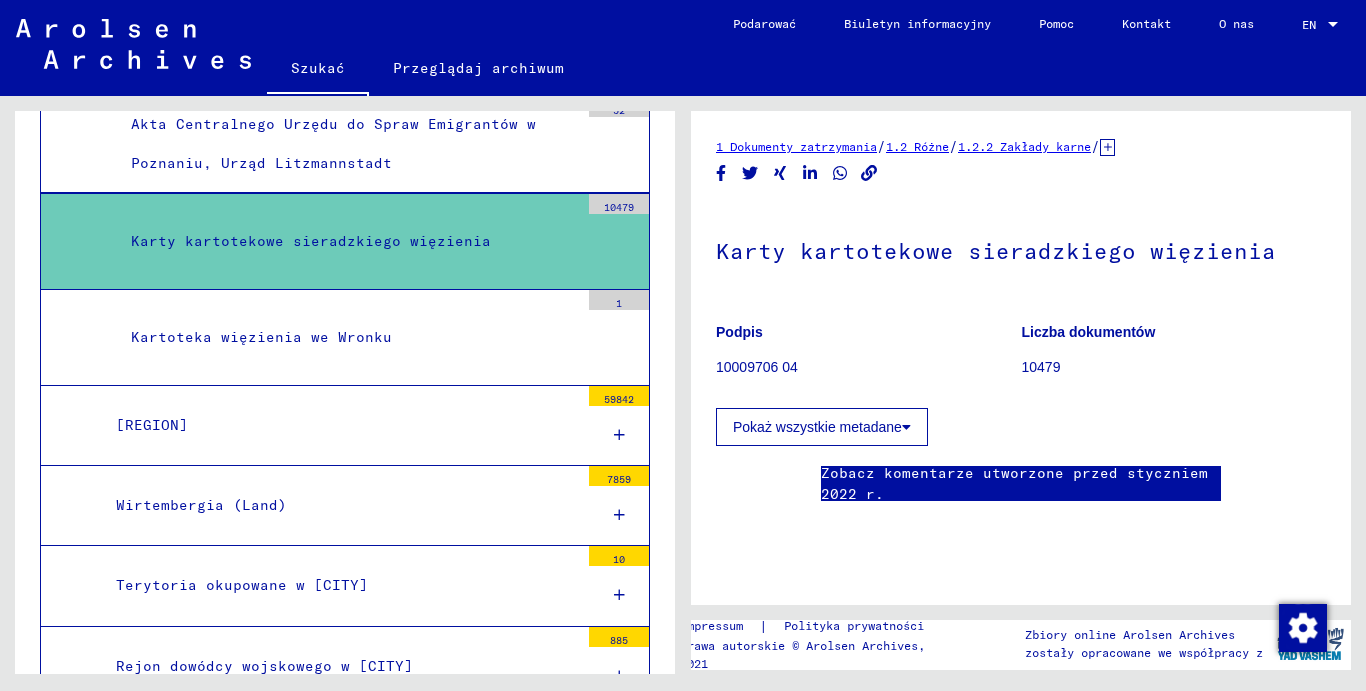 click on "1 Dokumenty zatrzymania" 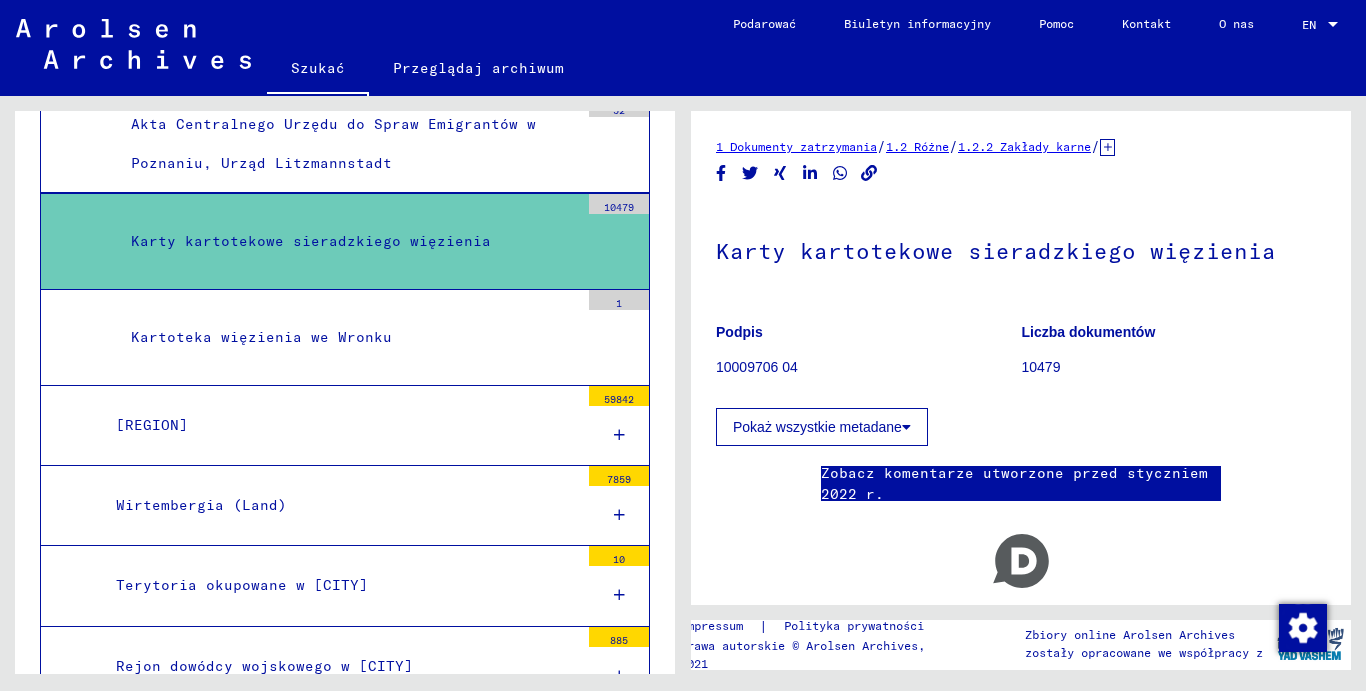 click on "1.2 Różne" 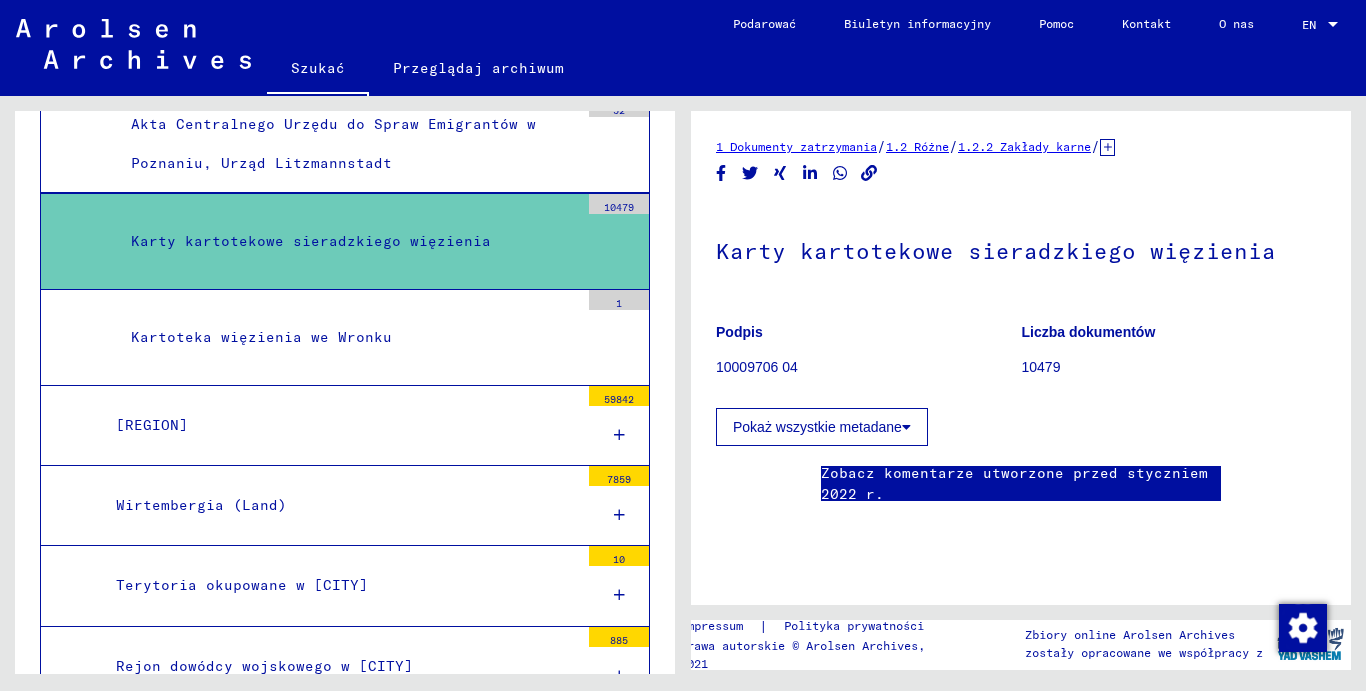 click on "1.2.2 Zakłady karne" 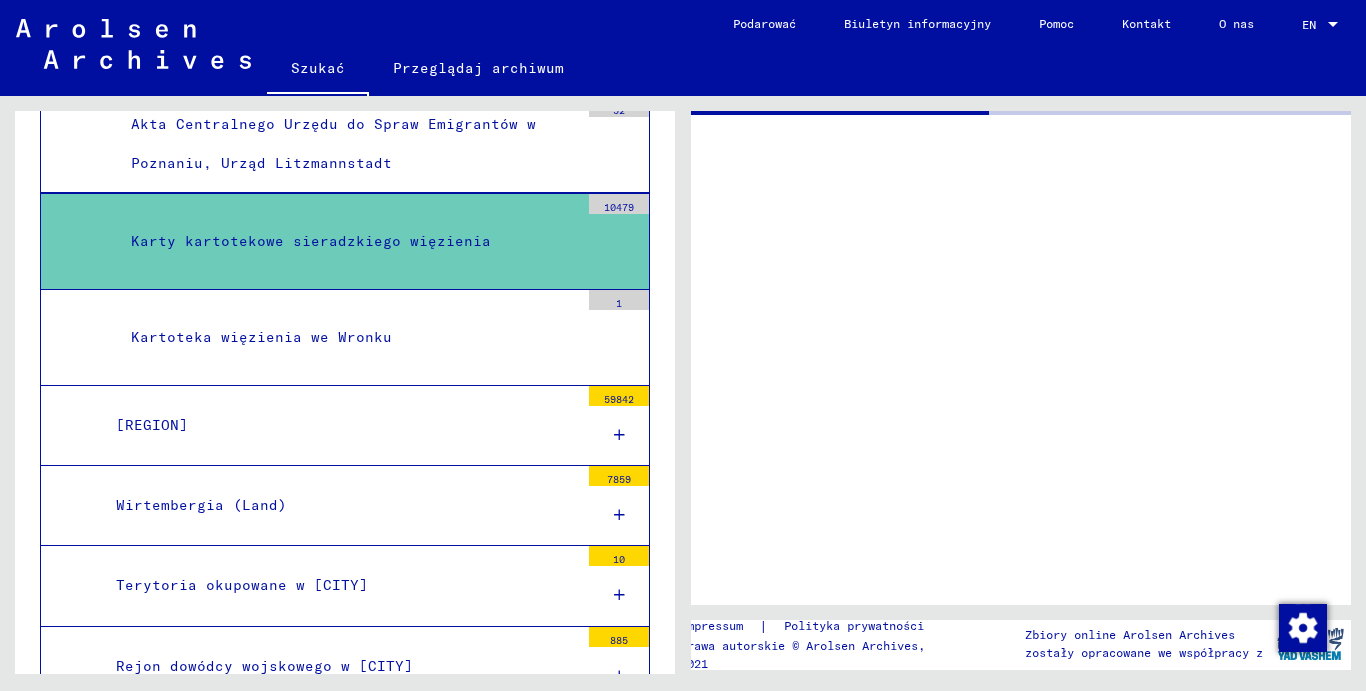 scroll, scrollTop: 0, scrollLeft: 0, axis: both 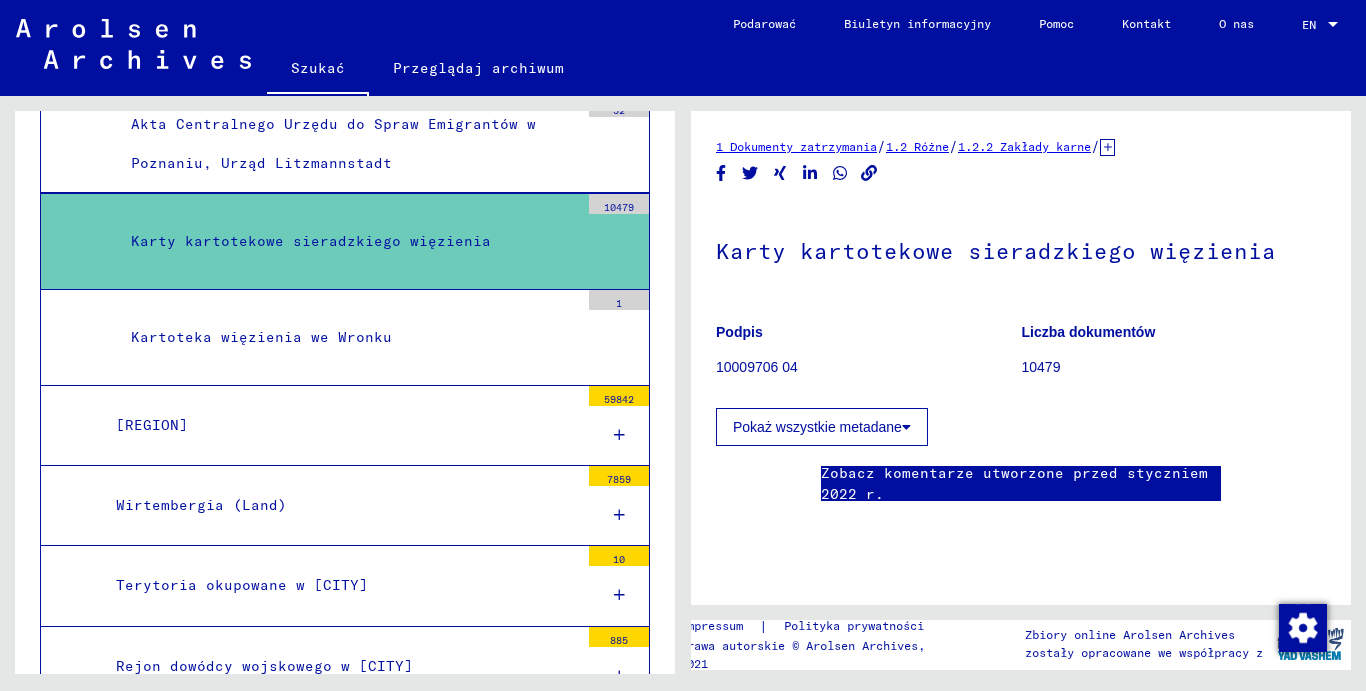 click on "Karty kartotekowe sieradzkiego więzienia" 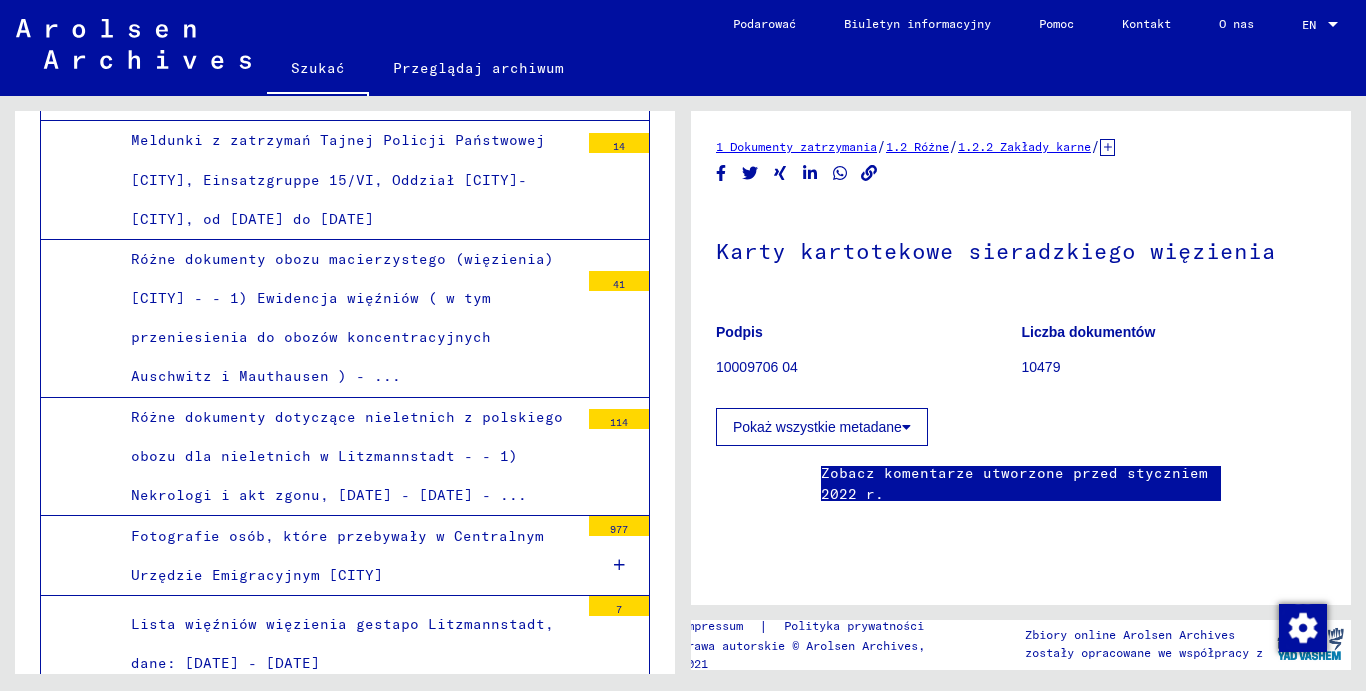 scroll, scrollTop: 7441, scrollLeft: 0, axis: vertical 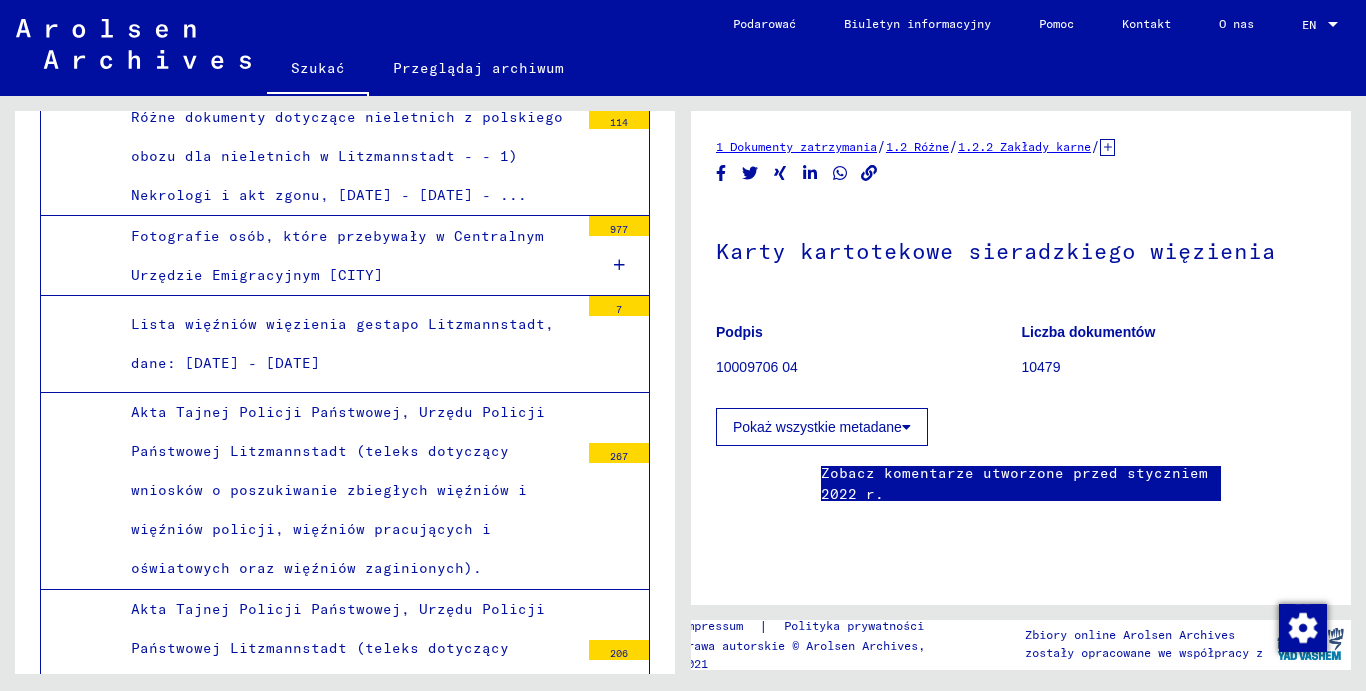 click on "Lista więźniów więzienia gestapo Litzmannstadt, dane: [DATE] - [DATE]" at bounding box center (347, 344) 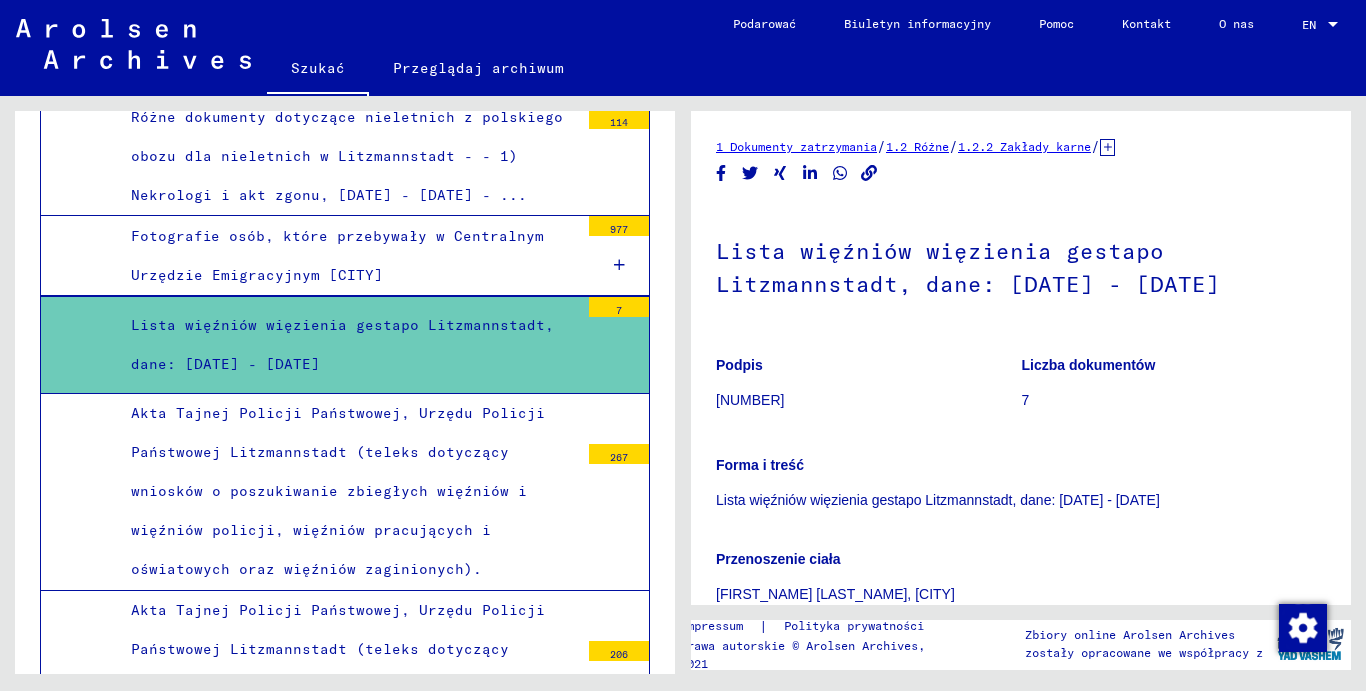 scroll, scrollTop: 300, scrollLeft: 0, axis: vertical 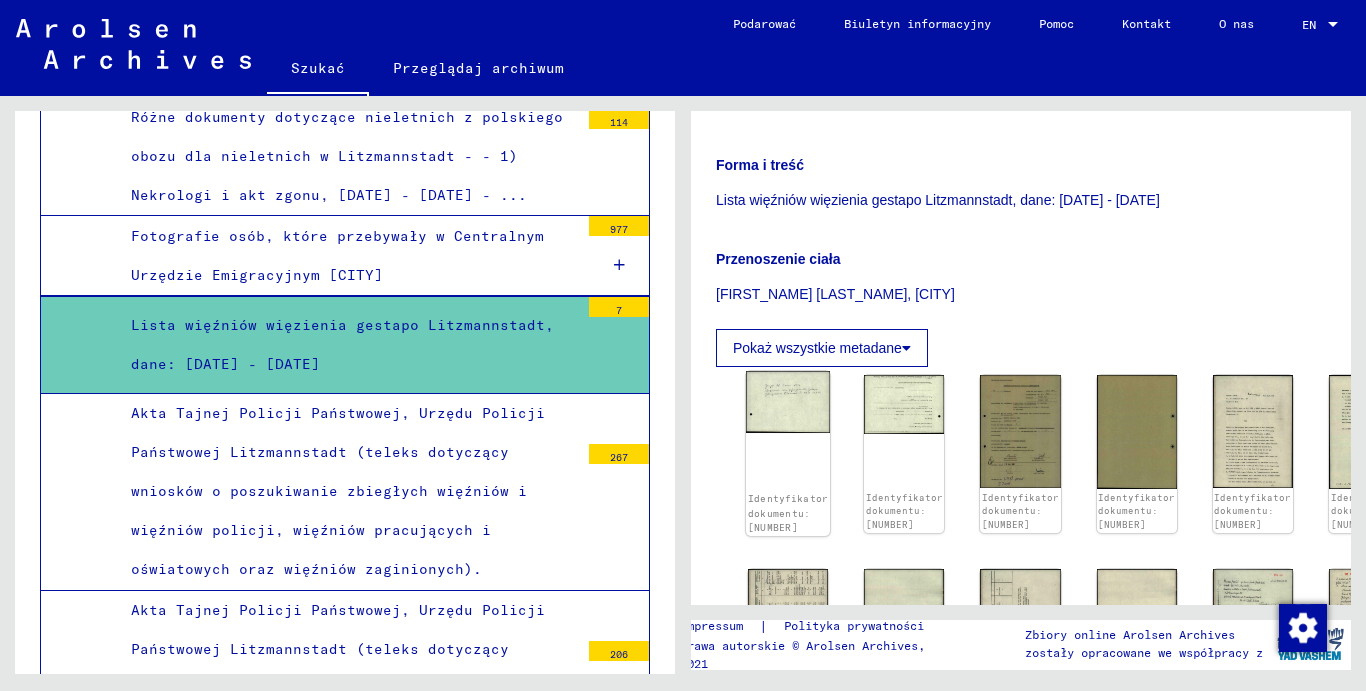 click 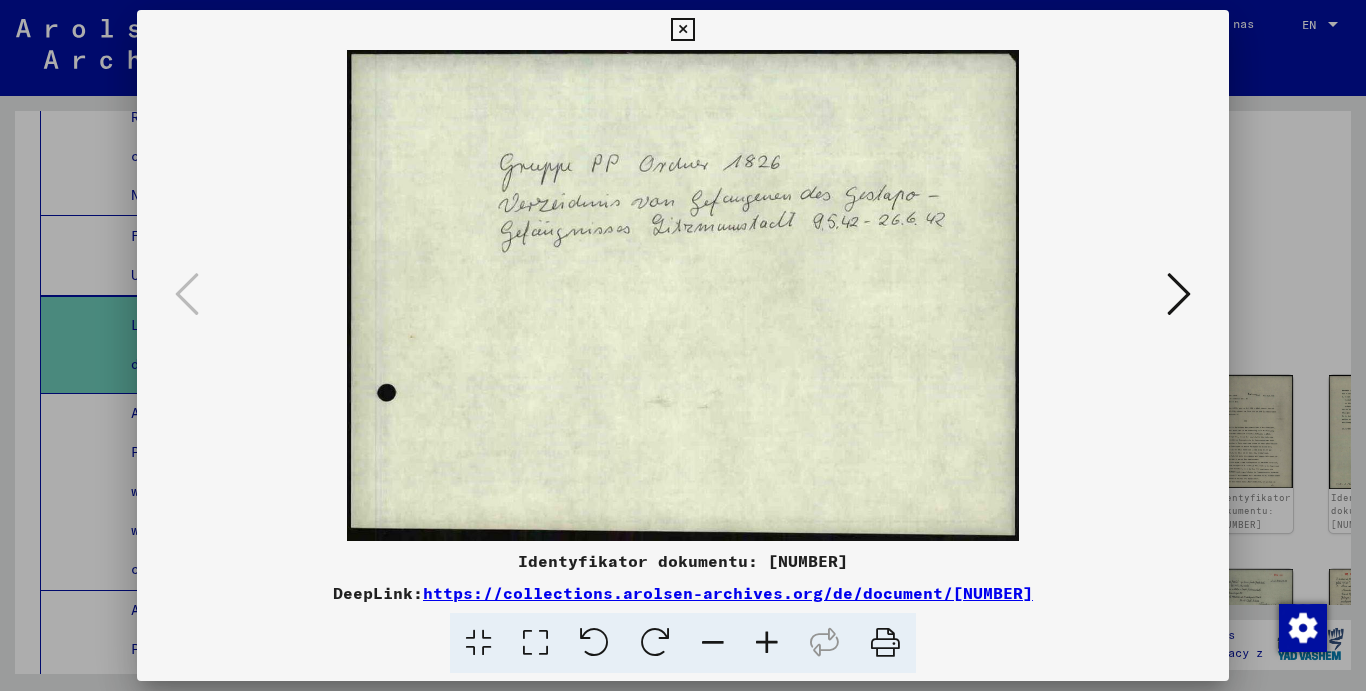 click at bounding box center [1179, 294] 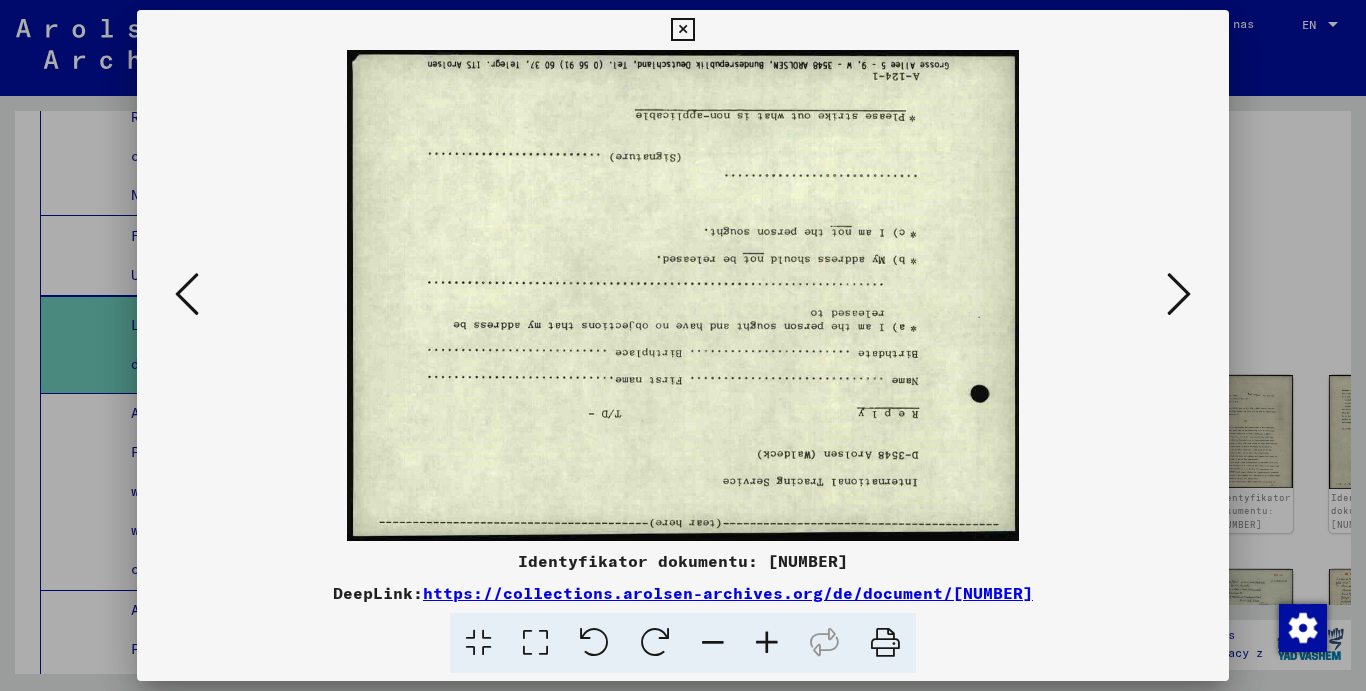 click at bounding box center [1179, 295] 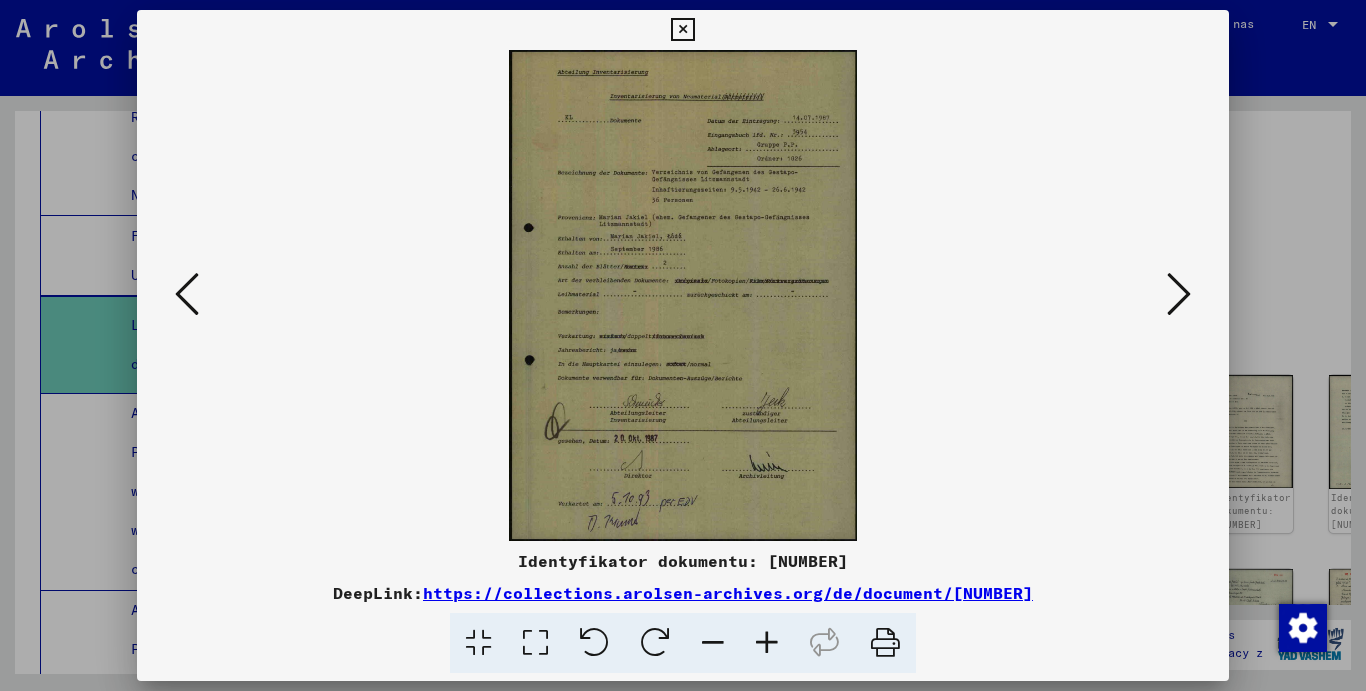 click at bounding box center (767, 643) 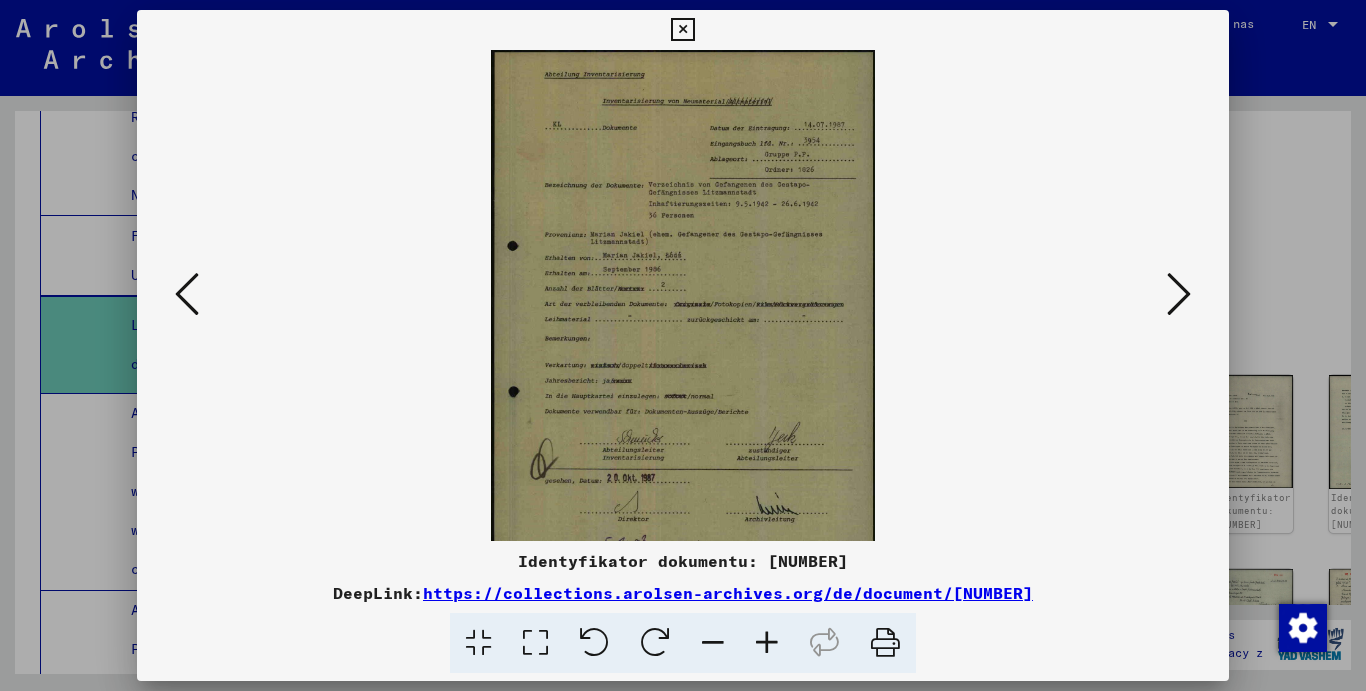 click at bounding box center [767, 643] 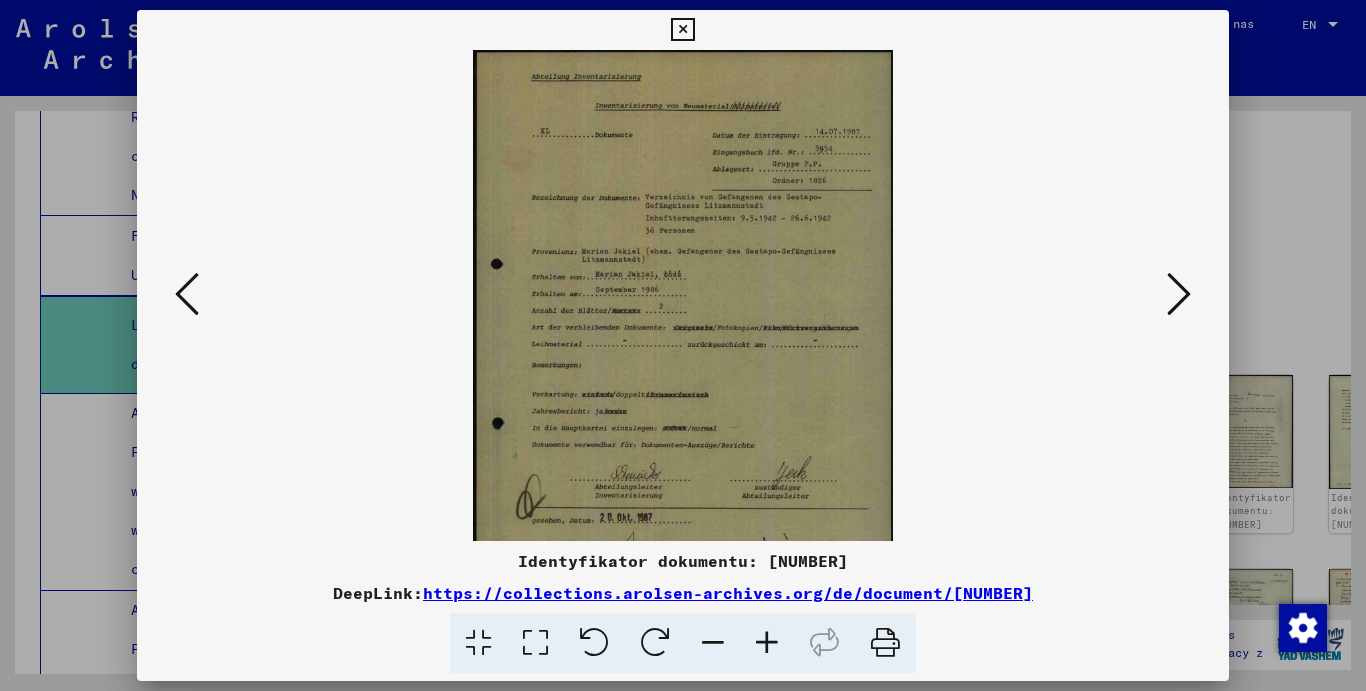 click at bounding box center (767, 643) 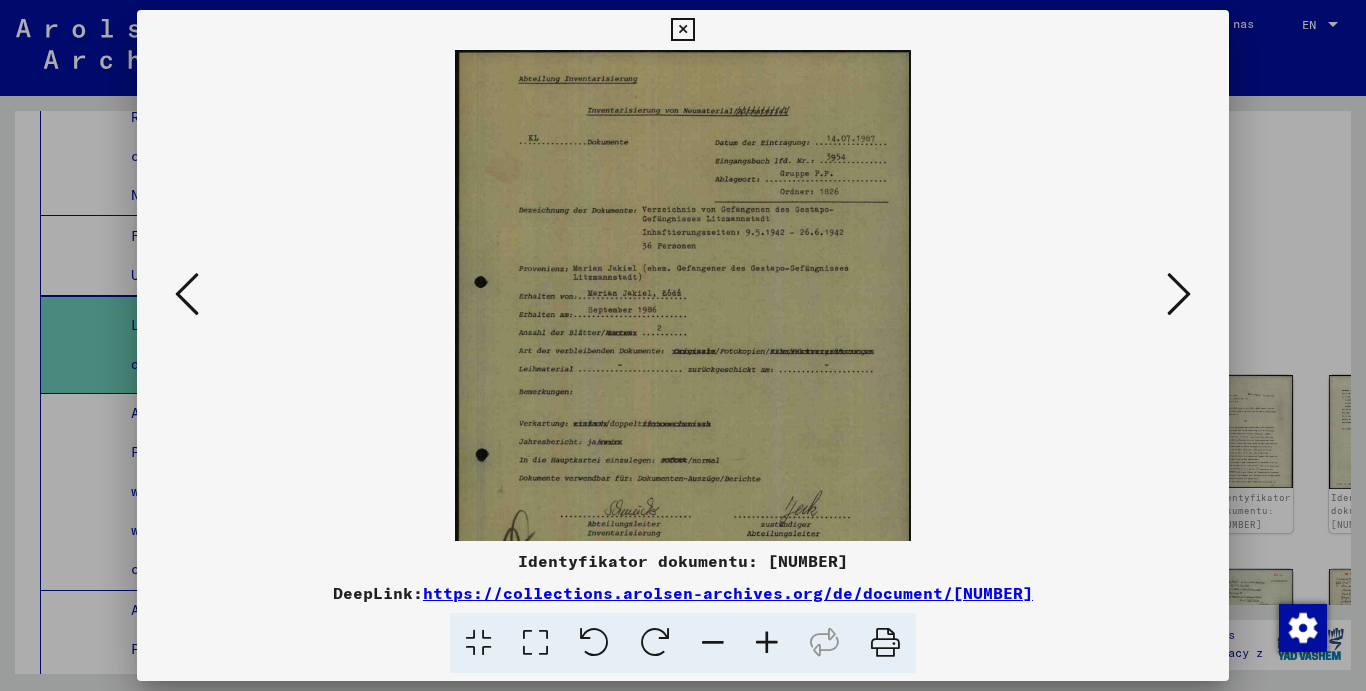 click at bounding box center (767, 643) 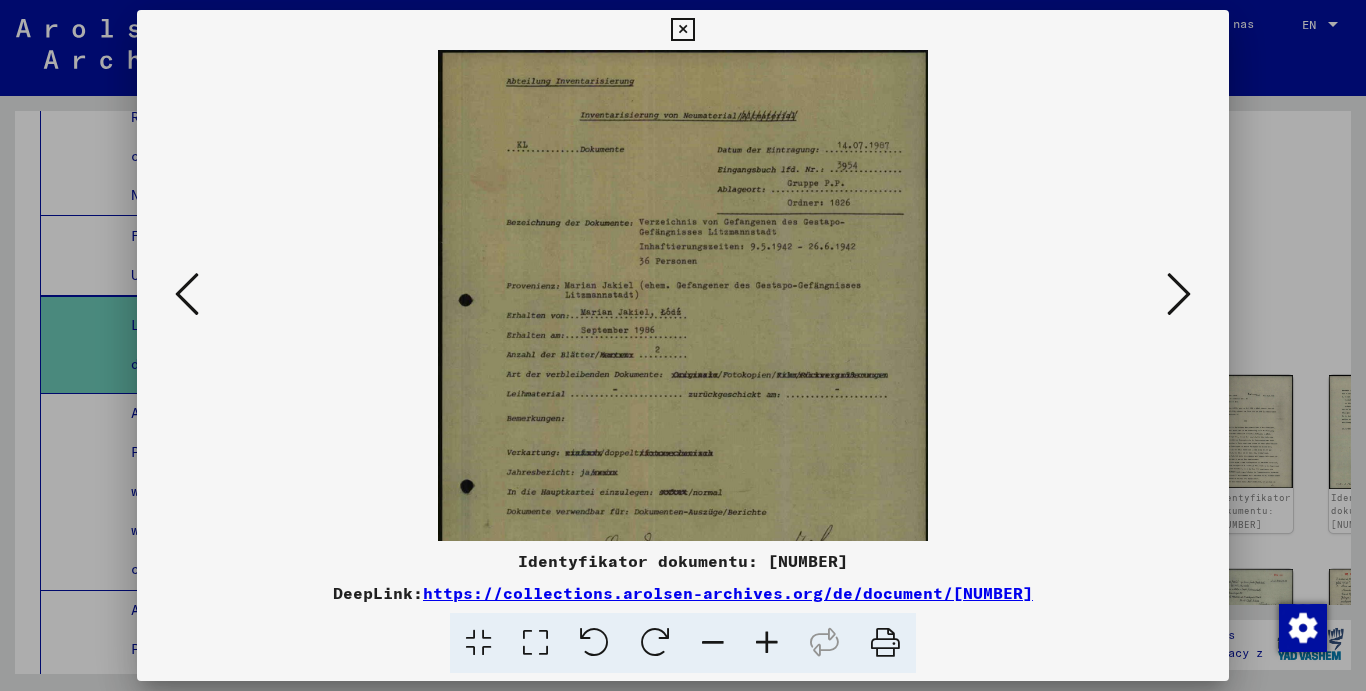 click at bounding box center (767, 643) 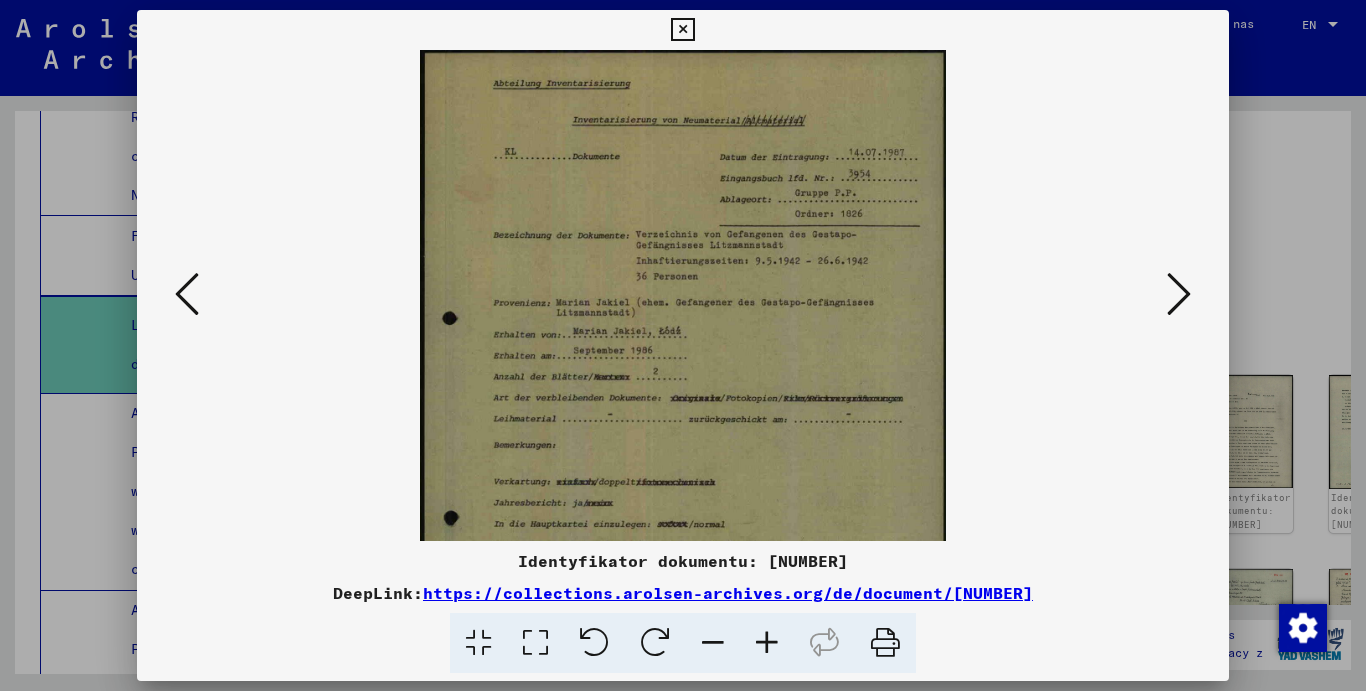 click at bounding box center [767, 643] 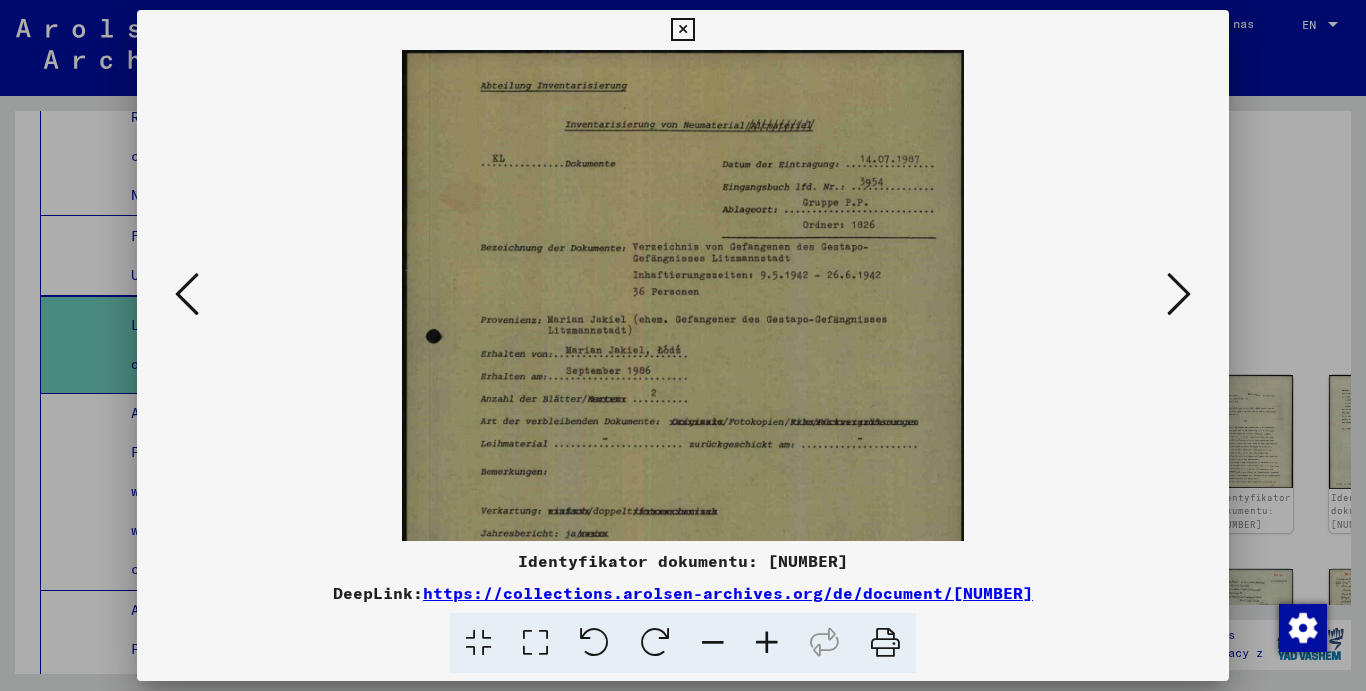 click at bounding box center [767, 643] 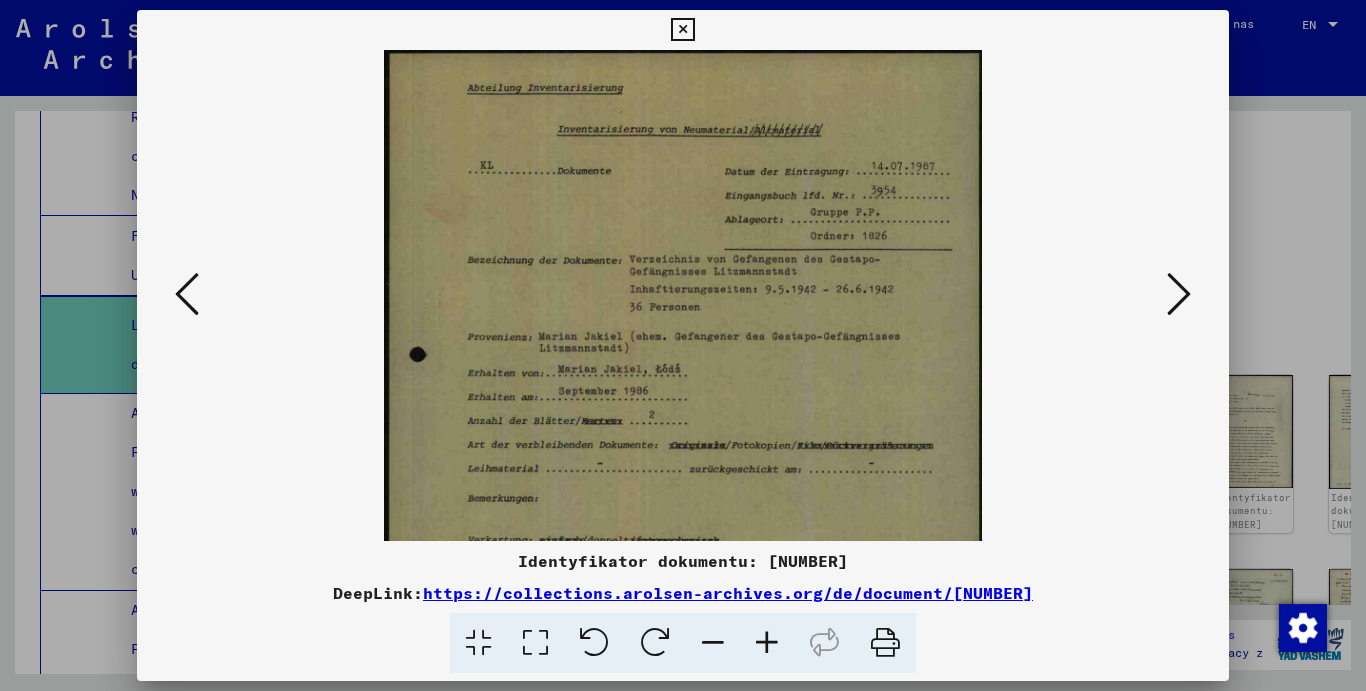click at bounding box center (767, 643) 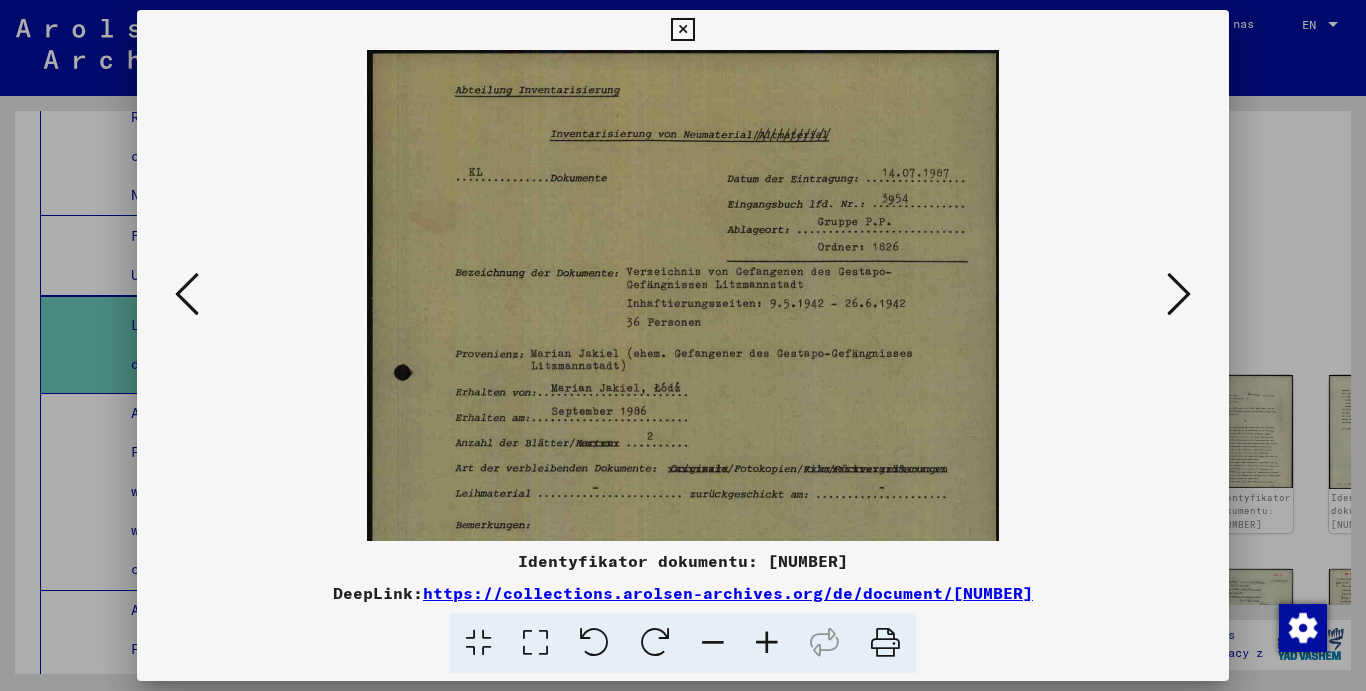 click at bounding box center [767, 643] 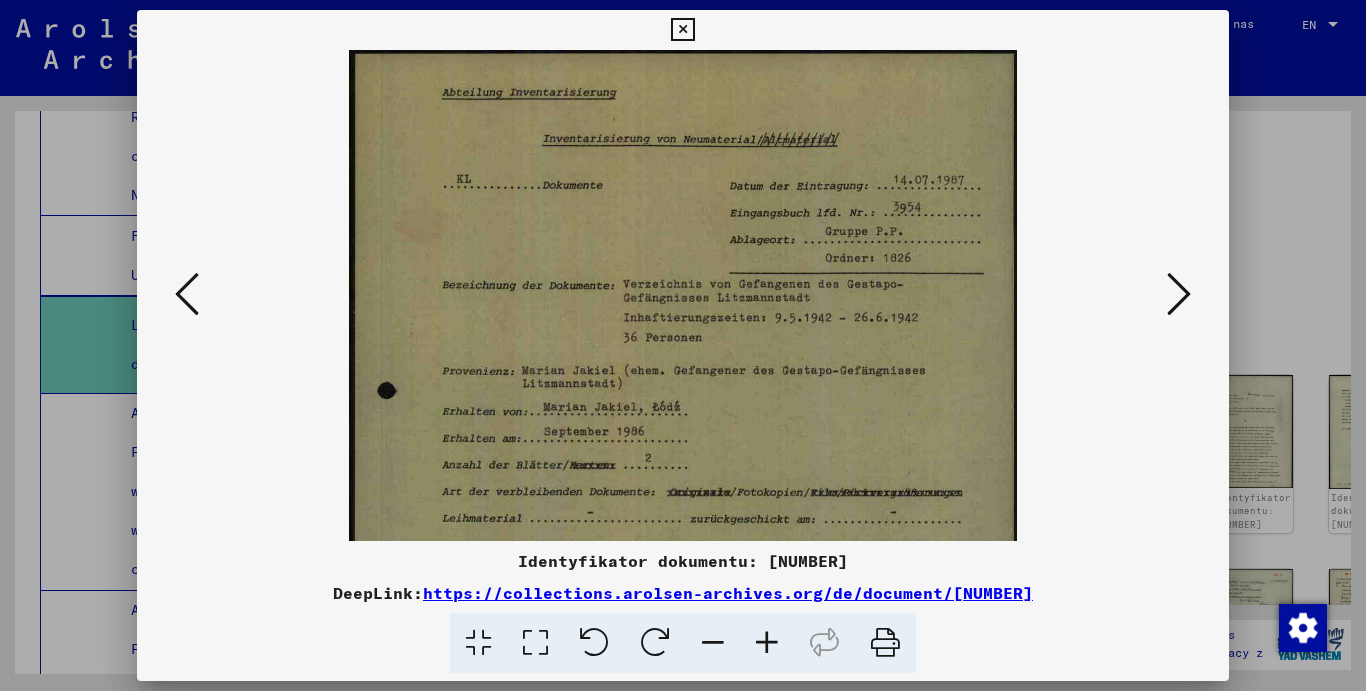 click at bounding box center (767, 643) 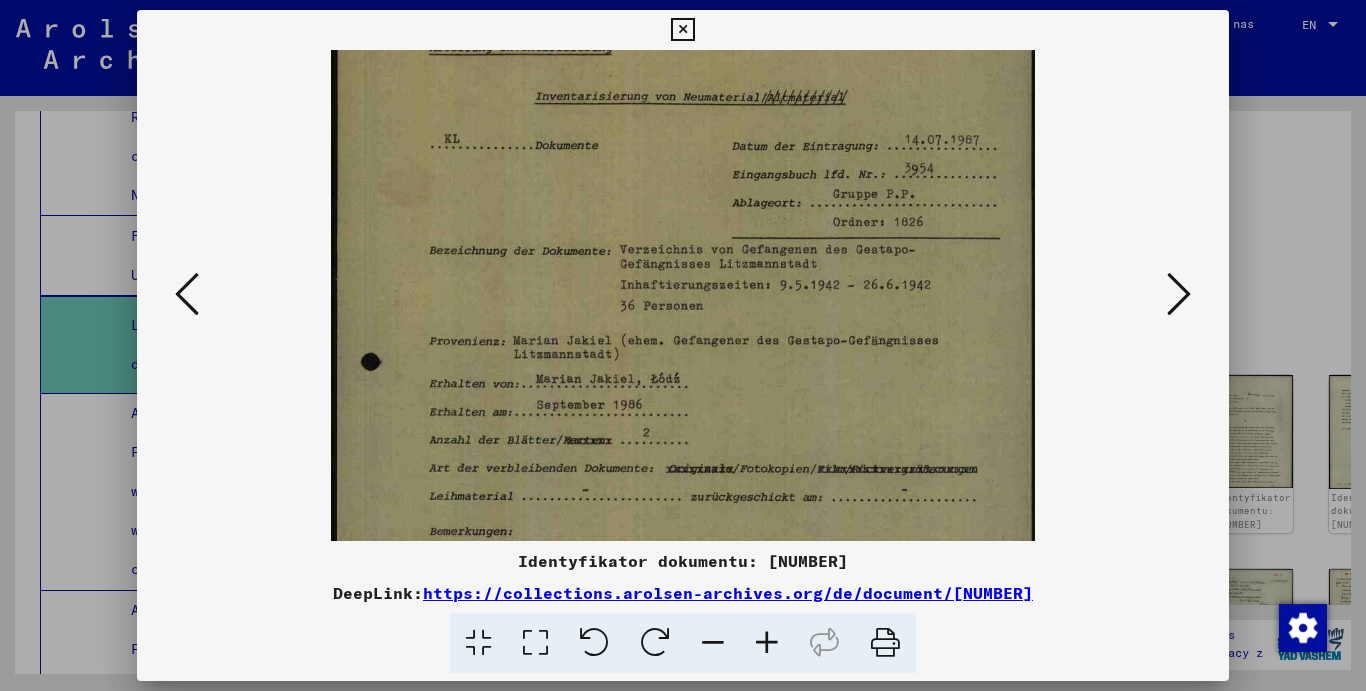 scroll, scrollTop: 116, scrollLeft: 0, axis: vertical 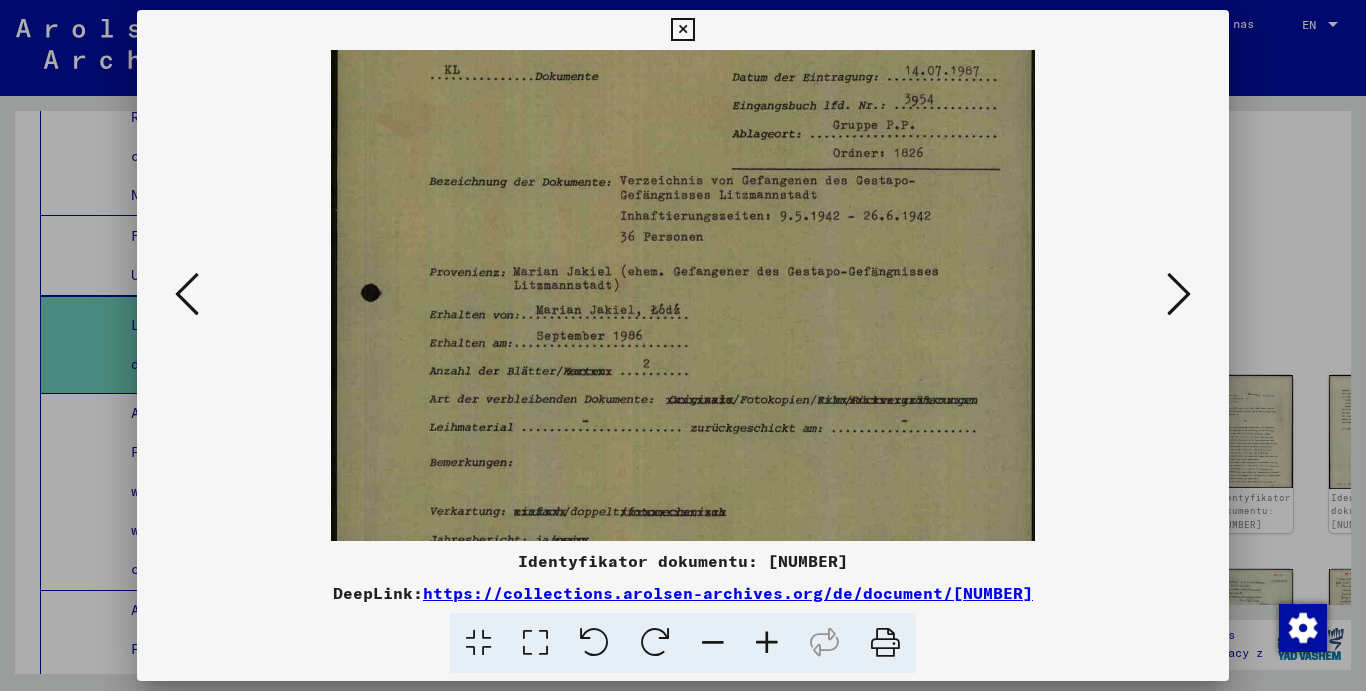 drag, startPoint x: 829, startPoint y: 435, endPoint x: 796, endPoint y: 319, distance: 120.60265 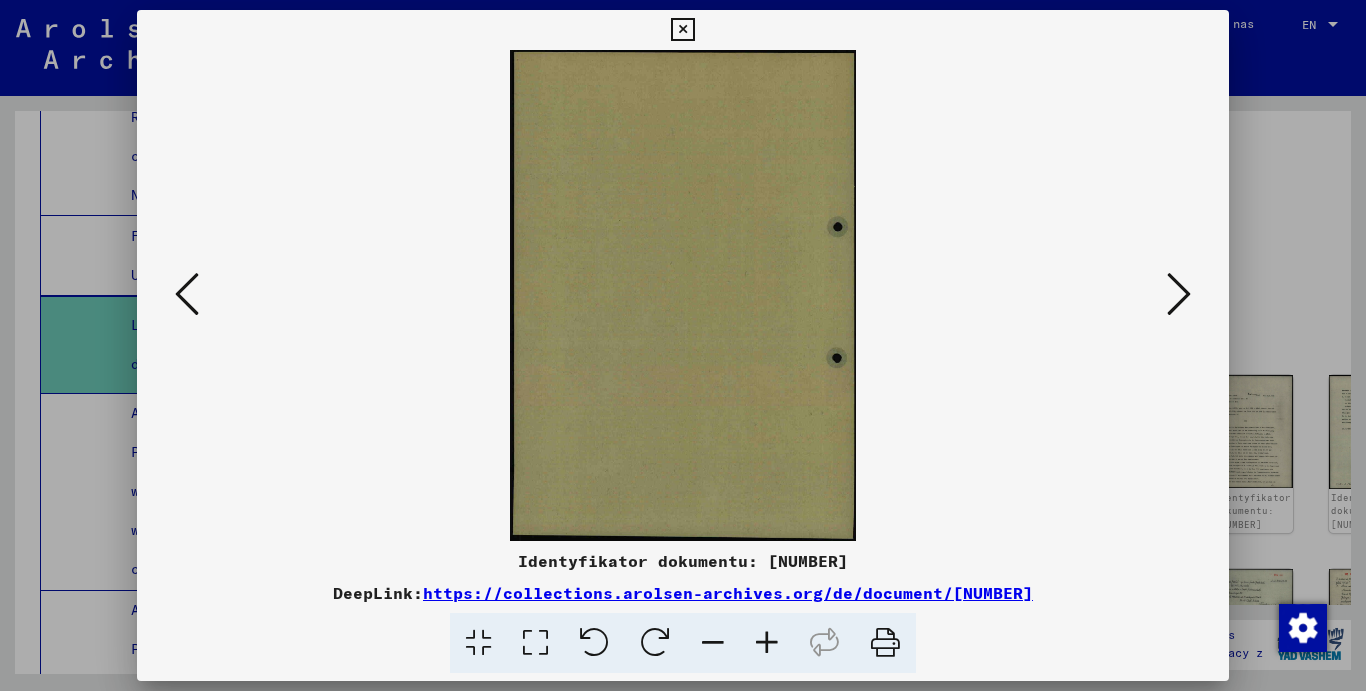 scroll, scrollTop: 0, scrollLeft: 0, axis: both 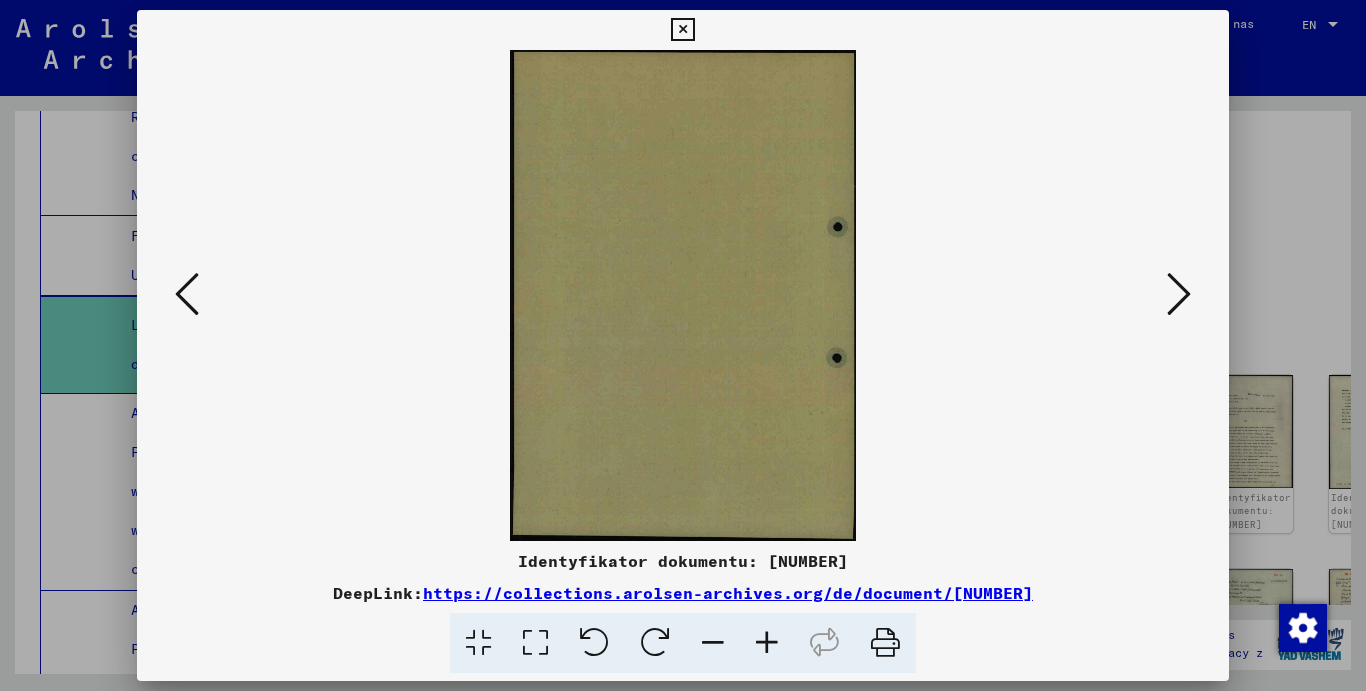 click at bounding box center [1179, 294] 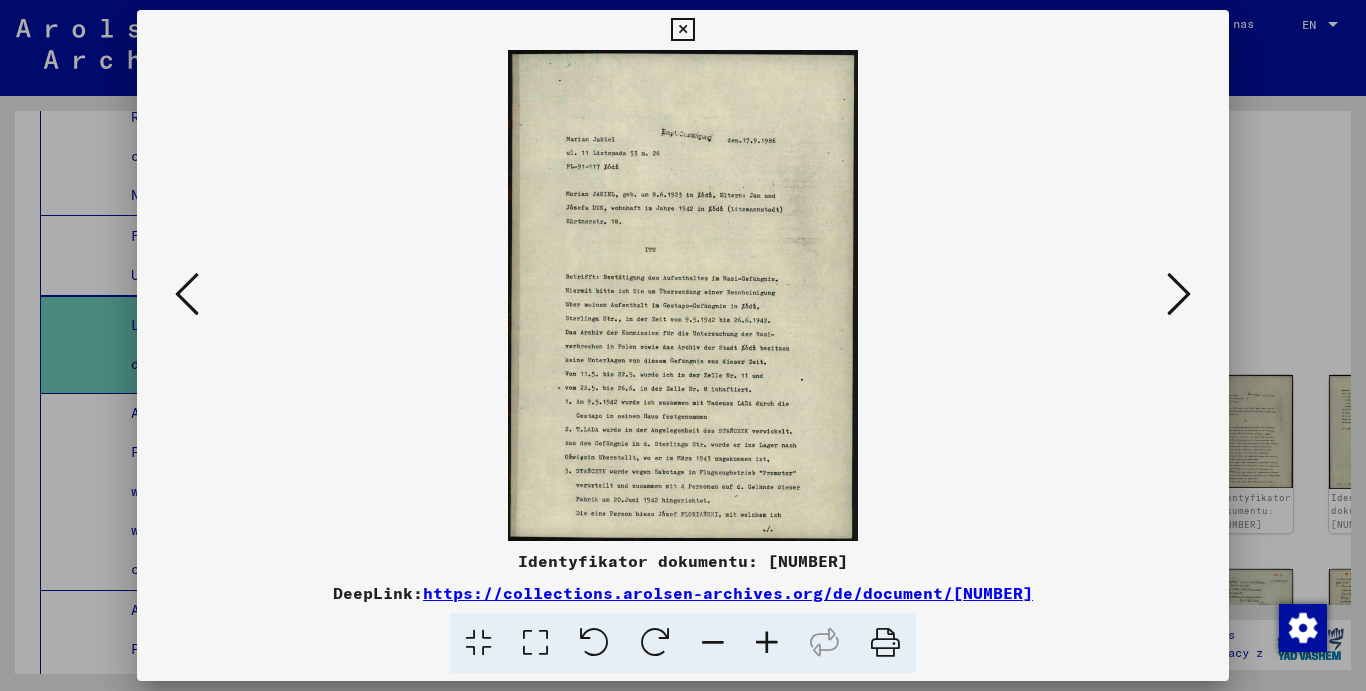 click at bounding box center (1179, 294) 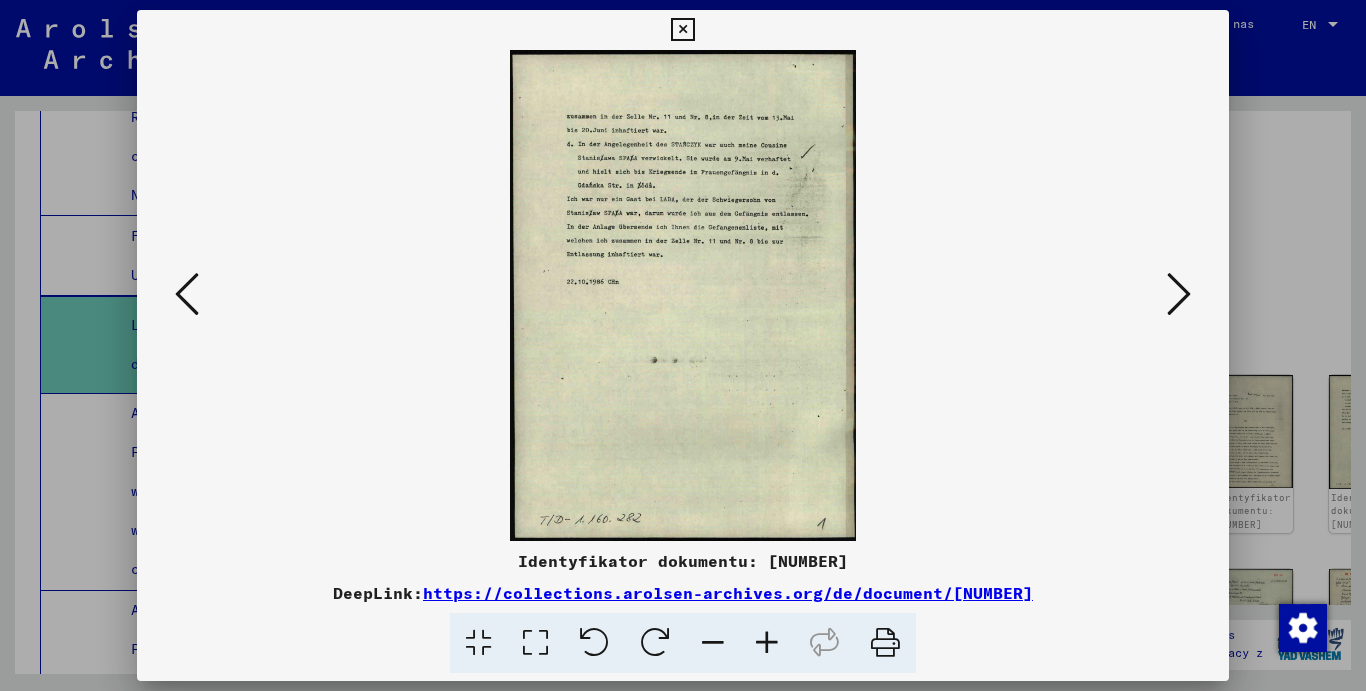 click at bounding box center [1179, 294] 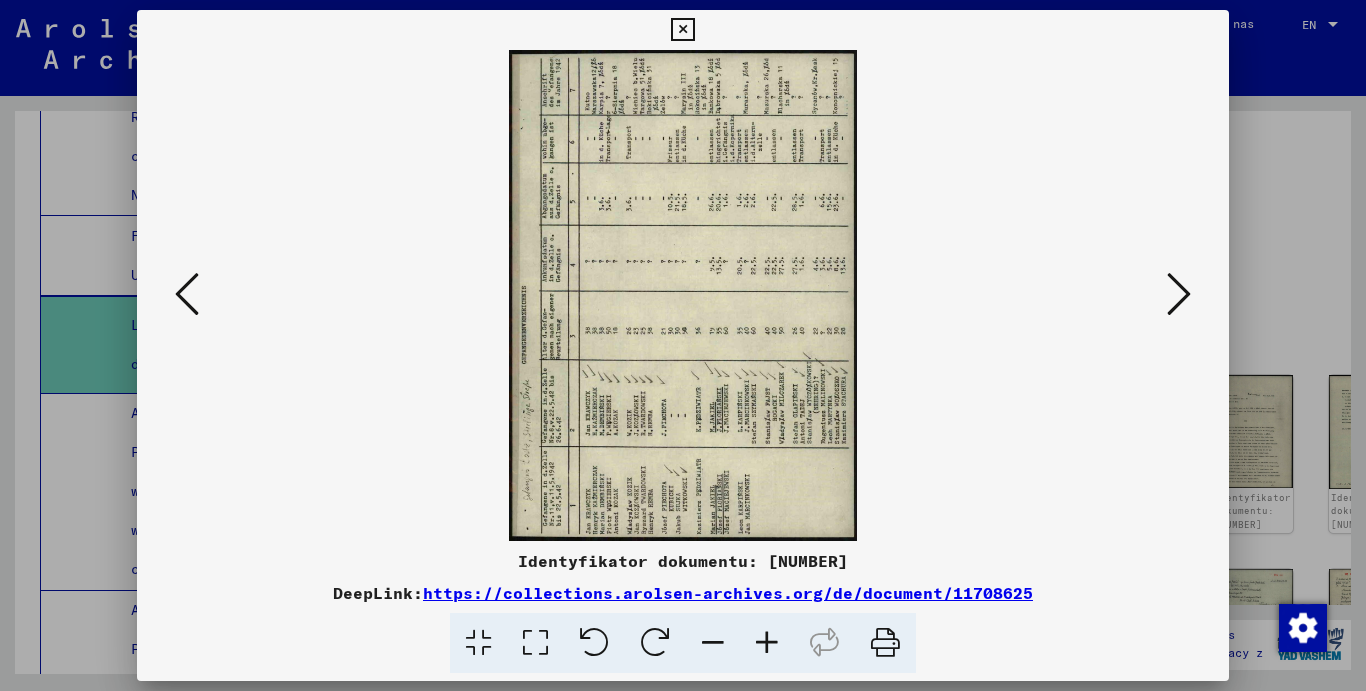 click at bounding box center [655, 643] 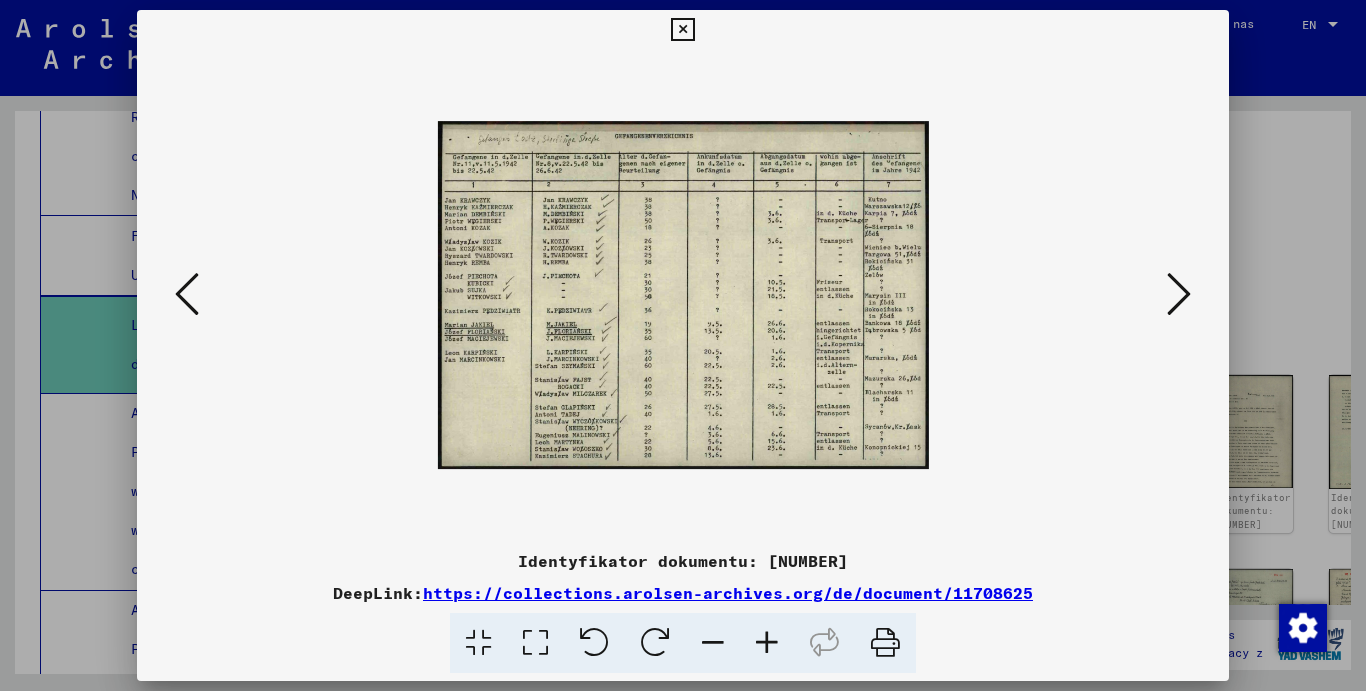 click at bounding box center [767, 643] 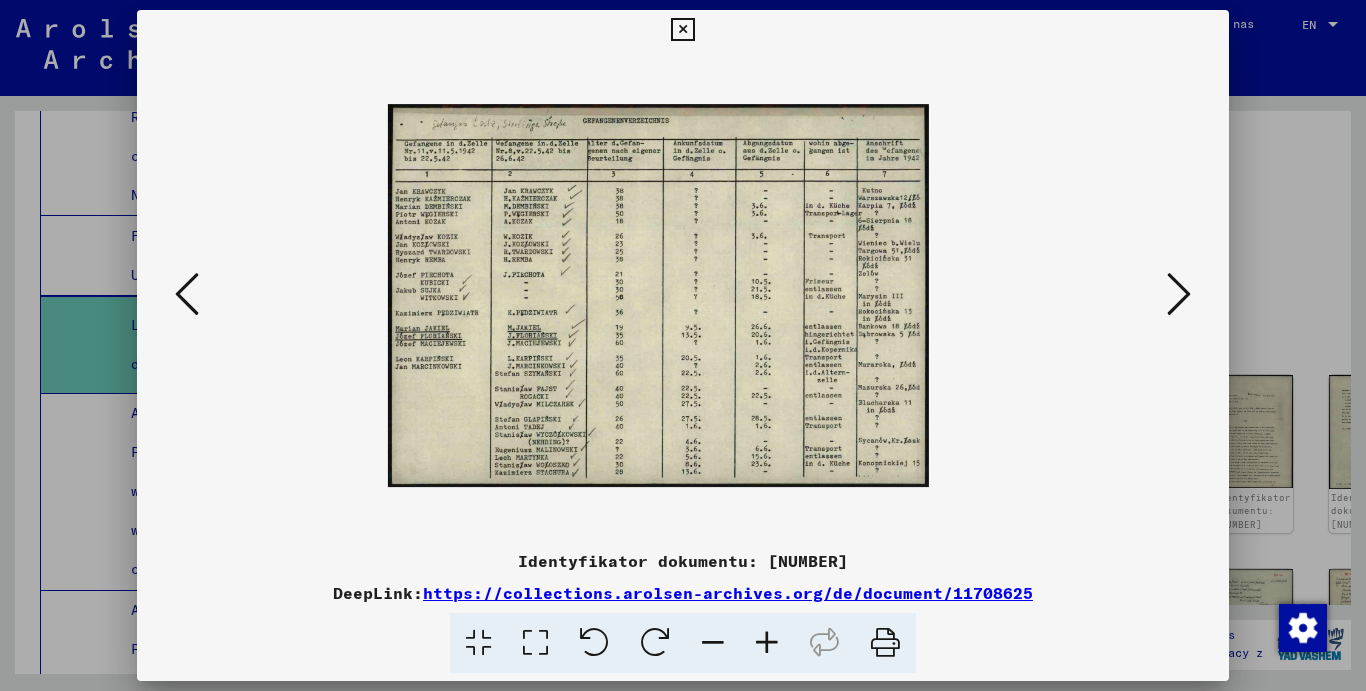 click at bounding box center (767, 643) 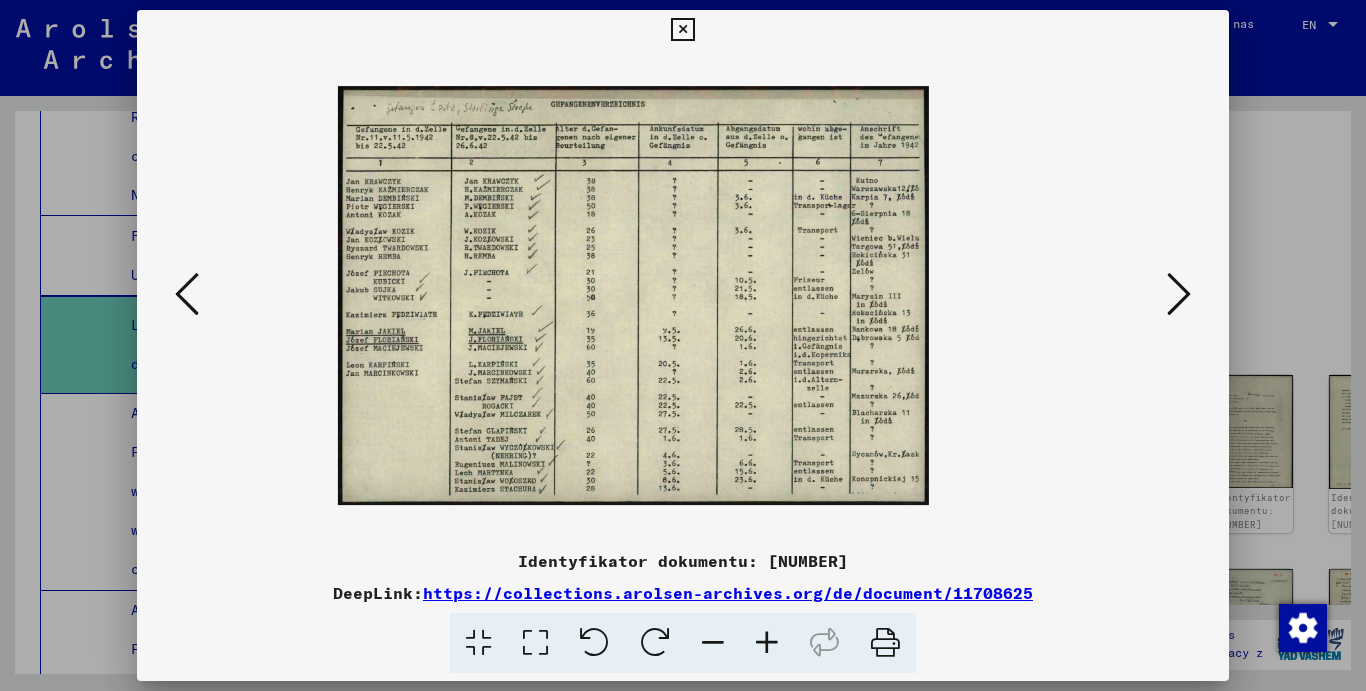 click at bounding box center (767, 643) 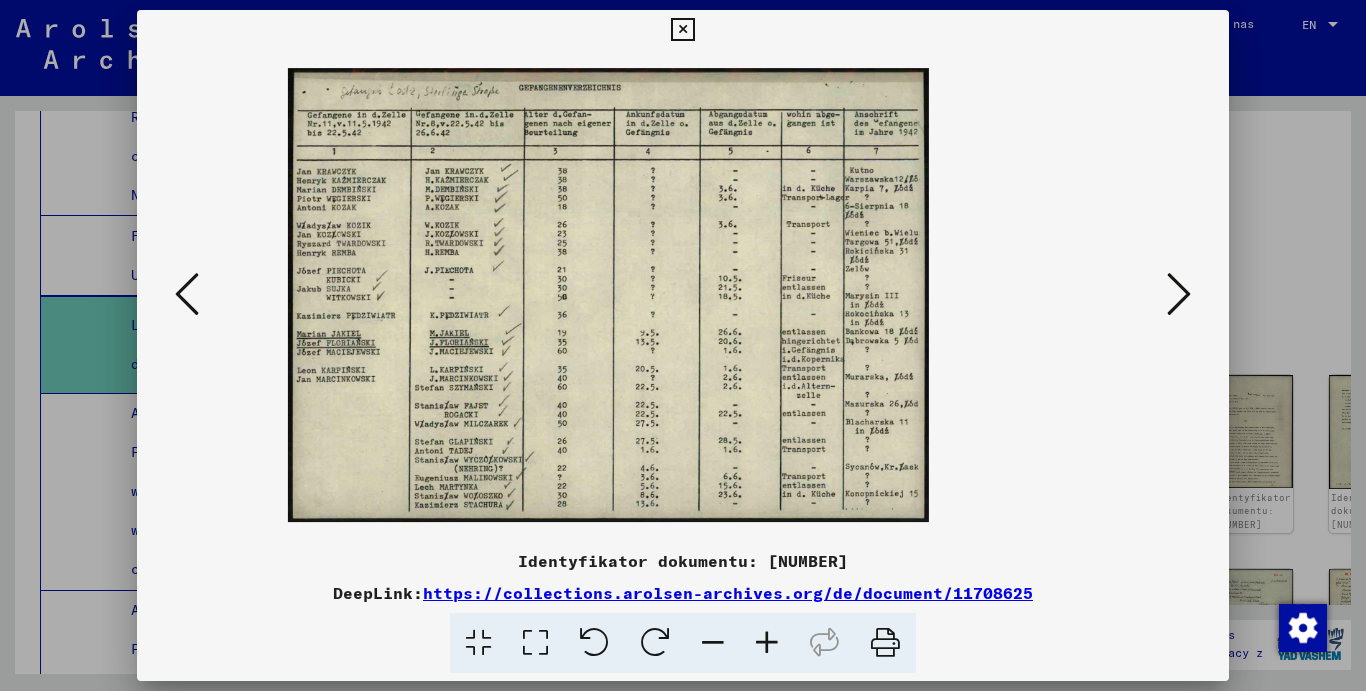 click at bounding box center [767, 643] 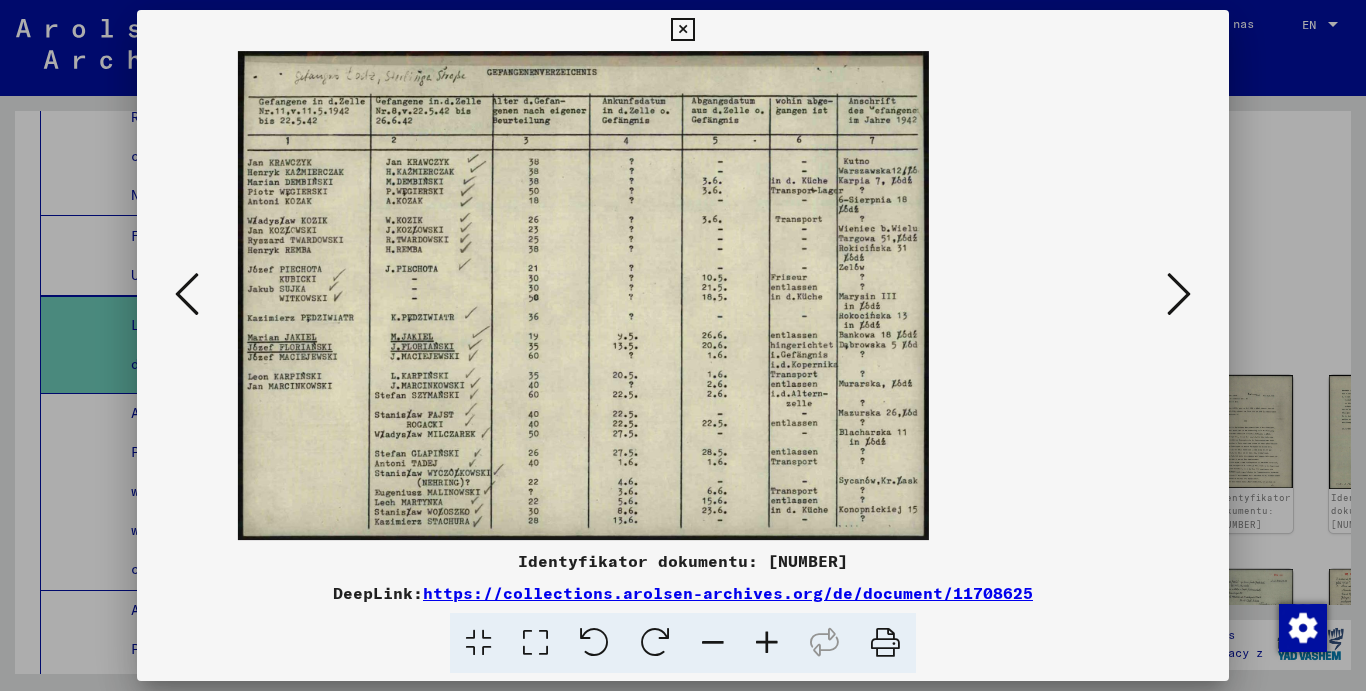 click at bounding box center [767, 643] 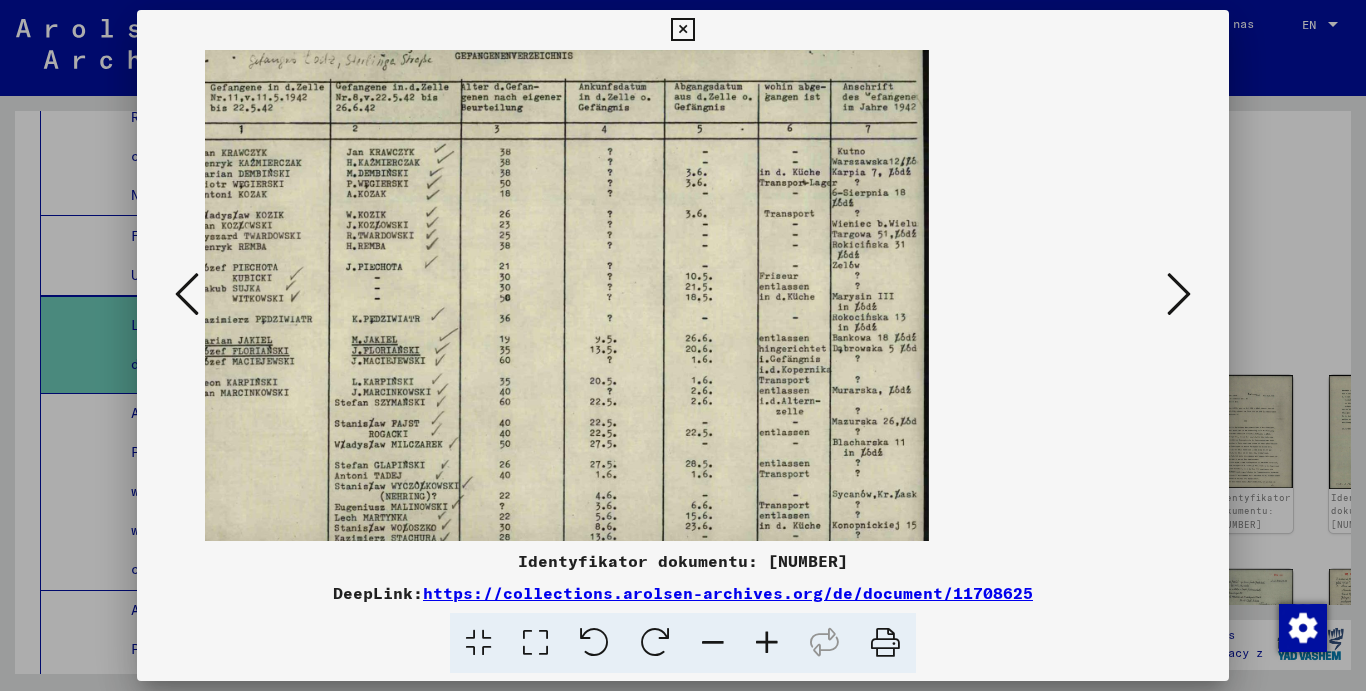 click at bounding box center (767, 643) 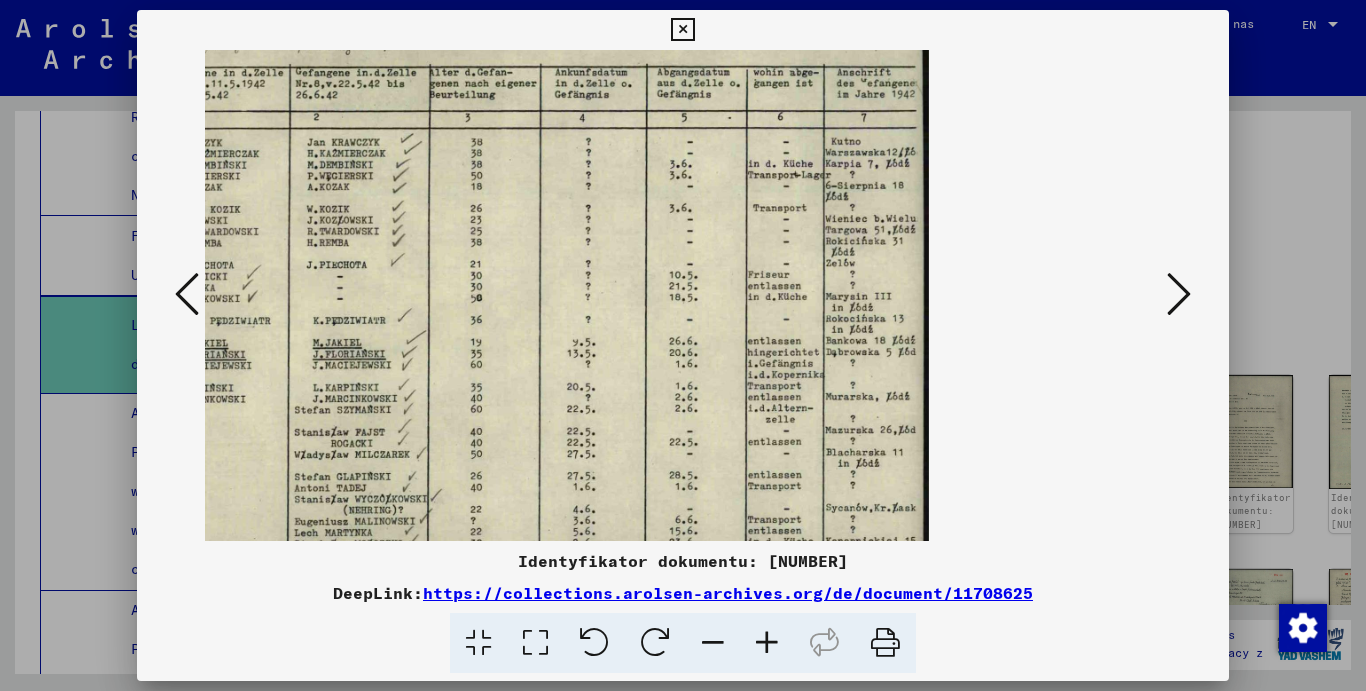 scroll, scrollTop: 0, scrollLeft: 0, axis: both 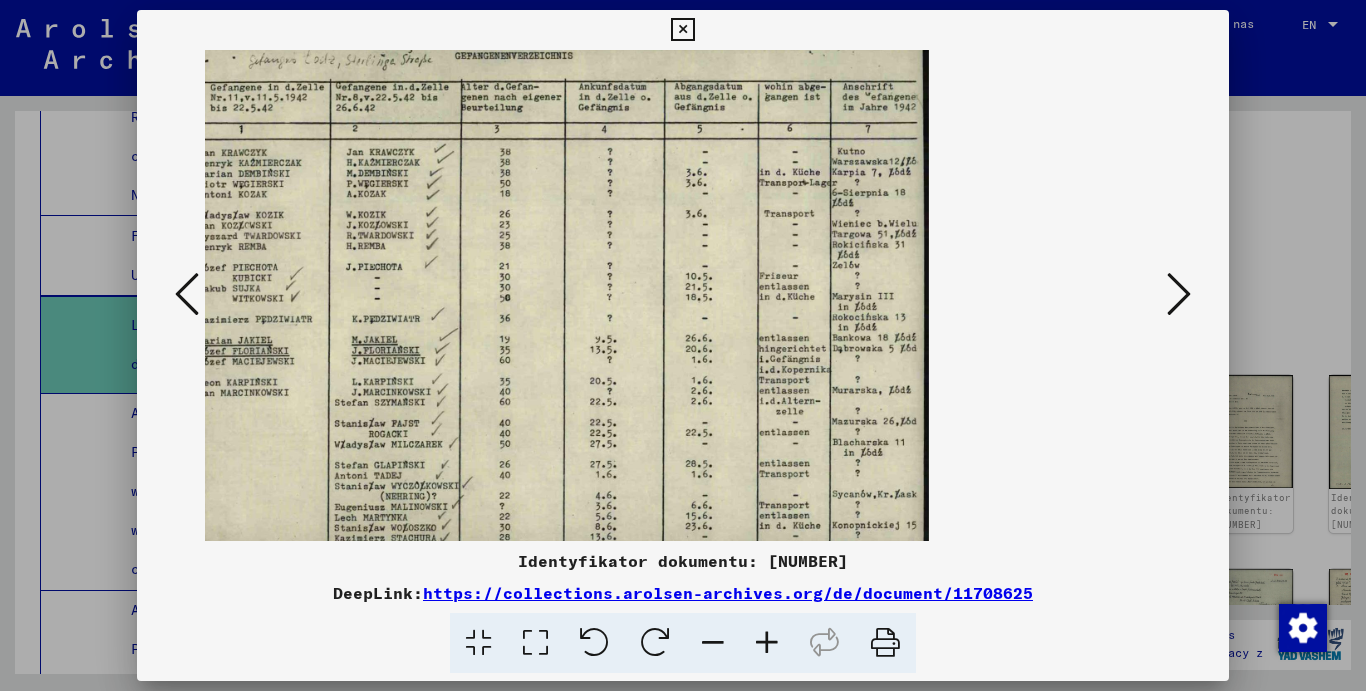 click at bounding box center (713, 643) 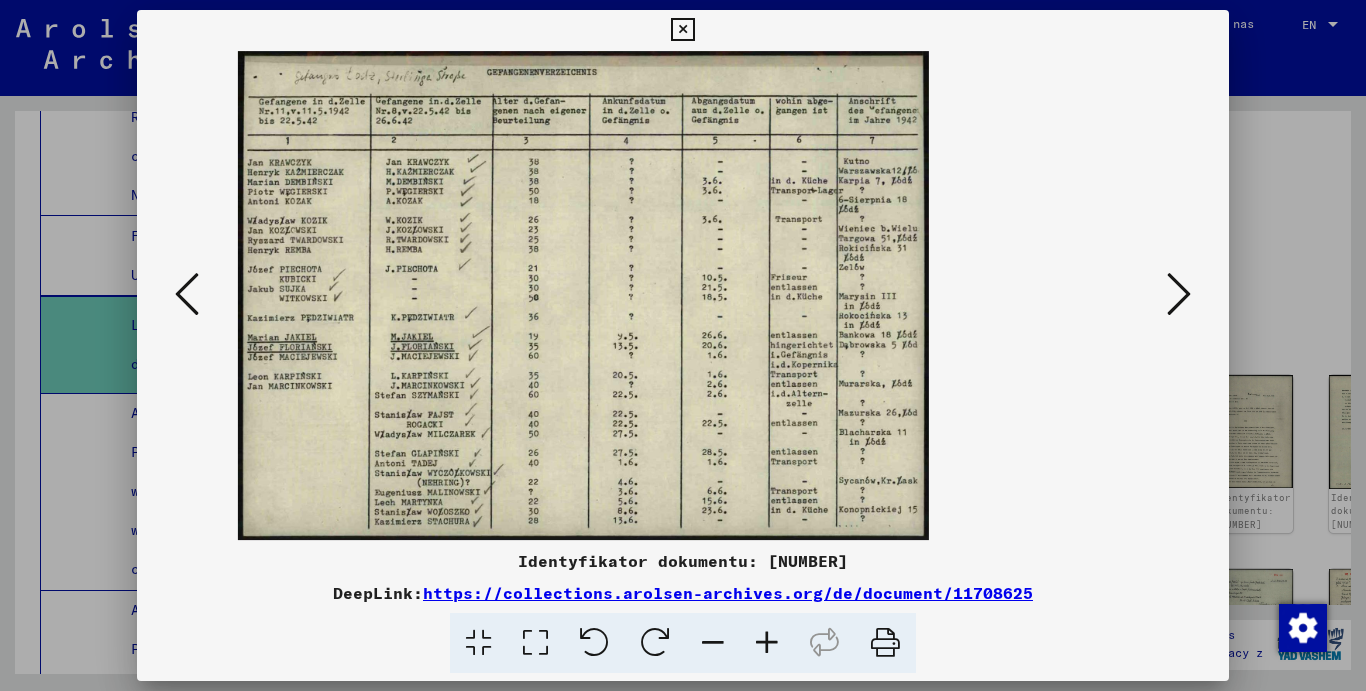 click at bounding box center (1179, 294) 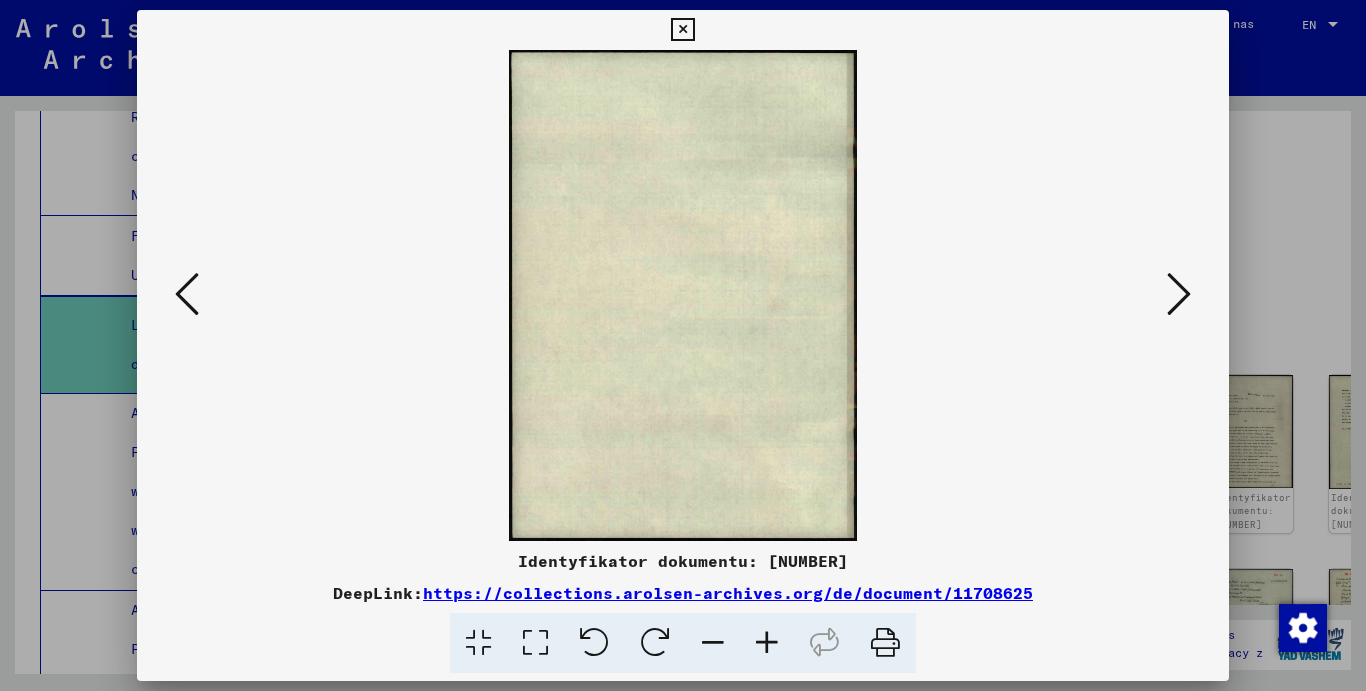 click at bounding box center (1179, 294) 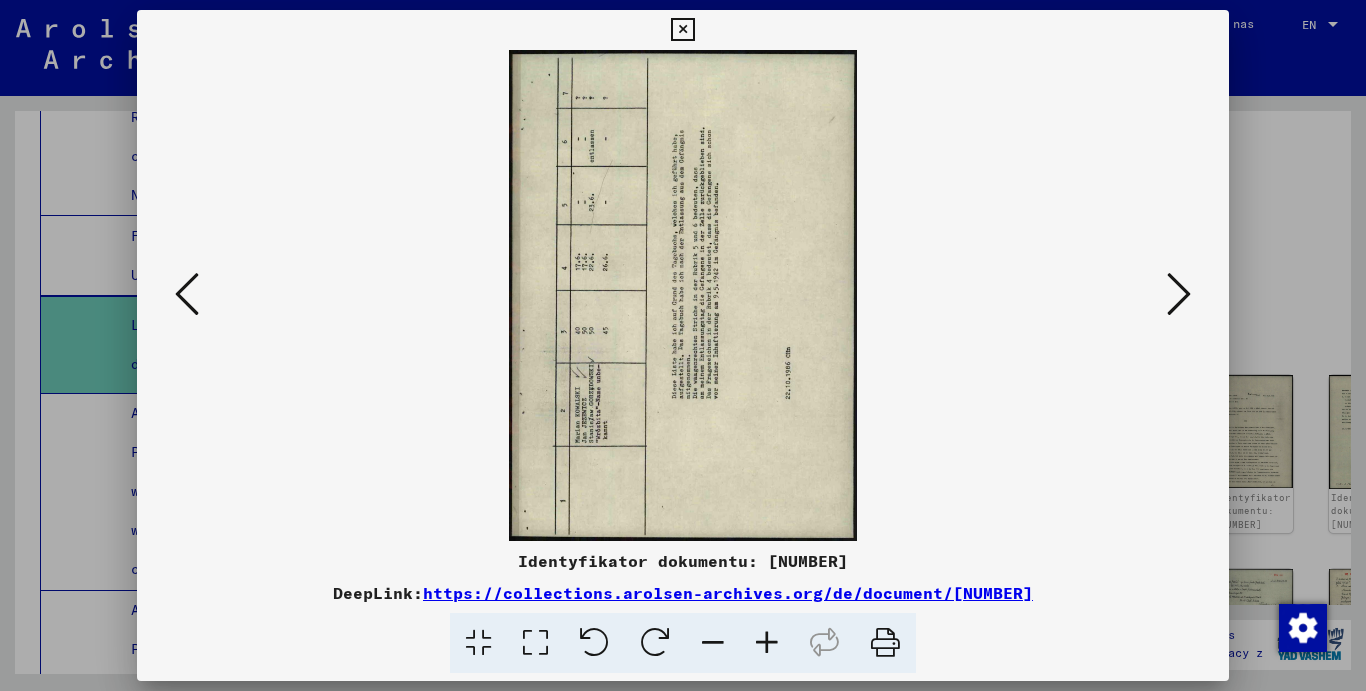 click at bounding box center [1179, 294] 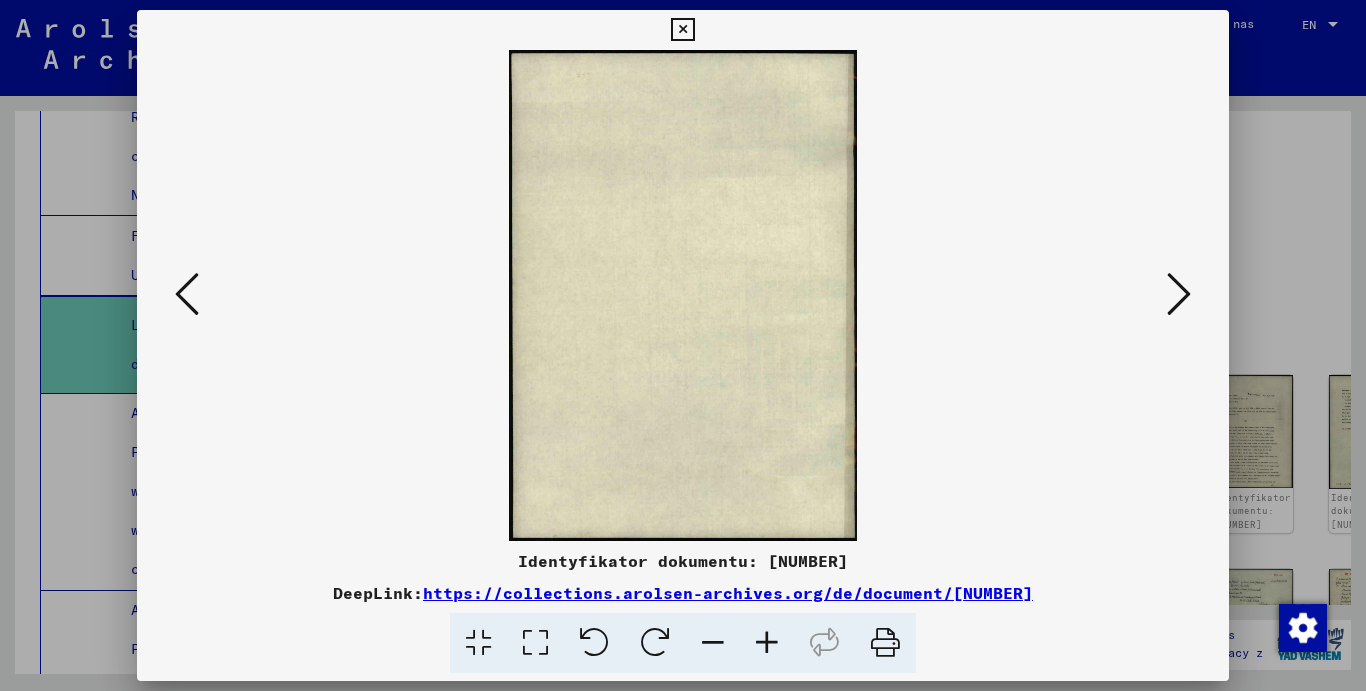 click at bounding box center [1179, 294] 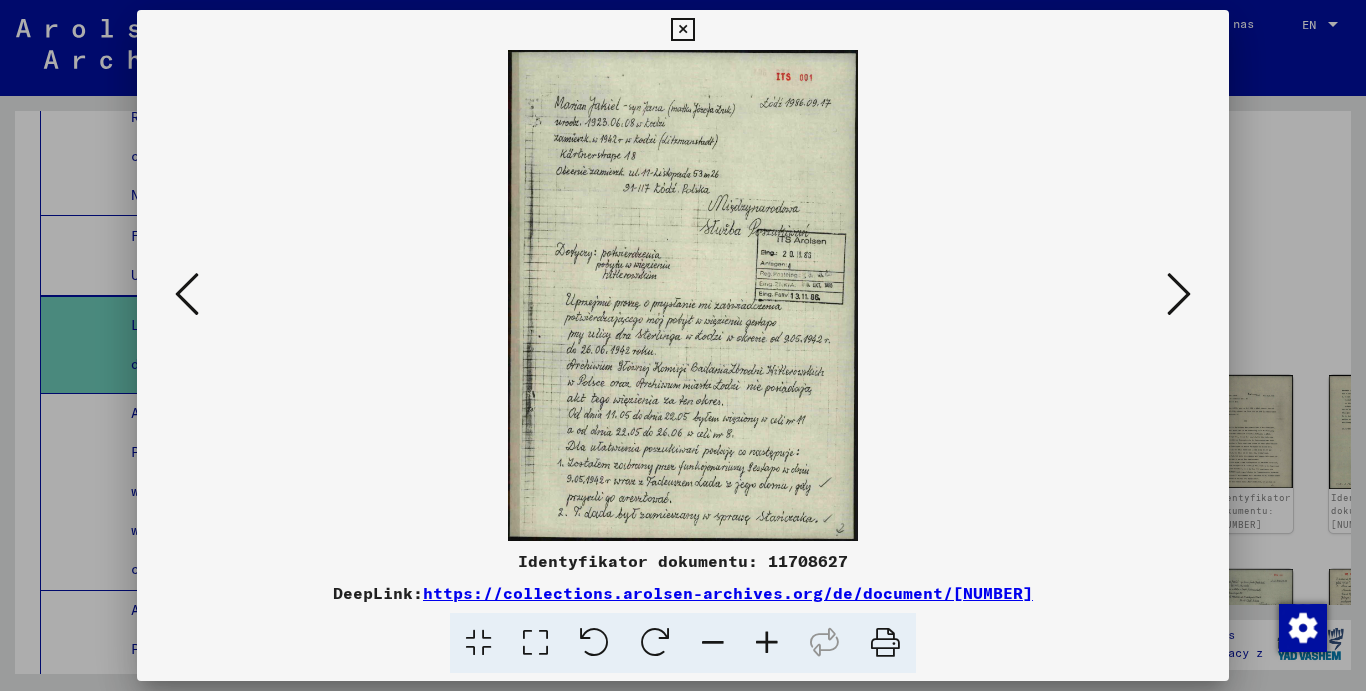 click at bounding box center [767, 643] 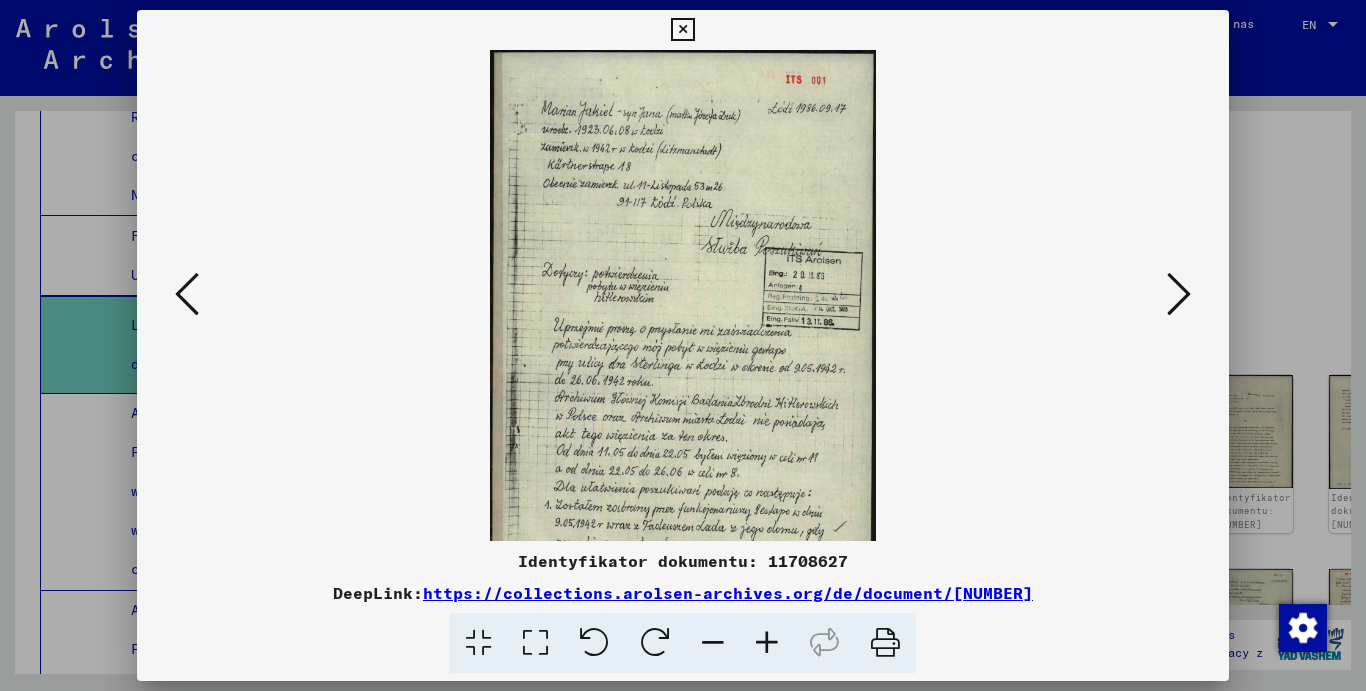 click at bounding box center [767, 643] 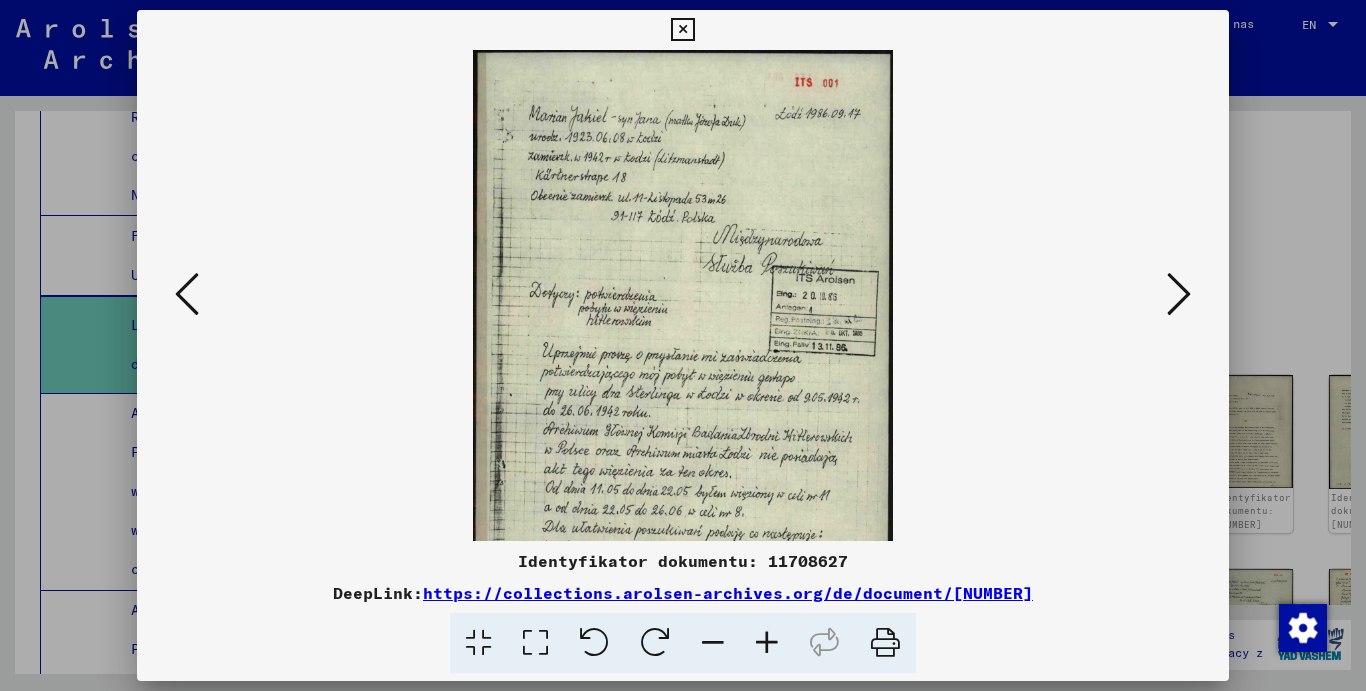 click at bounding box center [767, 643] 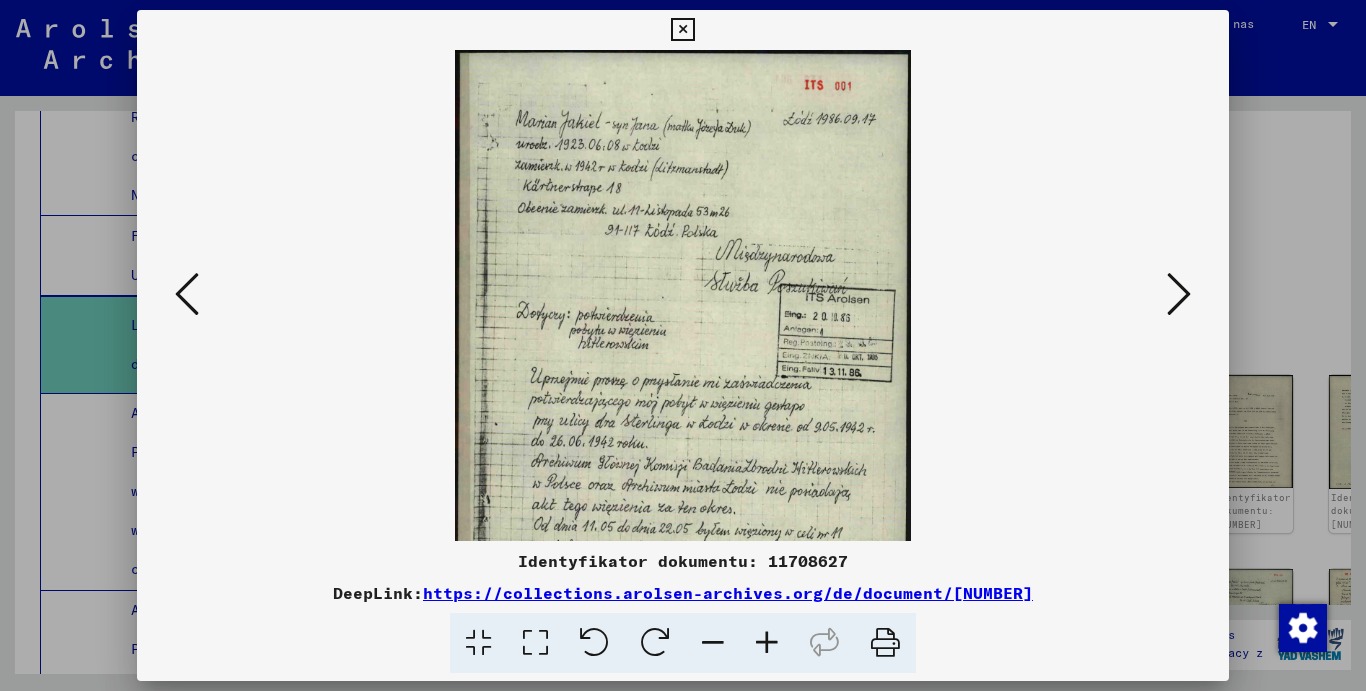 click at bounding box center (767, 643) 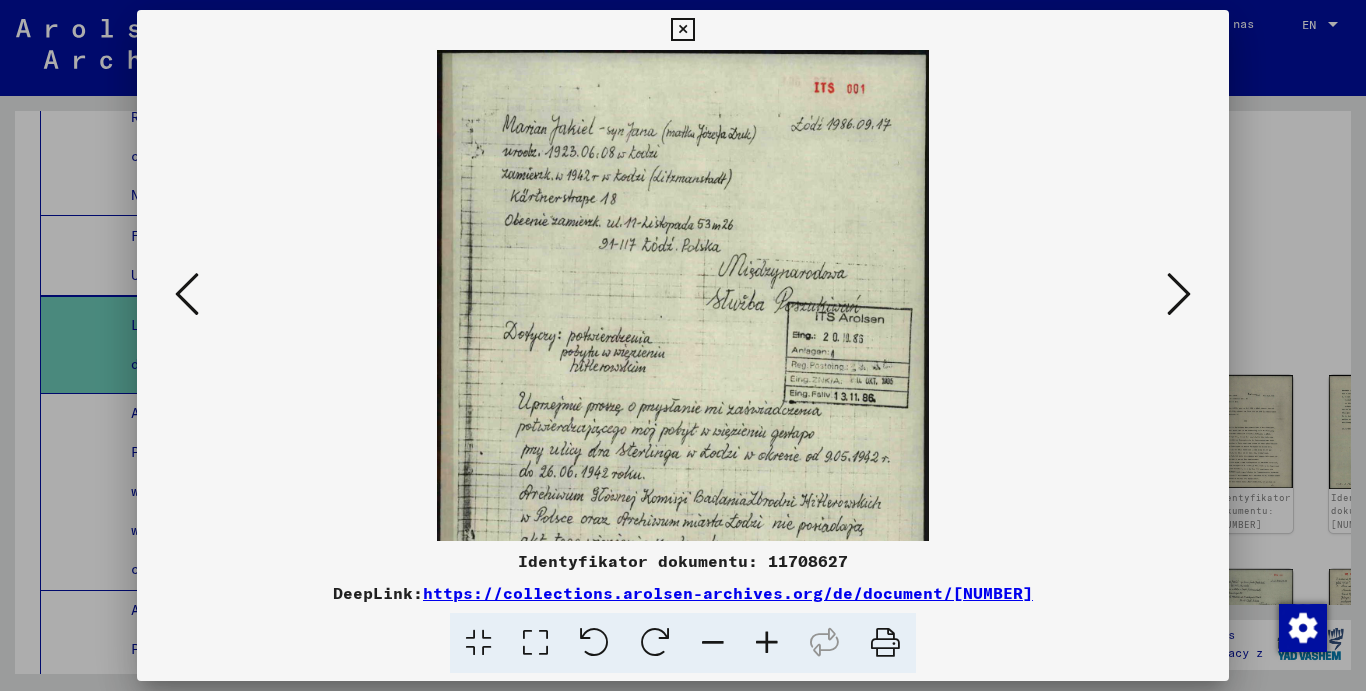click at bounding box center [1179, 294] 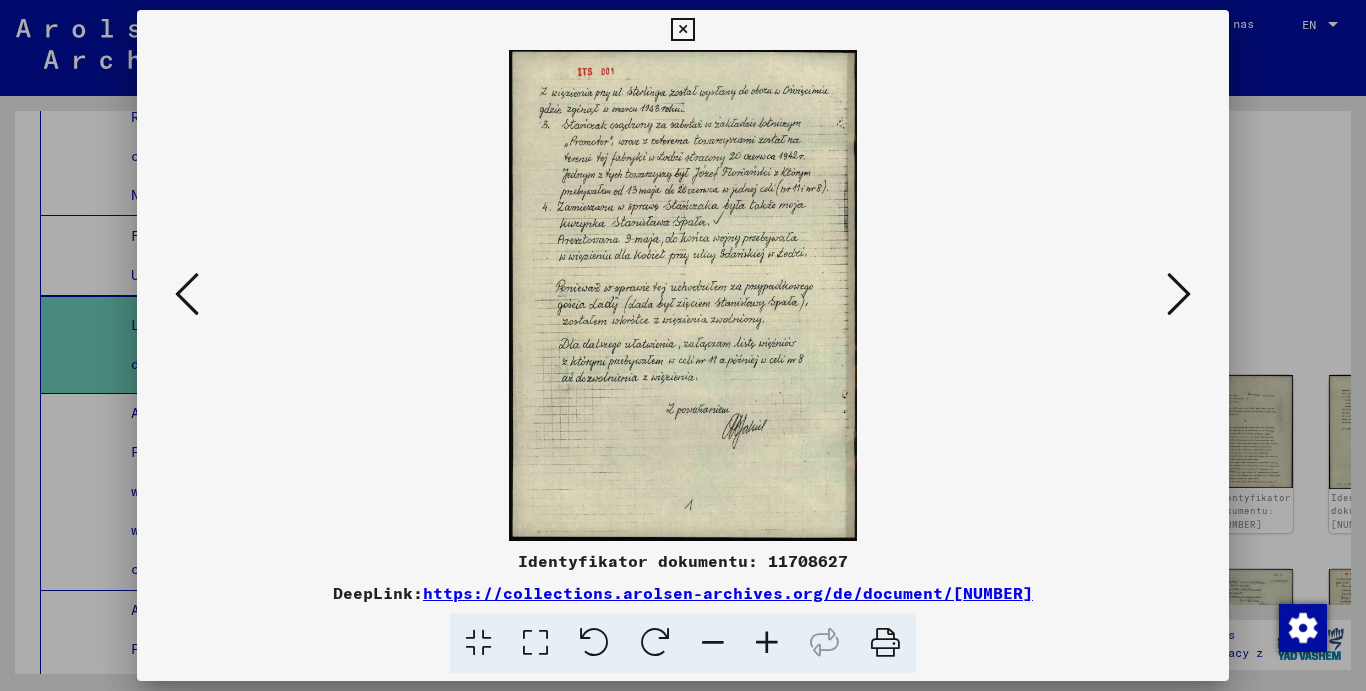 click at bounding box center [1179, 294] 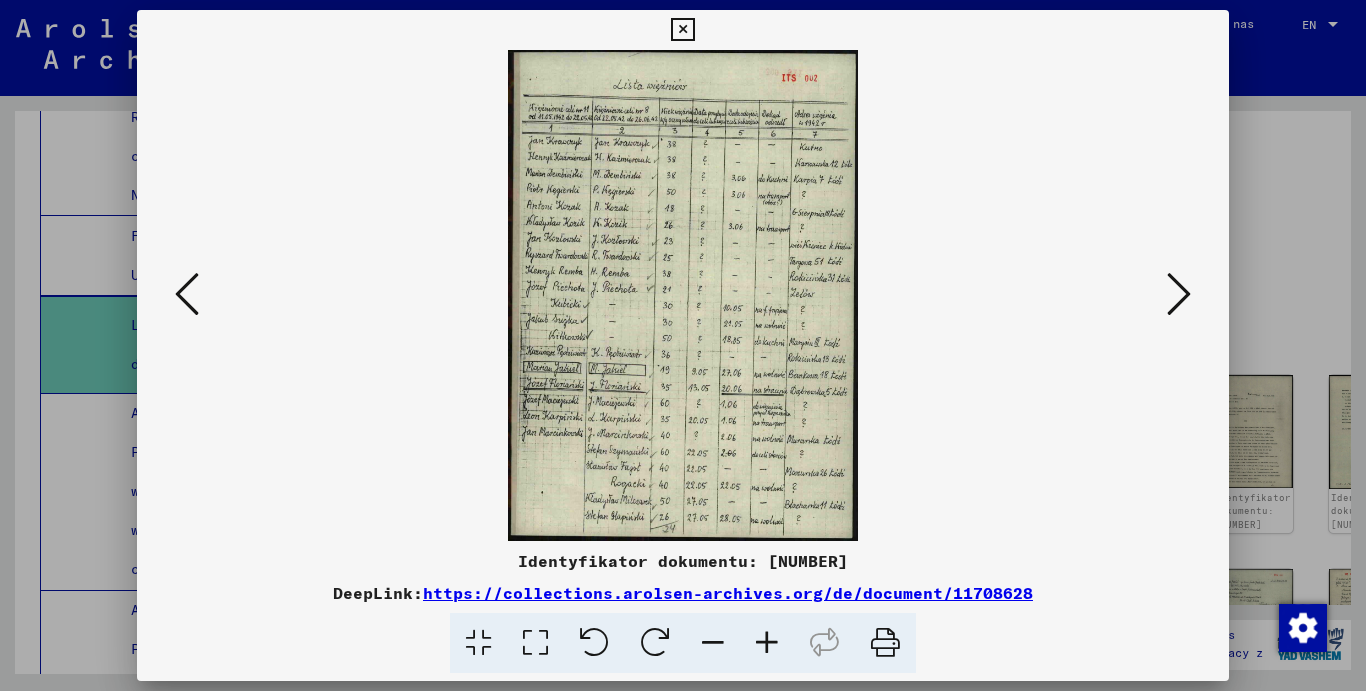 click at bounding box center (1179, 294) 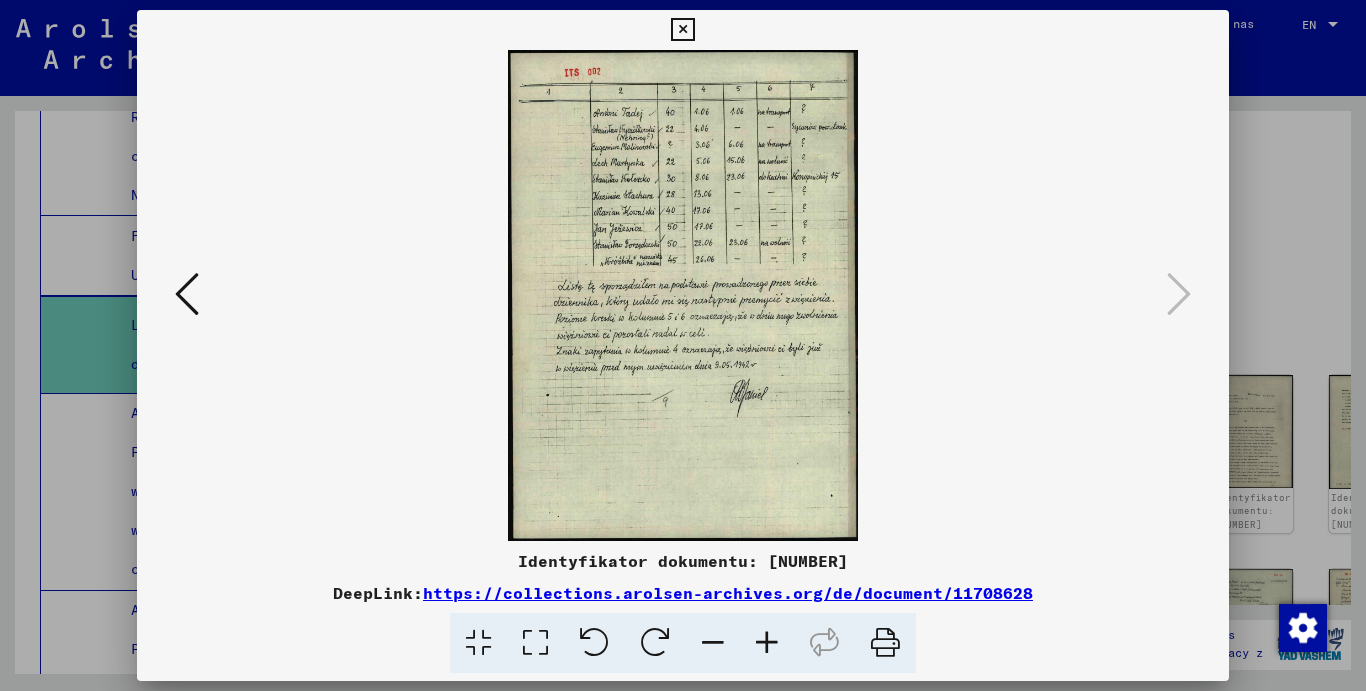 click at bounding box center (682, 30) 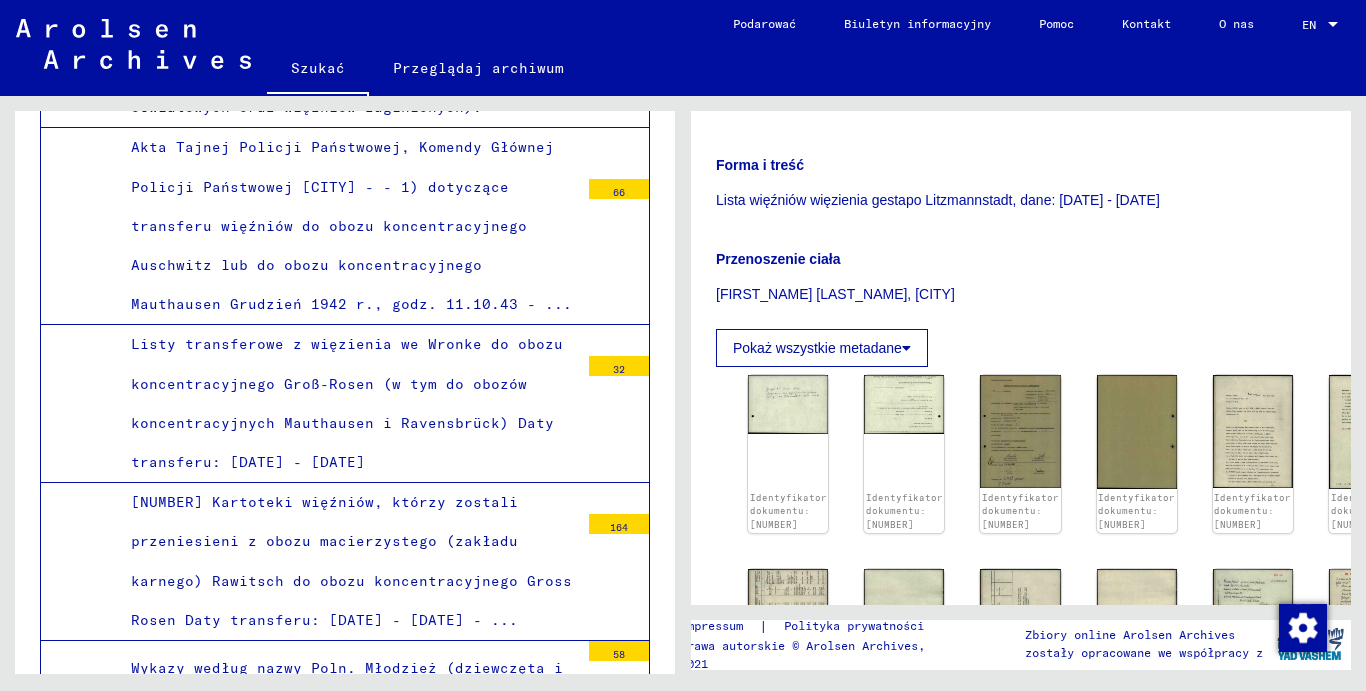 scroll, scrollTop: 8247, scrollLeft: 0, axis: vertical 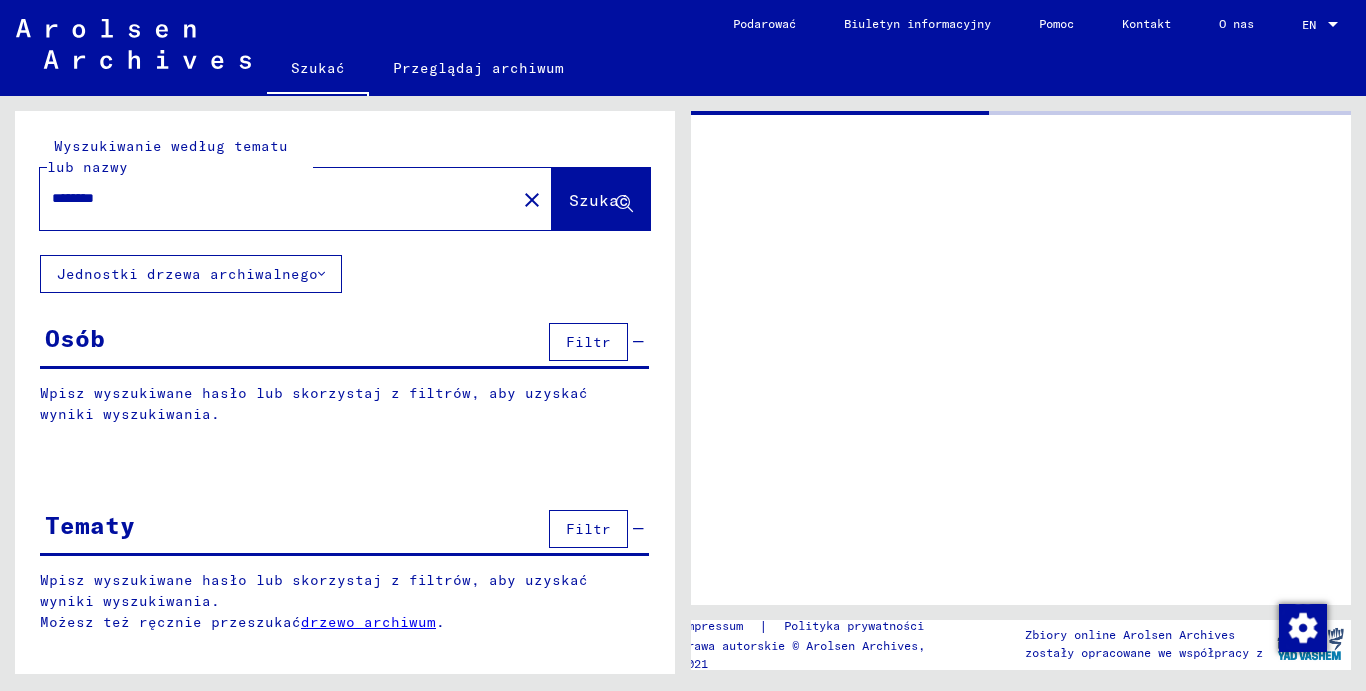 click on "Jednostki drzewa archiwalnego" 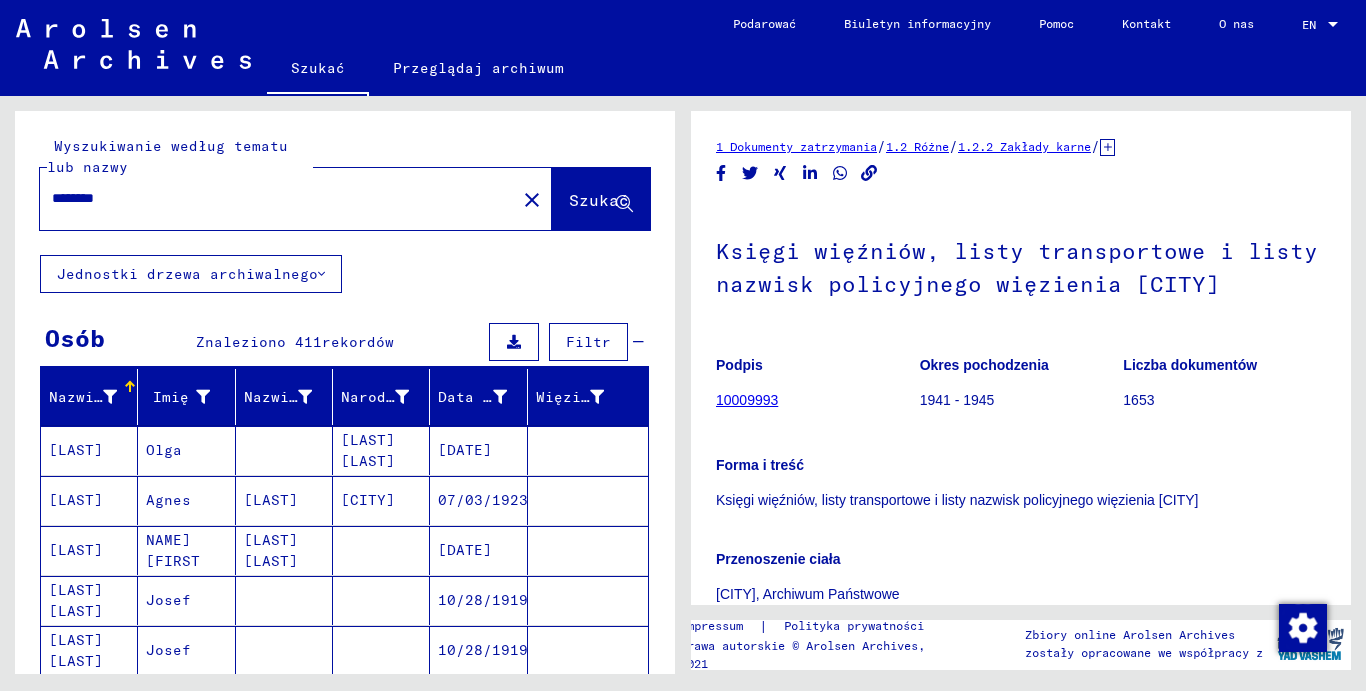 drag, startPoint x: 1129, startPoint y: 400, endPoint x: 1130, endPoint y: 378, distance: 22.022715 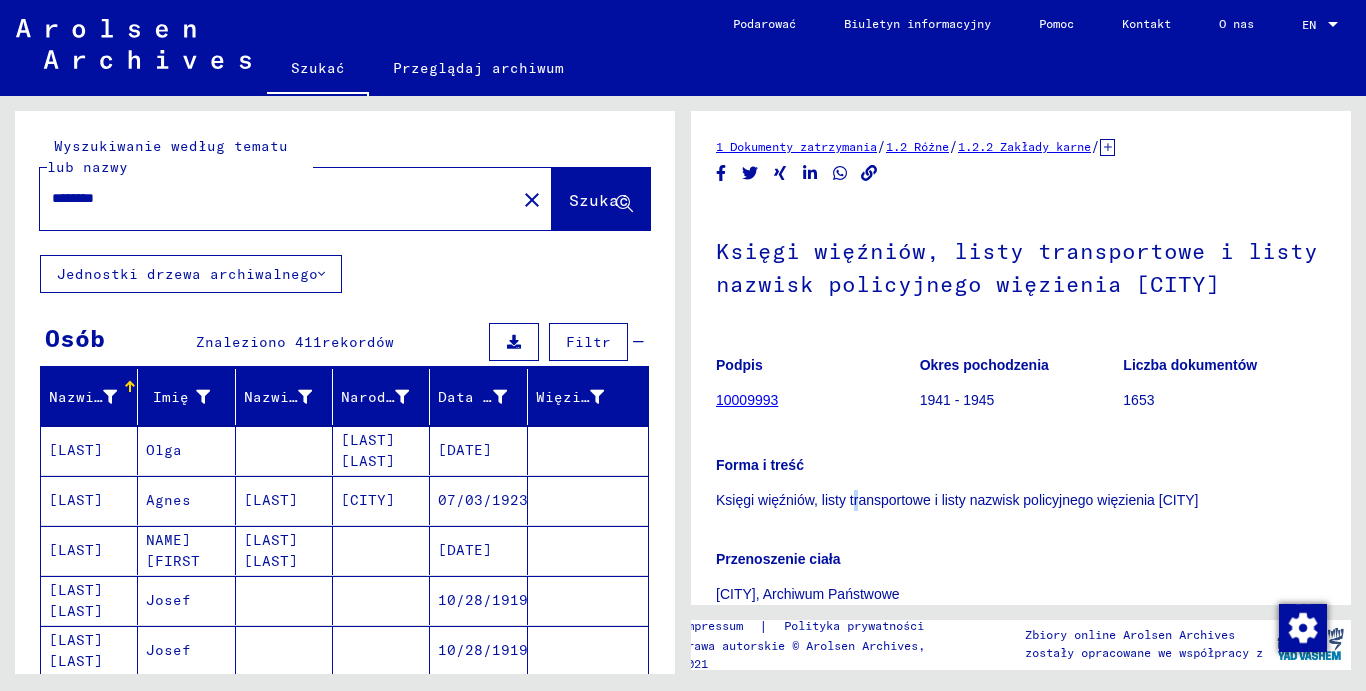 scroll, scrollTop: 0, scrollLeft: 0, axis: both 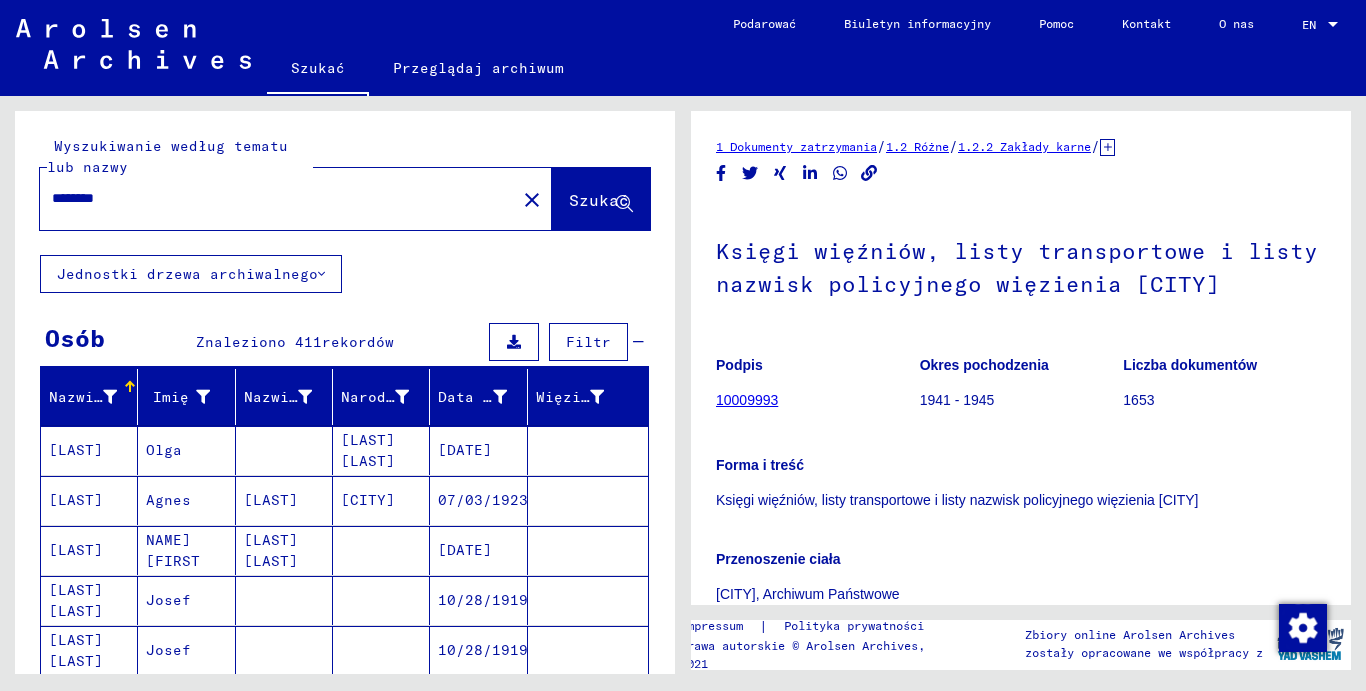 drag, startPoint x: 857, startPoint y: 495, endPoint x: 921, endPoint y: 514, distance: 66.760765 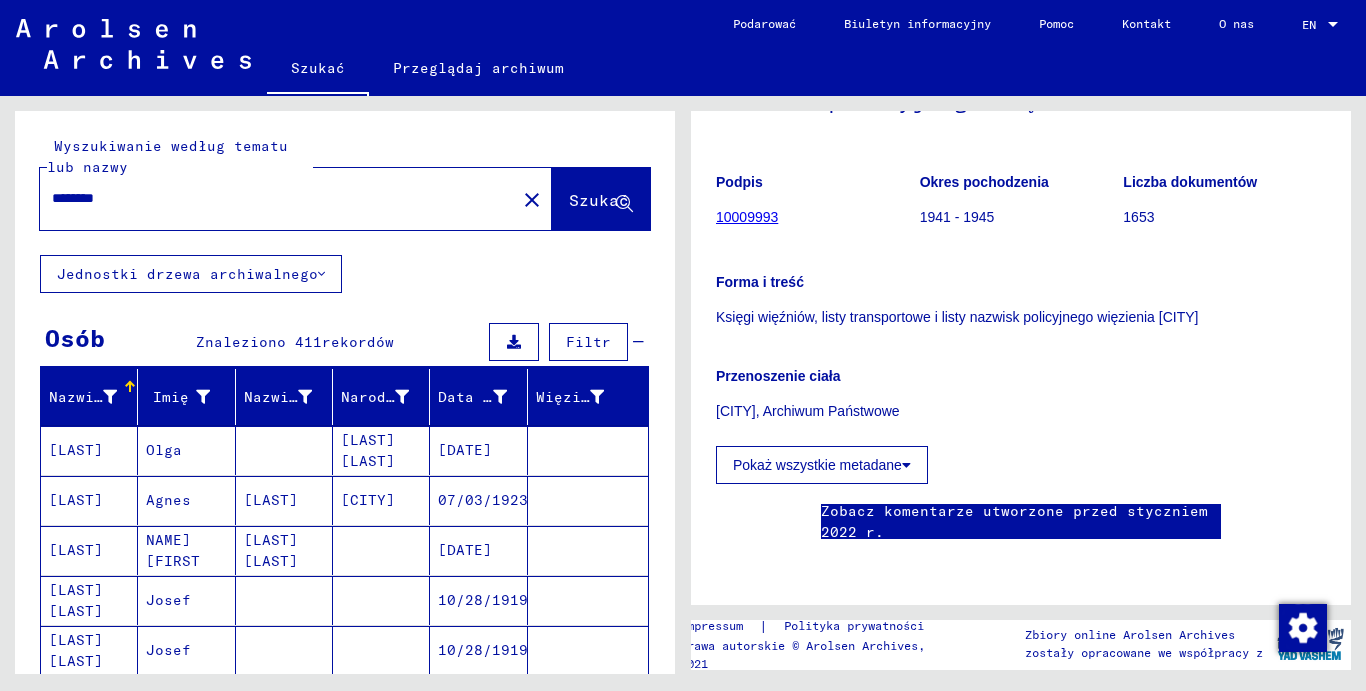 click on "[CITY], Archiwum Państwowe" 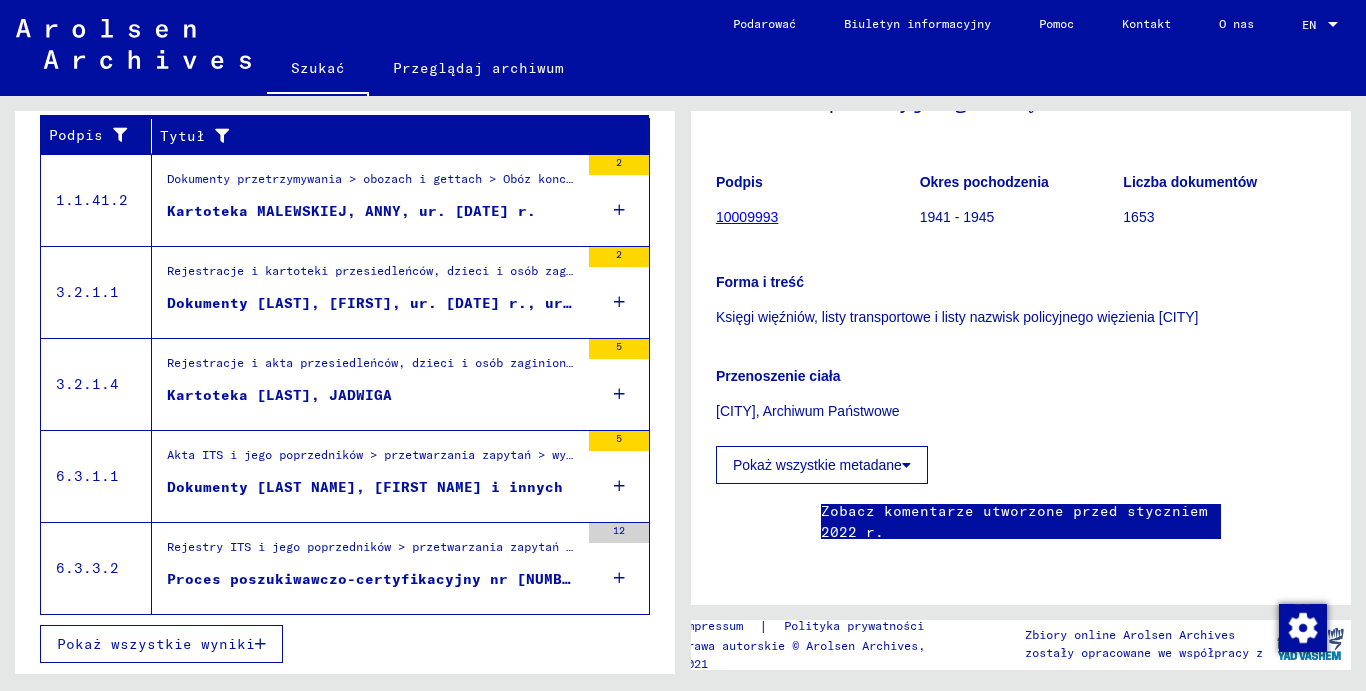 scroll, scrollTop: 0, scrollLeft: 0, axis: both 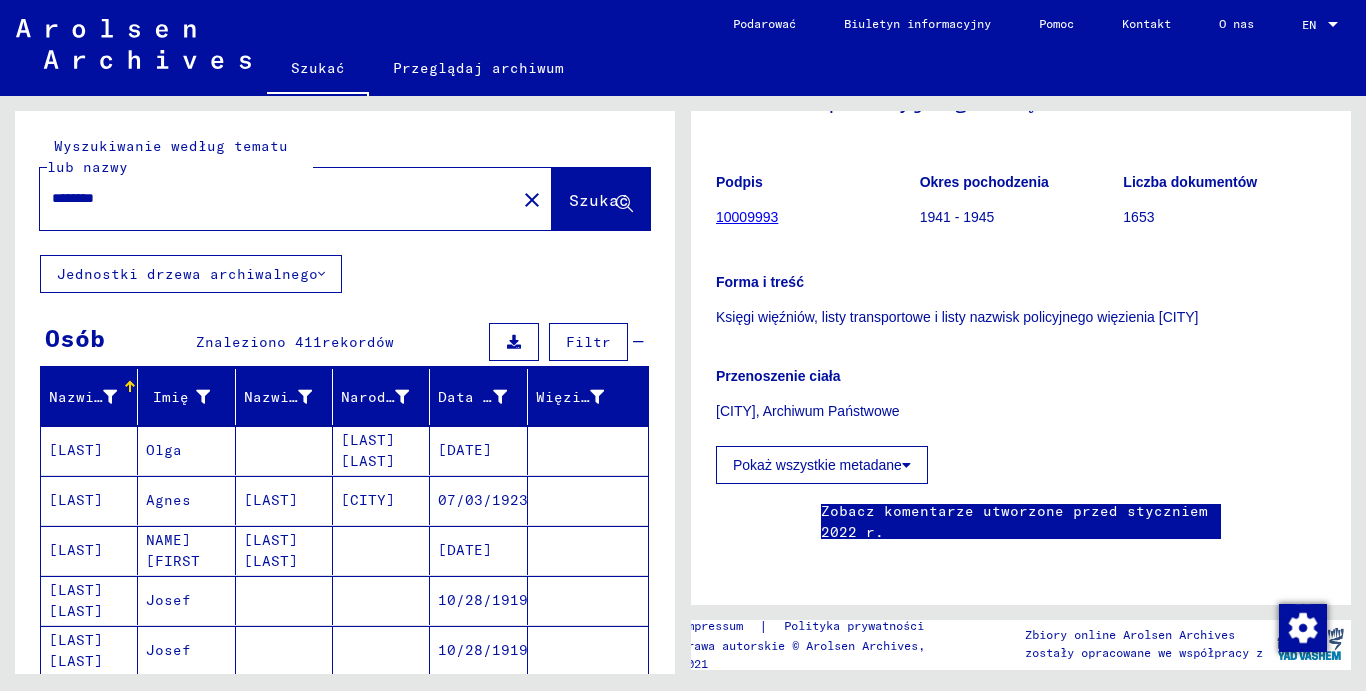 click on "********" at bounding box center [278, 198] 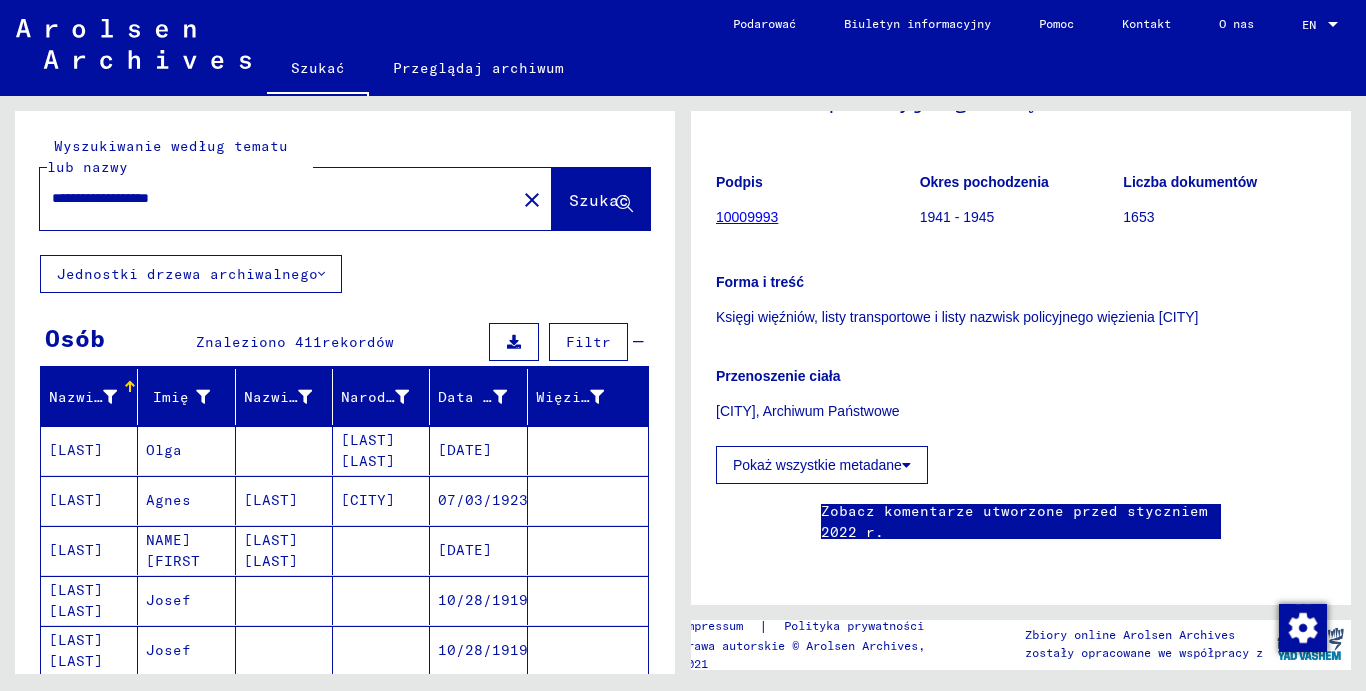 type on "**********" 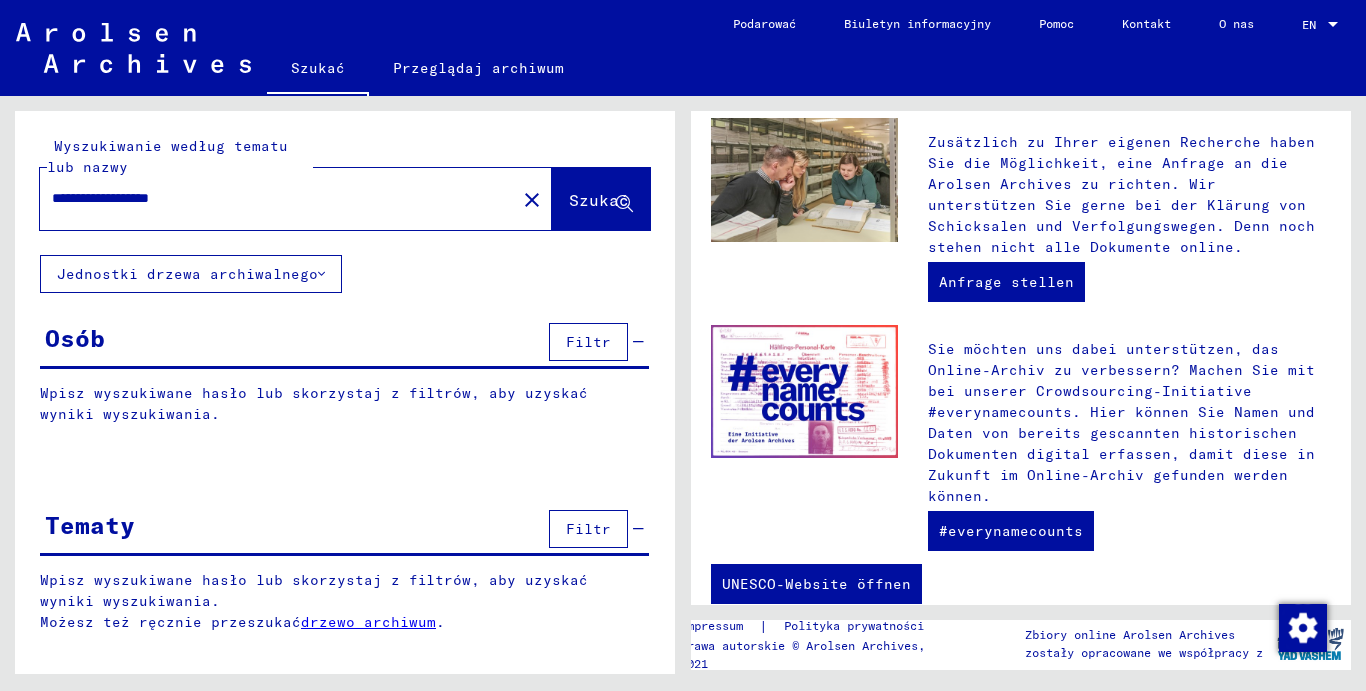 scroll, scrollTop: 0, scrollLeft: 0, axis: both 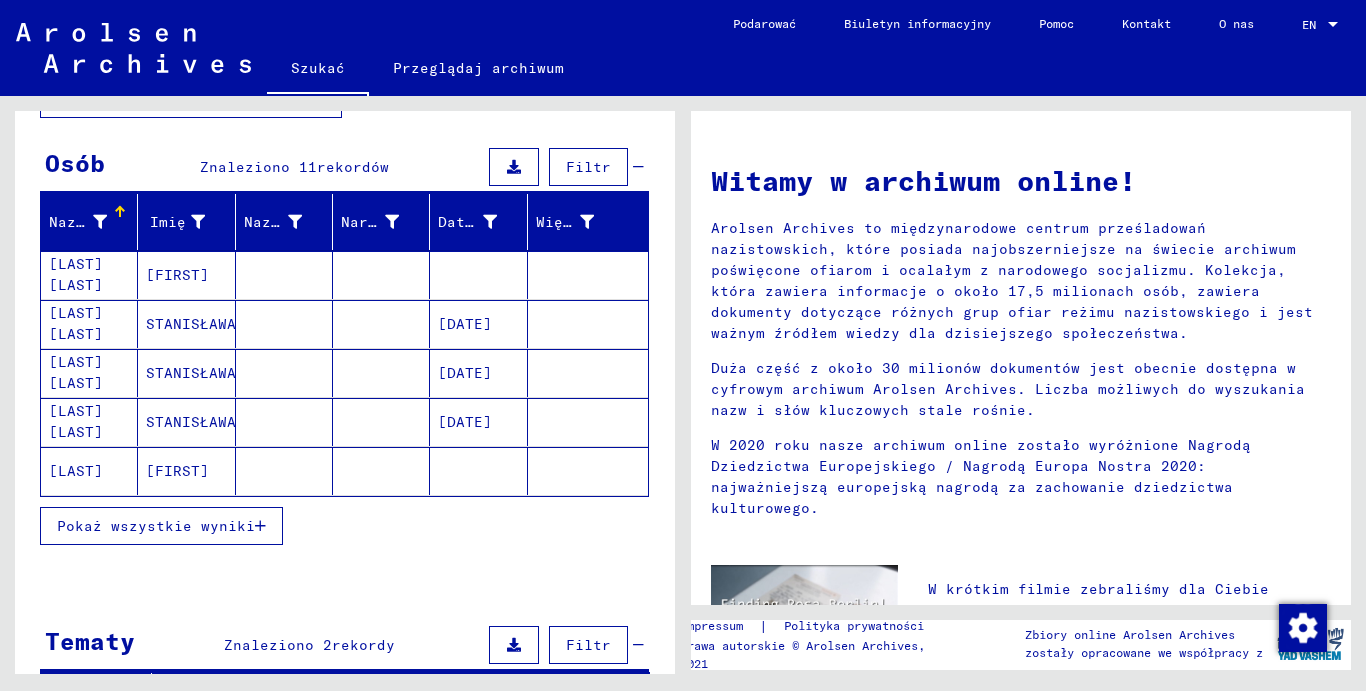 click on "[LAST] [LAST]" at bounding box center (89, 373) 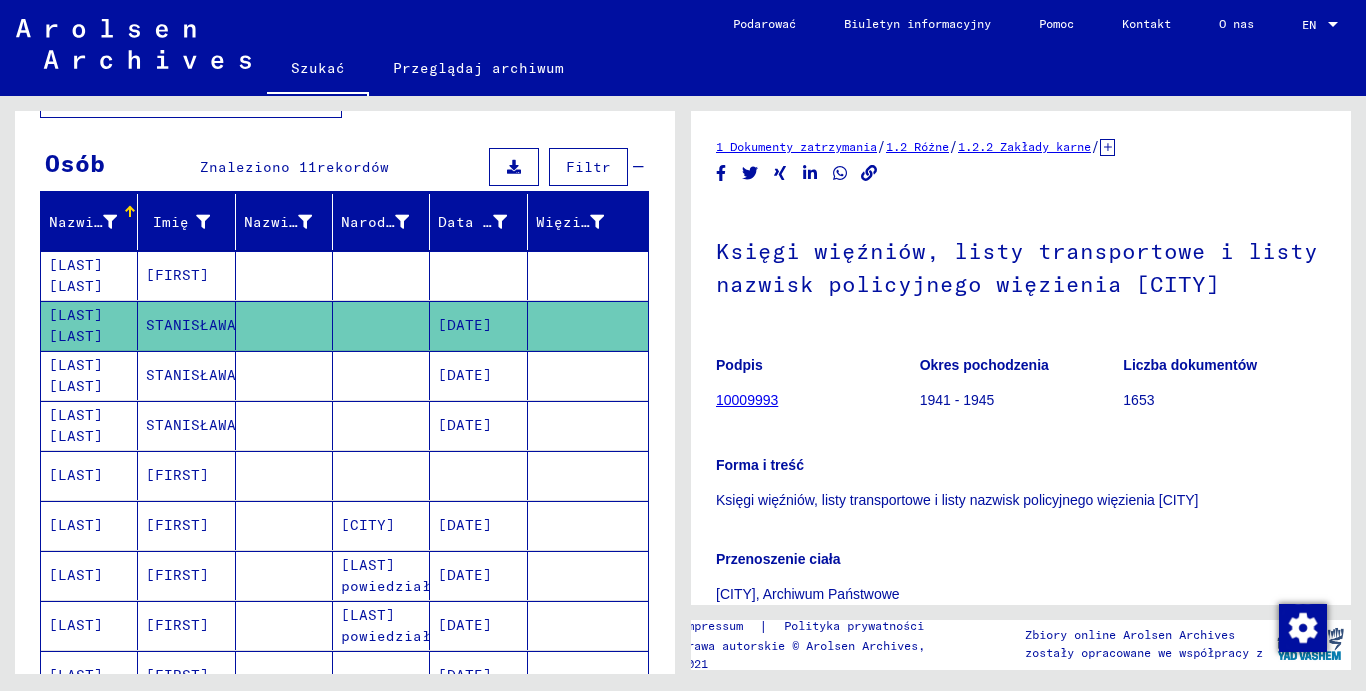 scroll, scrollTop: 0, scrollLeft: 0, axis: both 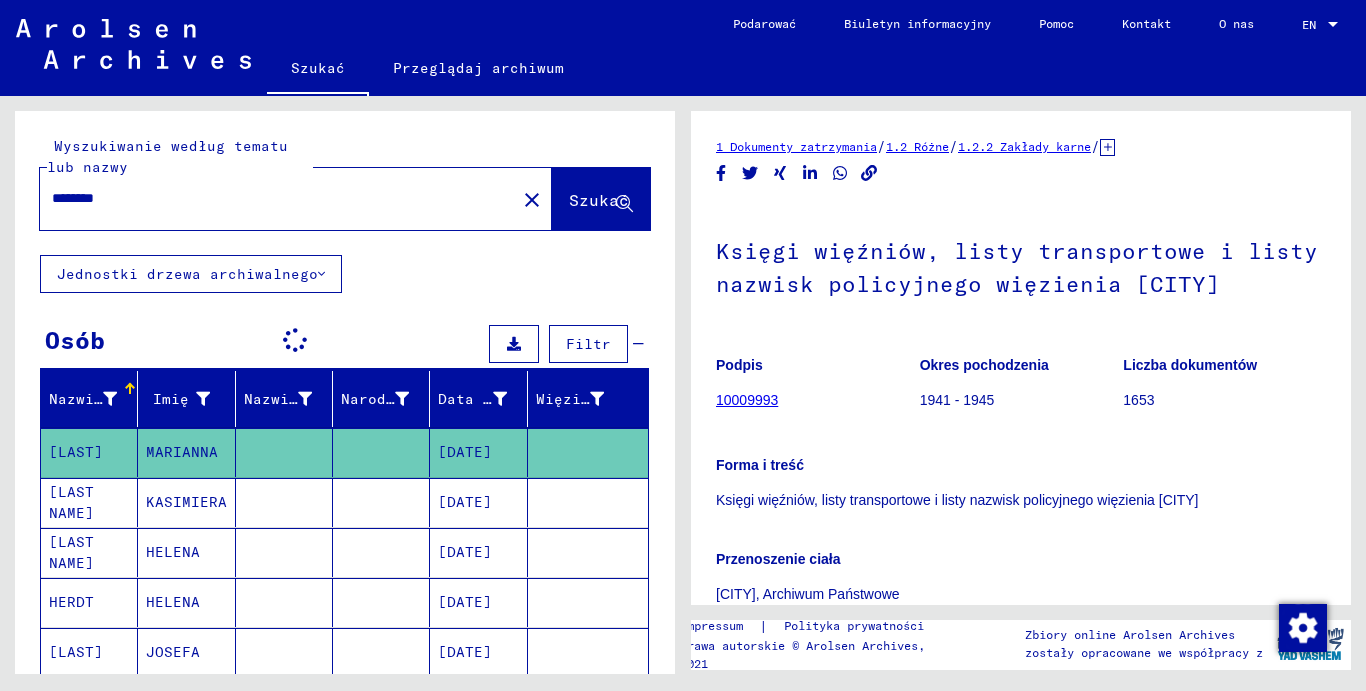 click on "Liczba dokumentów" 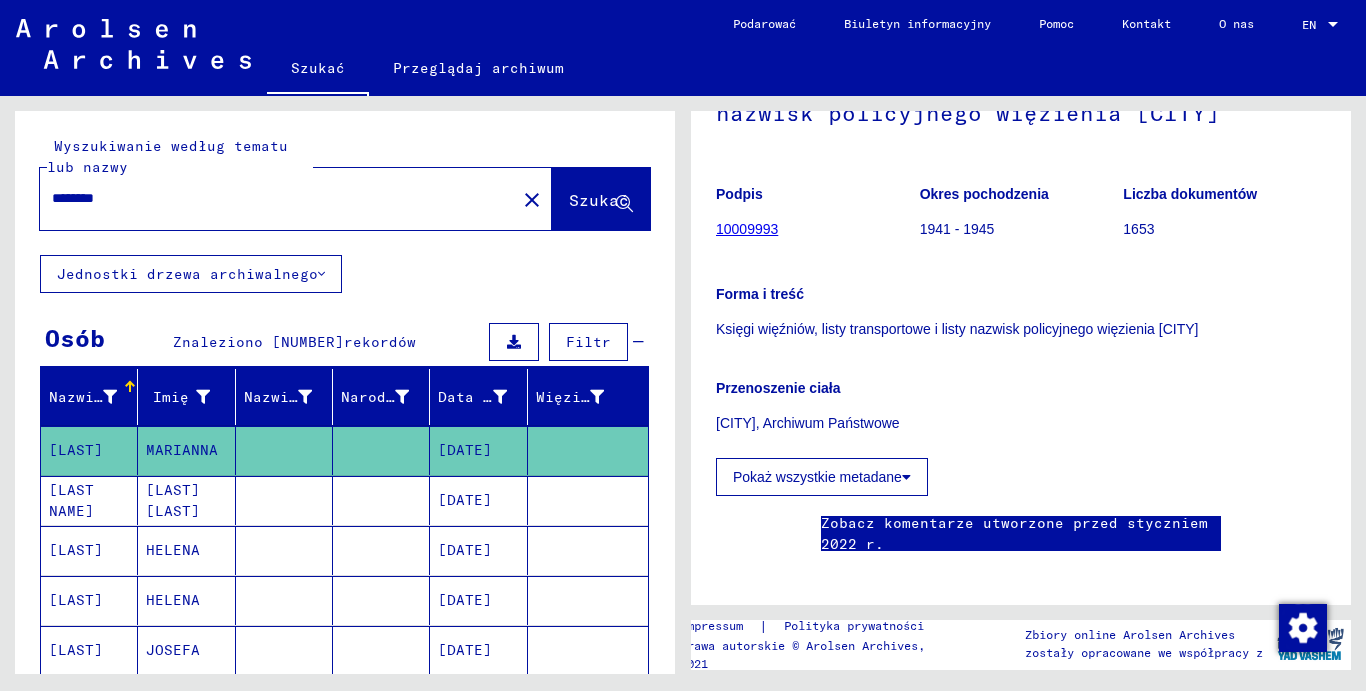 scroll, scrollTop: 216, scrollLeft: 0, axis: vertical 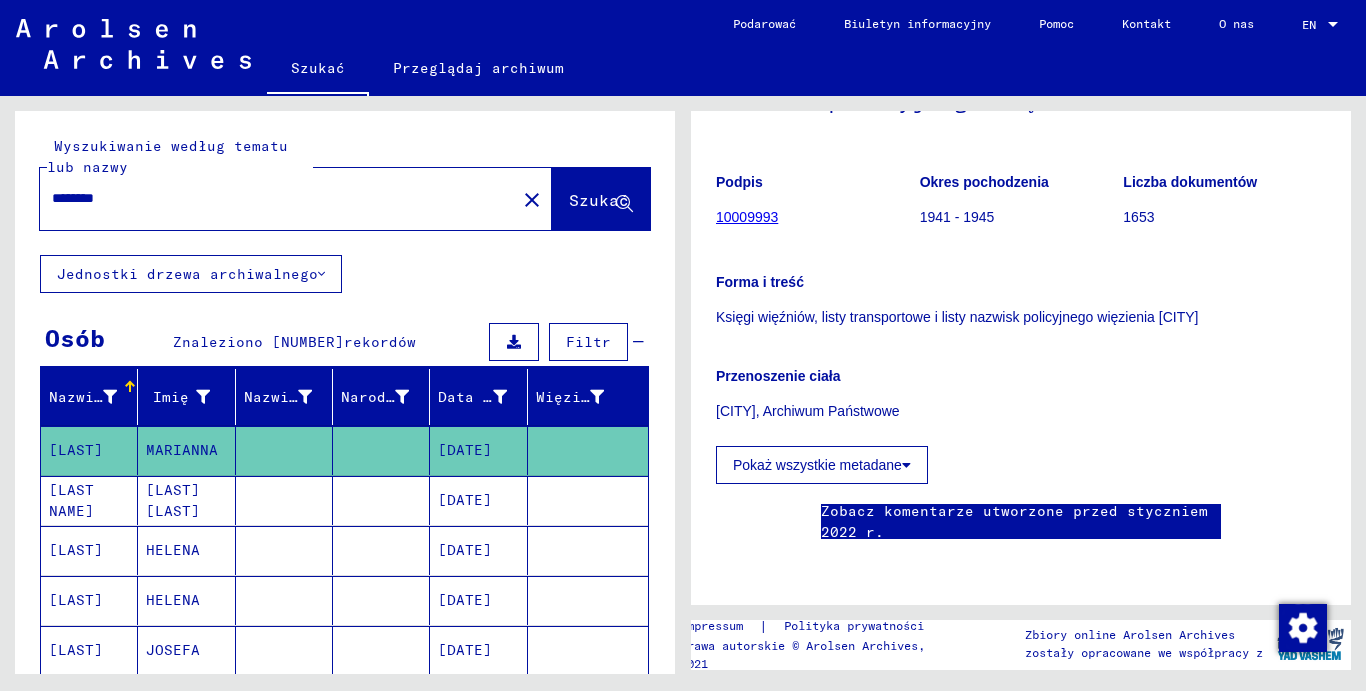 click on "Pokaż wszystkie metadane" 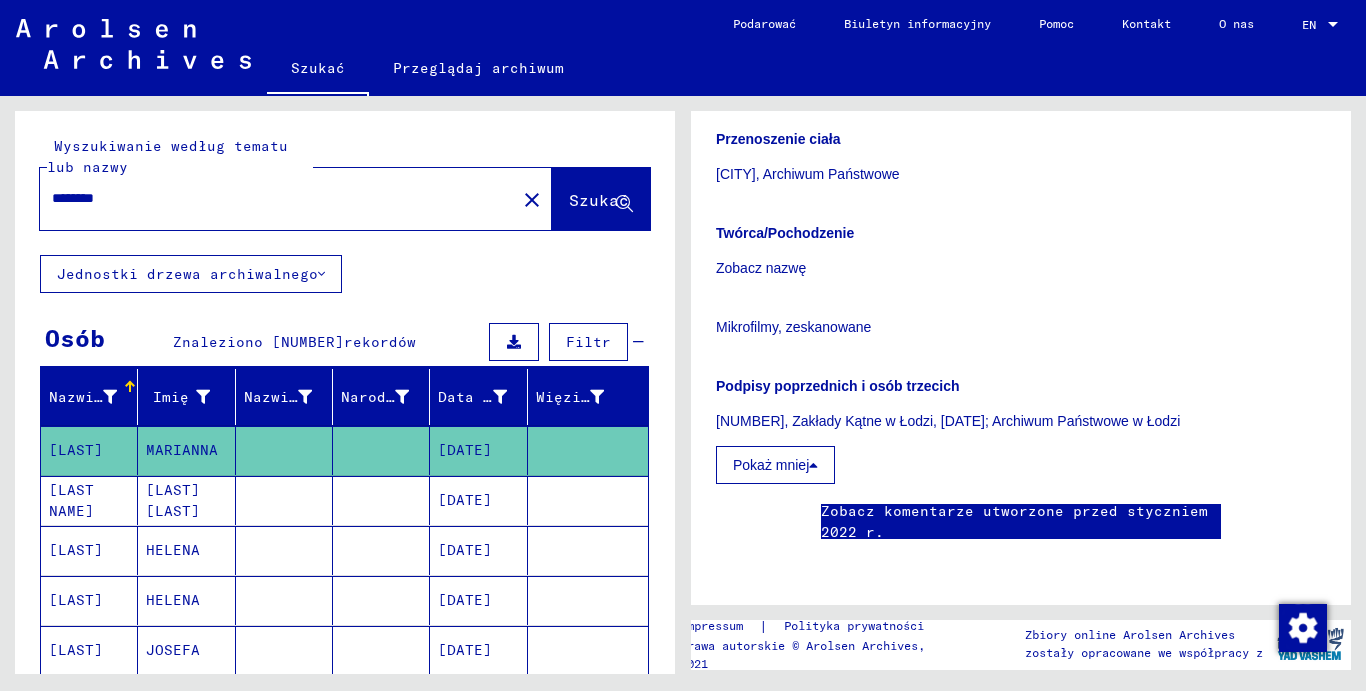 scroll, scrollTop: 516, scrollLeft: 0, axis: vertical 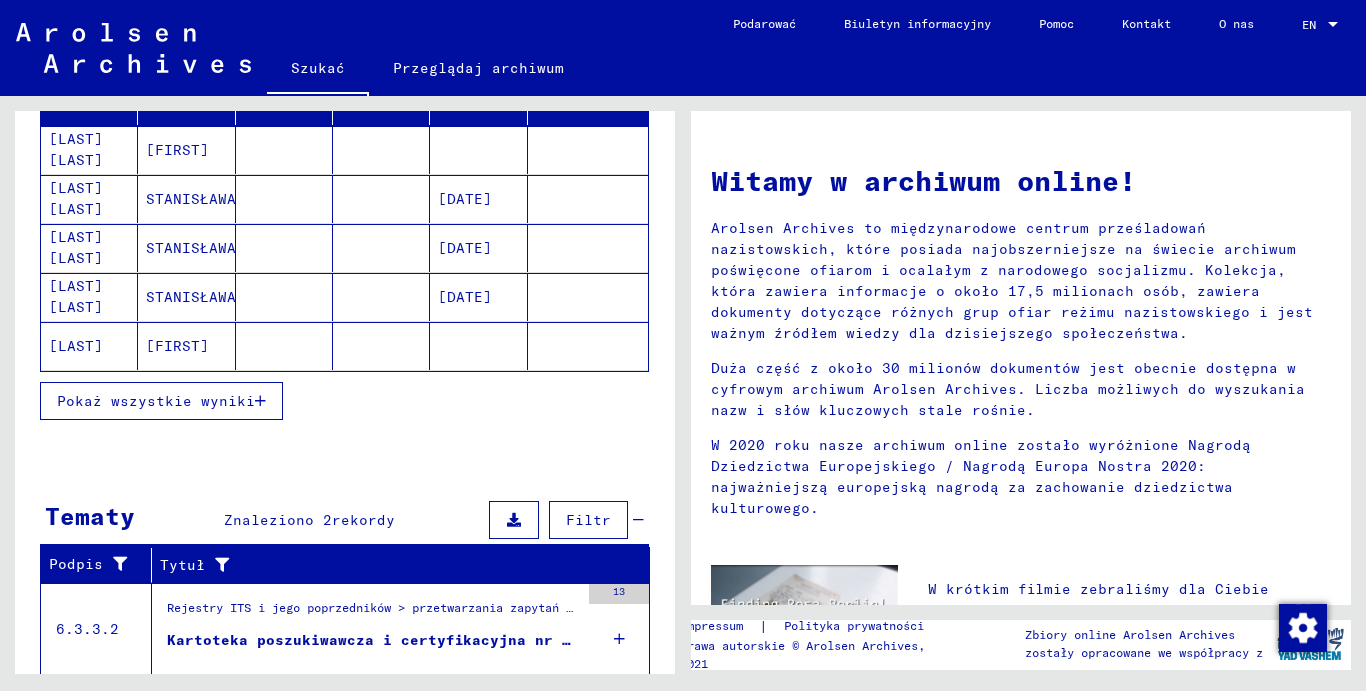 click on "[LAST] [LAST]" at bounding box center (89, 297) 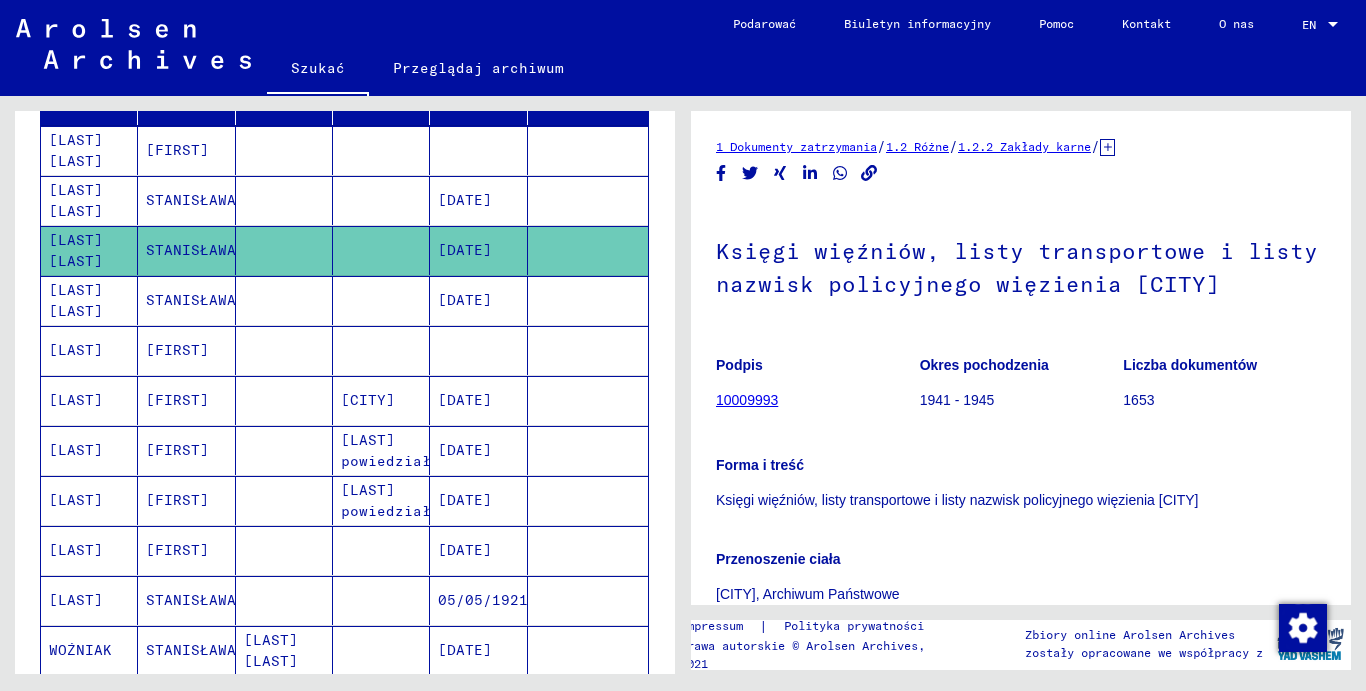 scroll, scrollTop: 0, scrollLeft: 0, axis: both 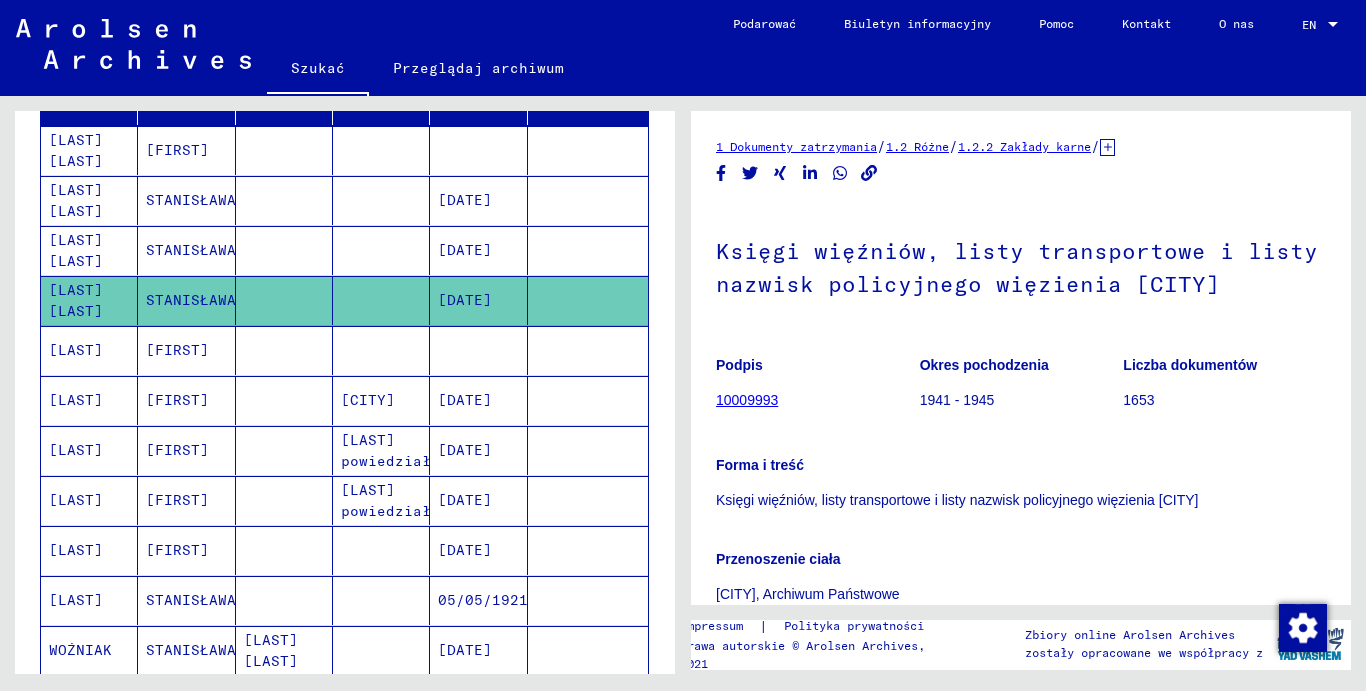 click on "[LAST]" at bounding box center [89, 400] 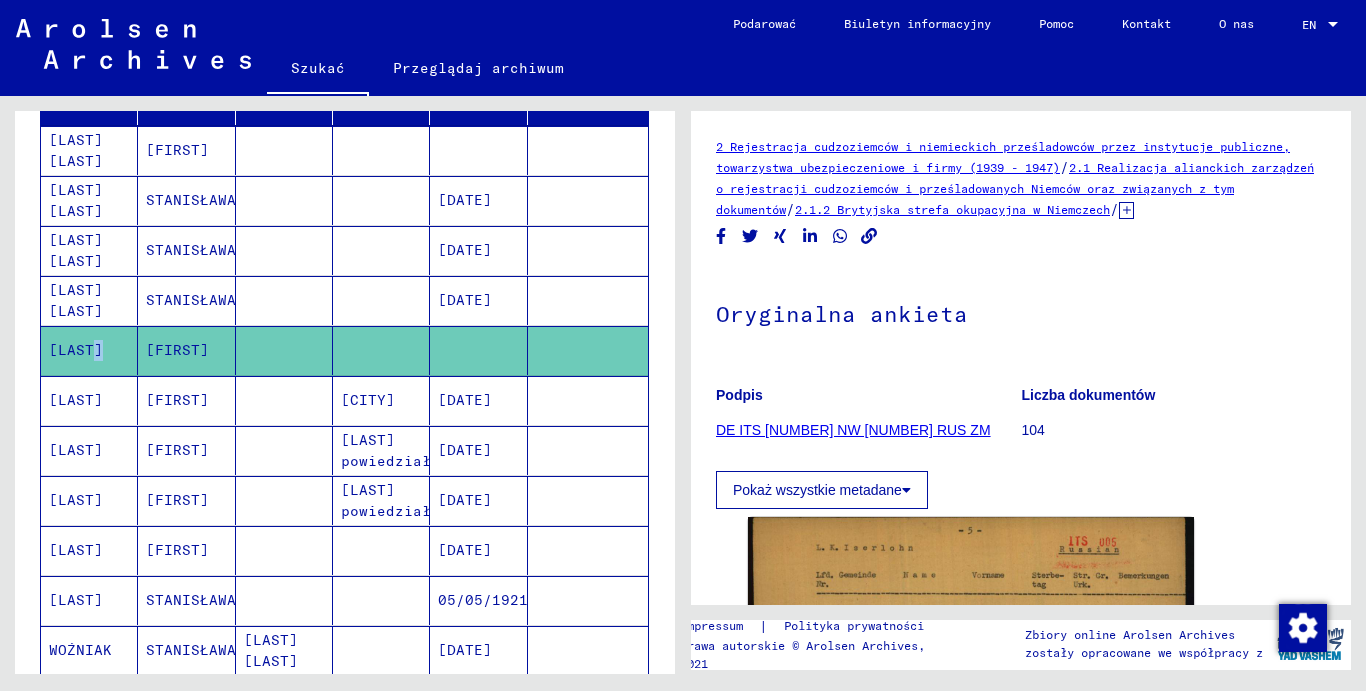 scroll, scrollTop: 600, scrollLeft: 0, axis: vertical 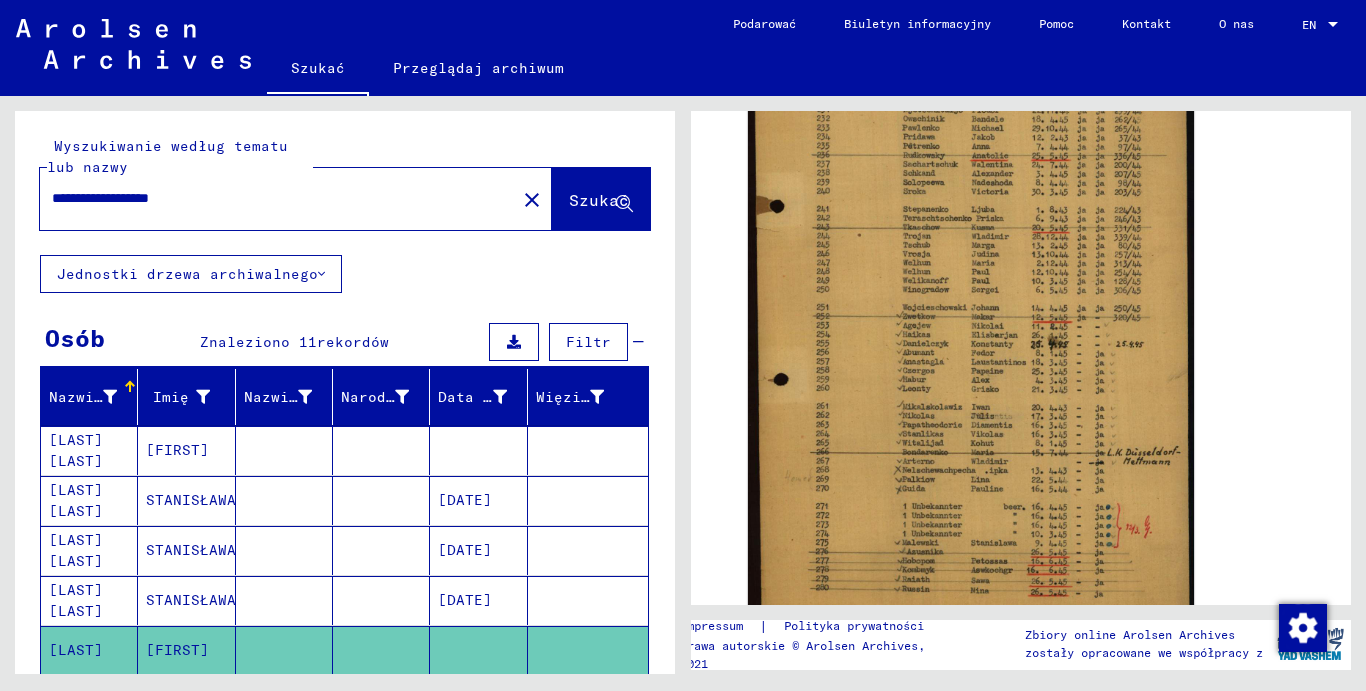 click on "**********" at bounding box center (278, 198) 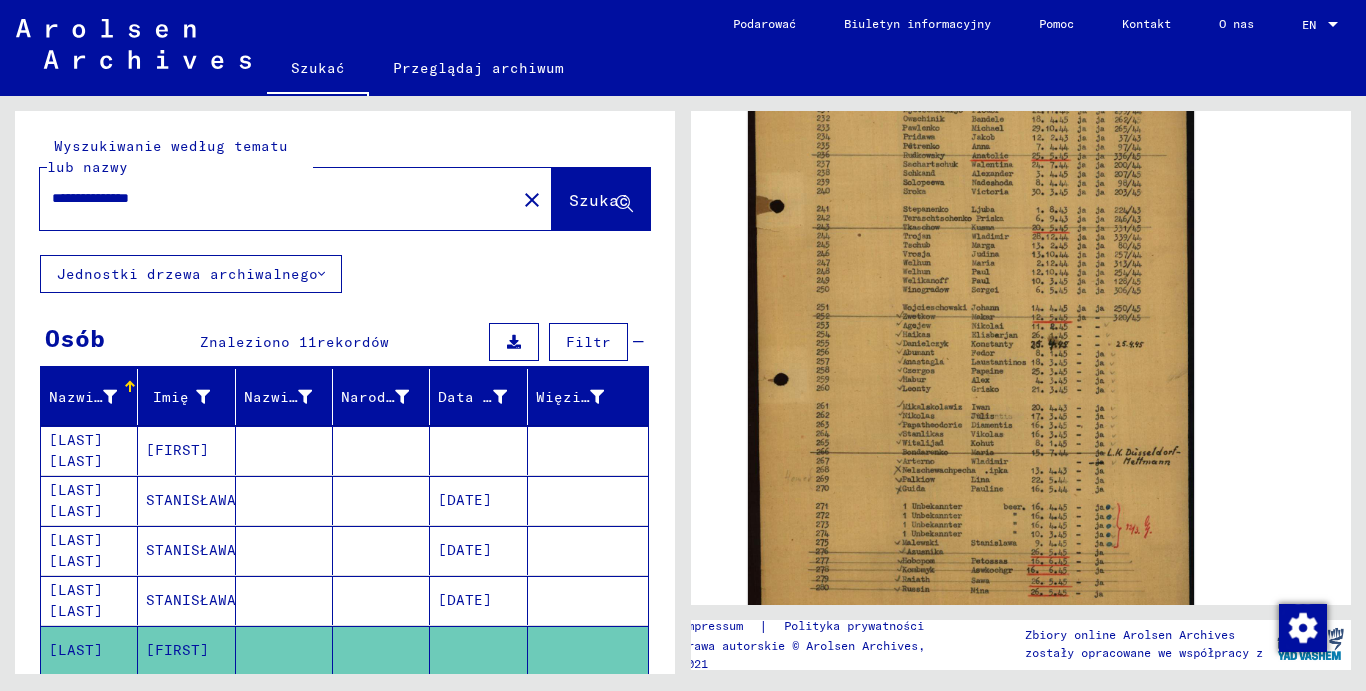 type on "**********" 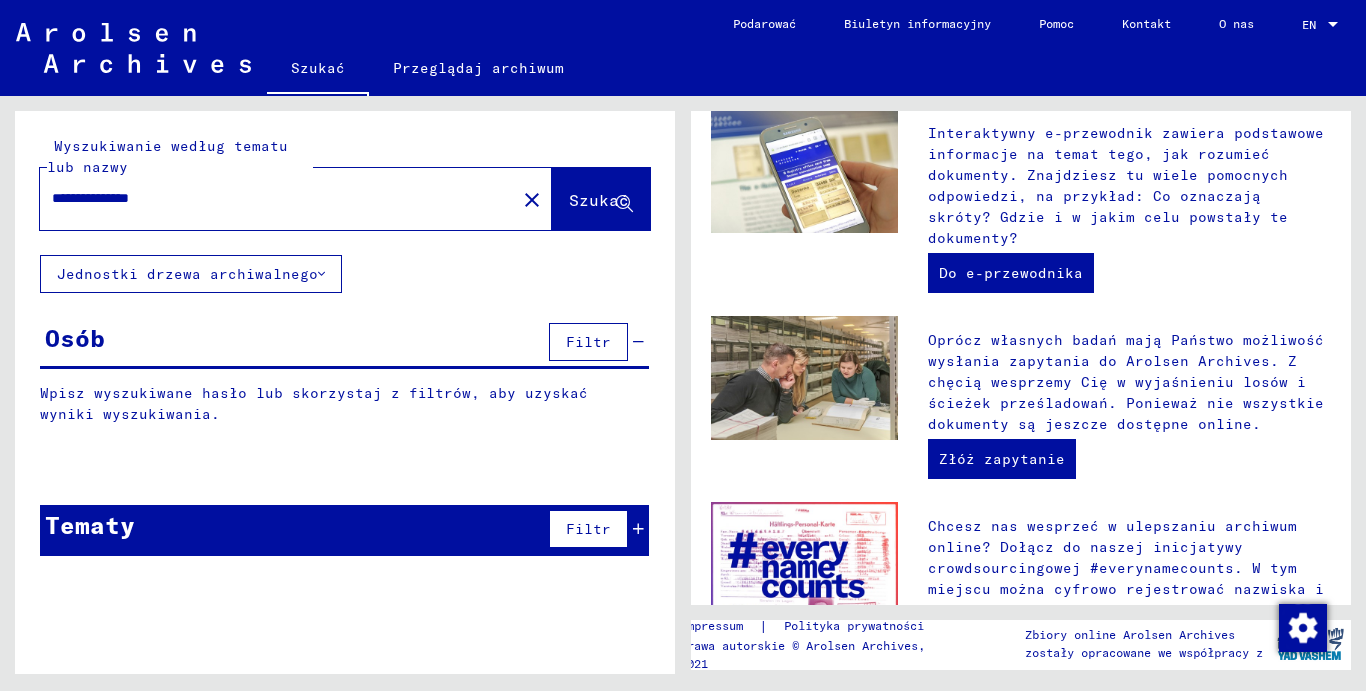 scroll, scrollTop: 0, scrollLeft: 0, axis: both 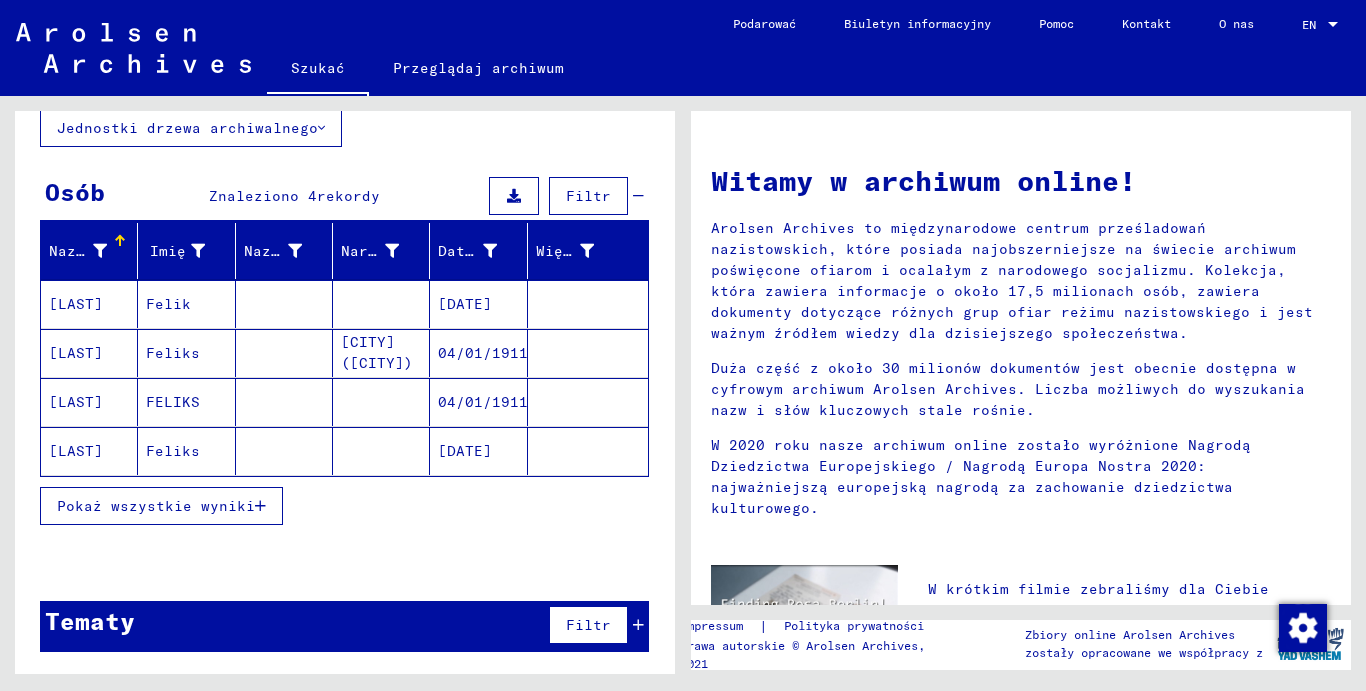 click on "04/01/1911" at bounding box center (478, 451) 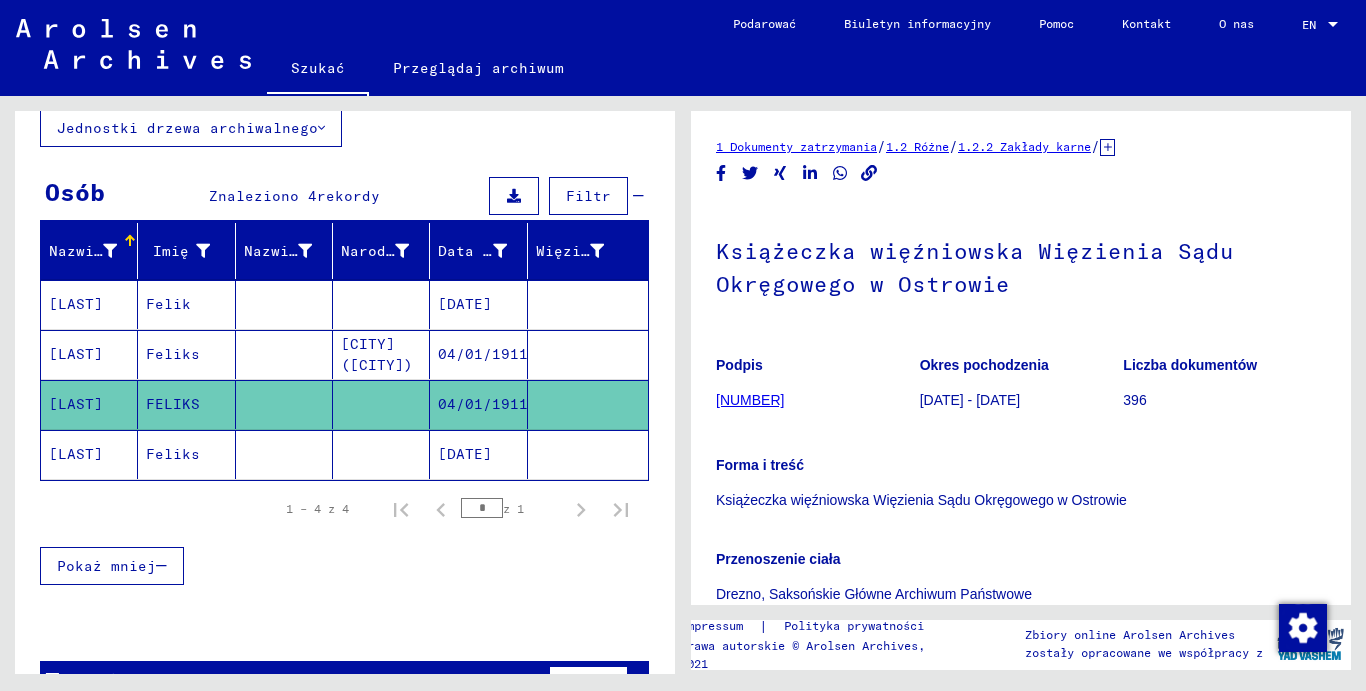 scroll, scrollTop: 216, scrollLeft: 0, axis: vertical 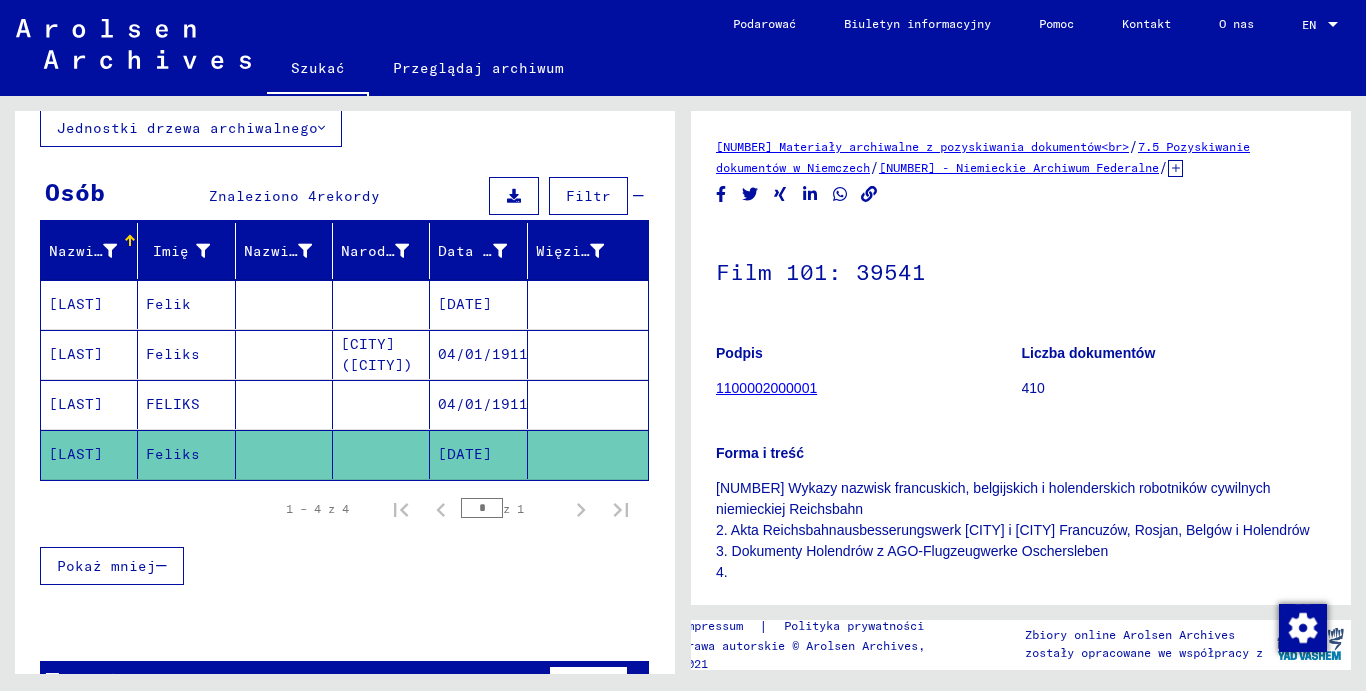 click on "1100002000001" 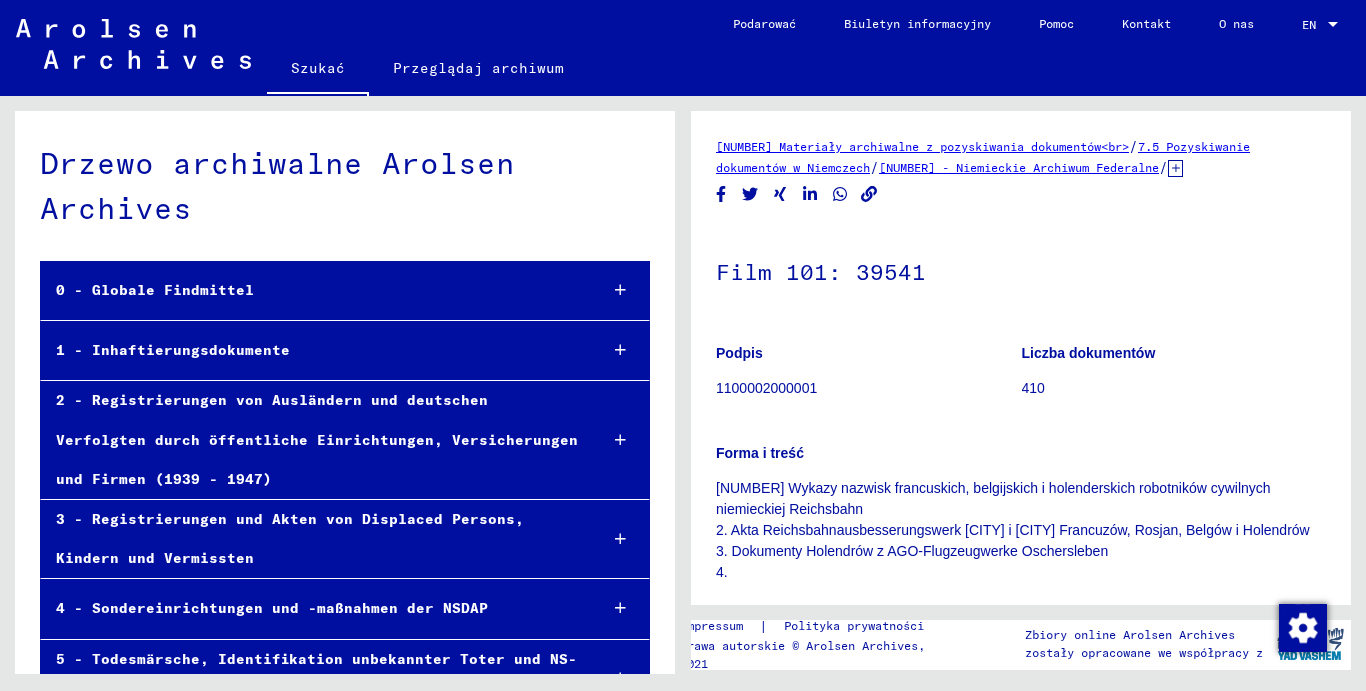 scroll, scrollTop: 1362, scrollLeft: 0, axis: vertical 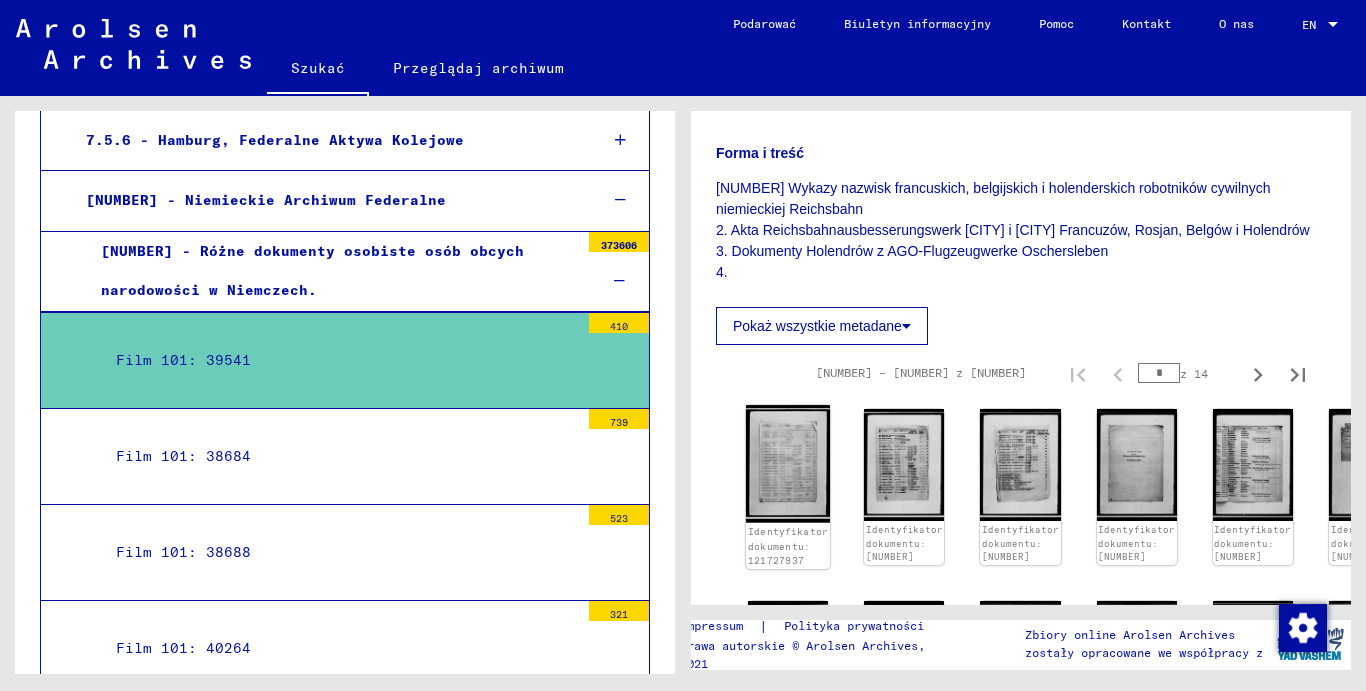 click on "Identyfikator dokumentu: 121727937" 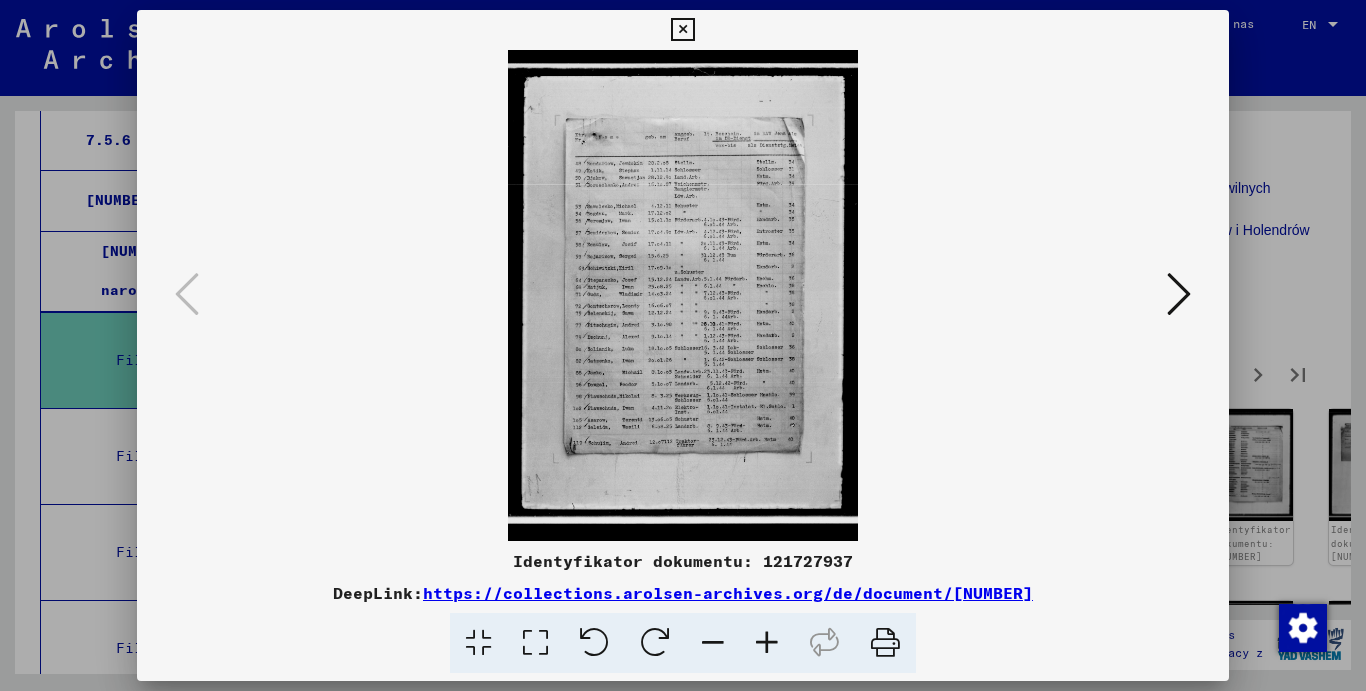 click at bounding box center (767, 643) 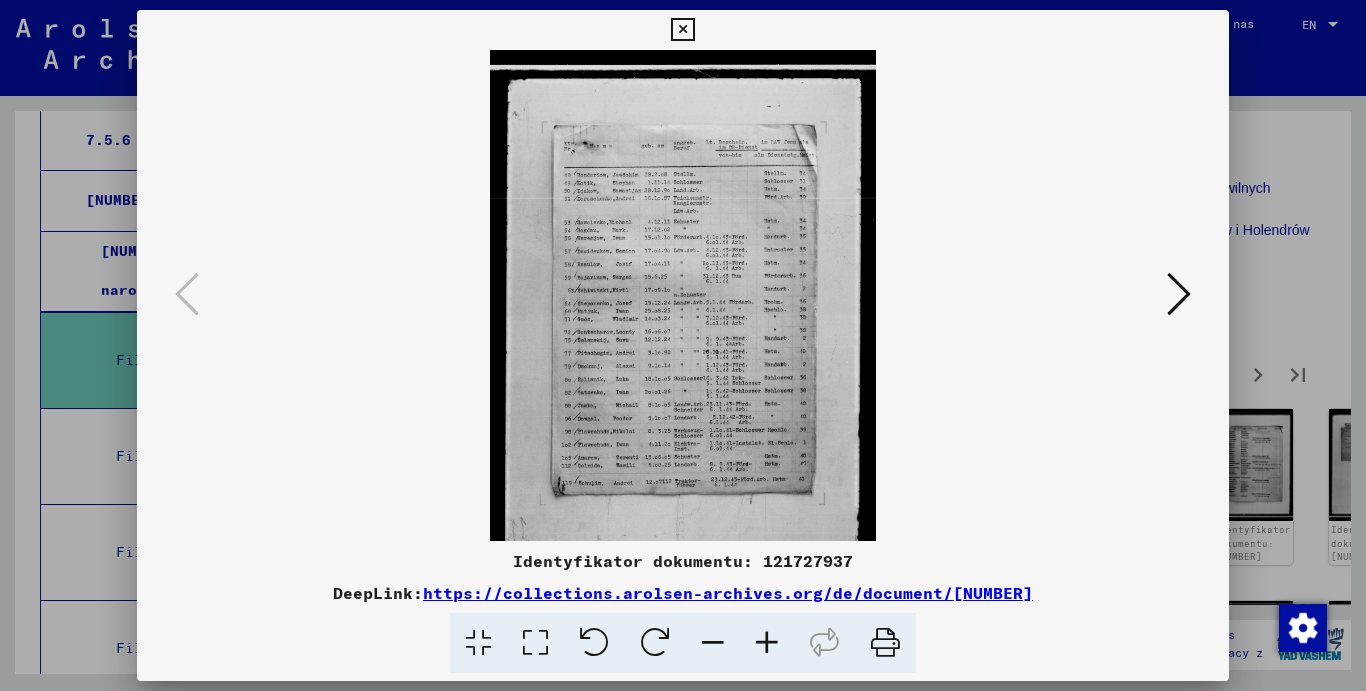 click at bounding box center [767, 643] 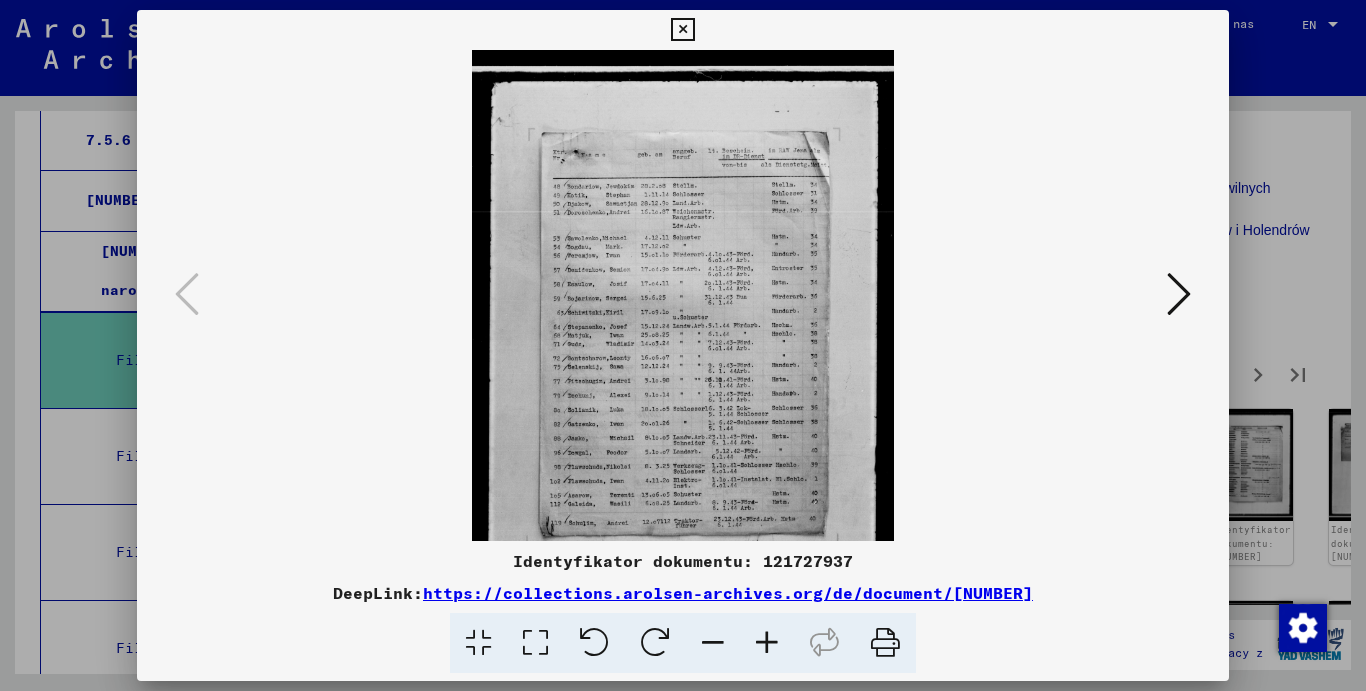 click at bounding box center (767, 643) 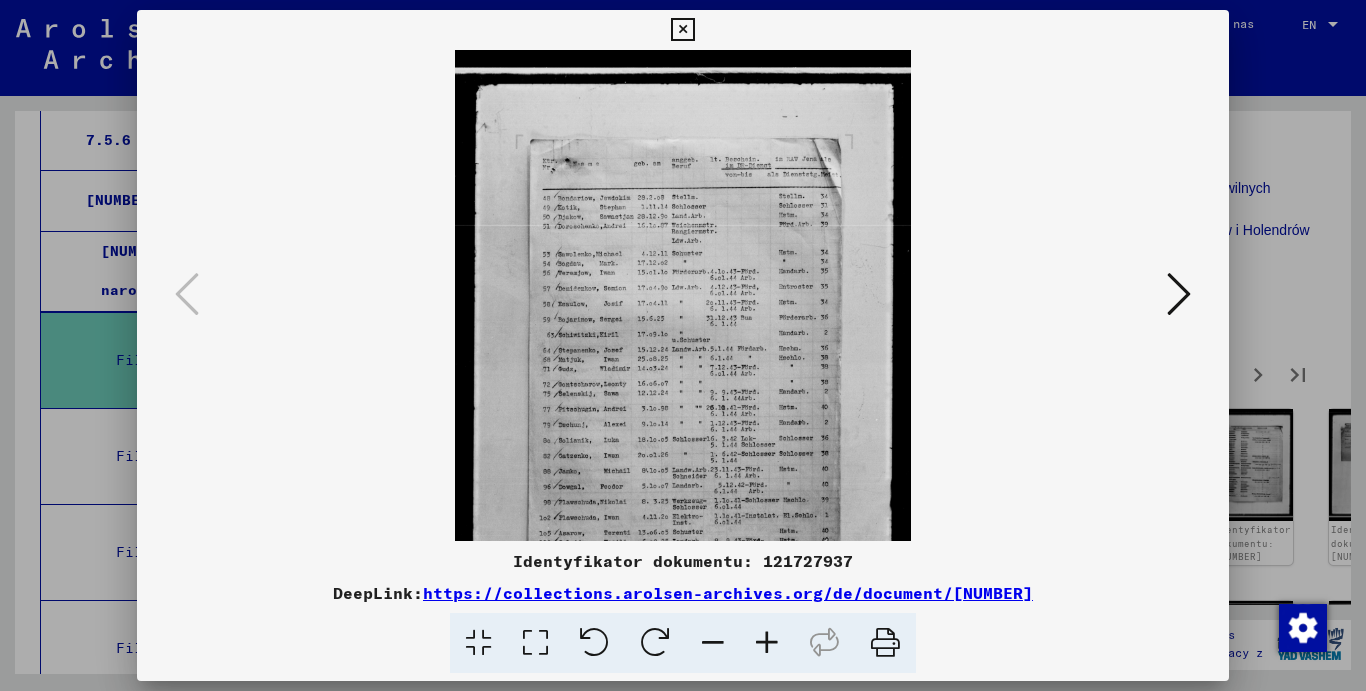 click at bounding box center (767, 643) 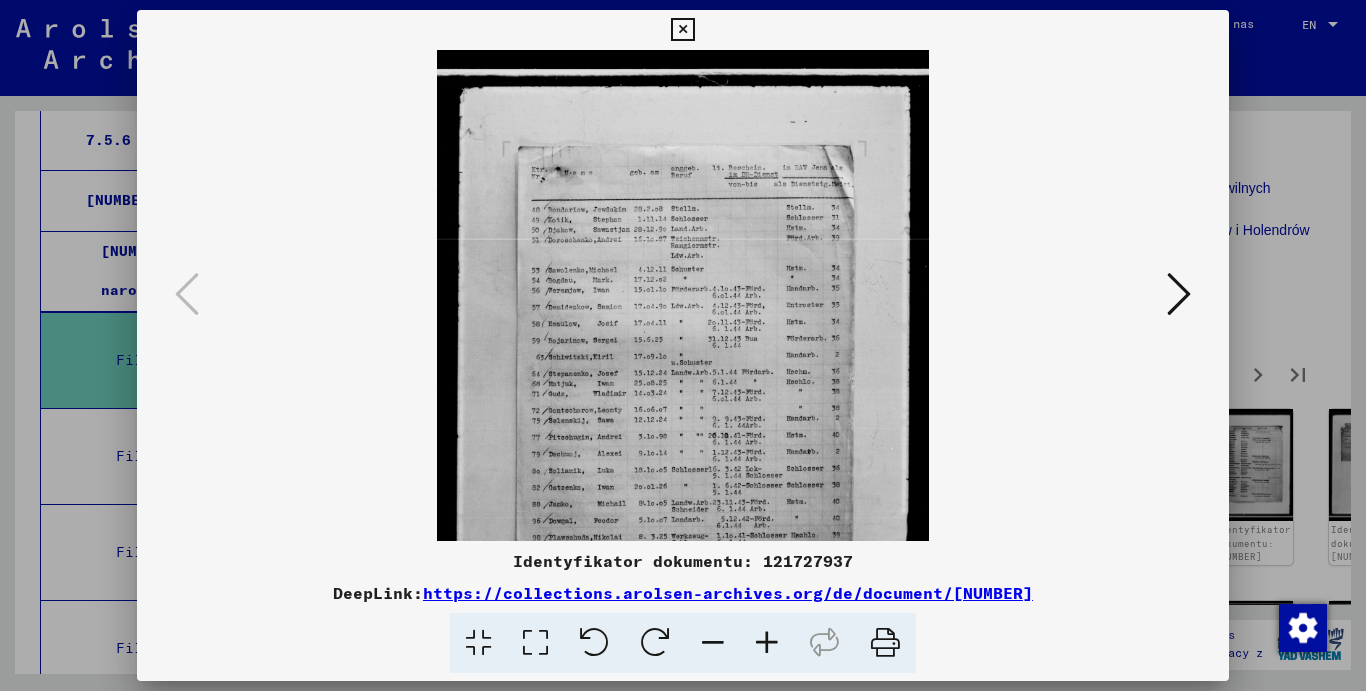 click at bounding box center (767, 643) 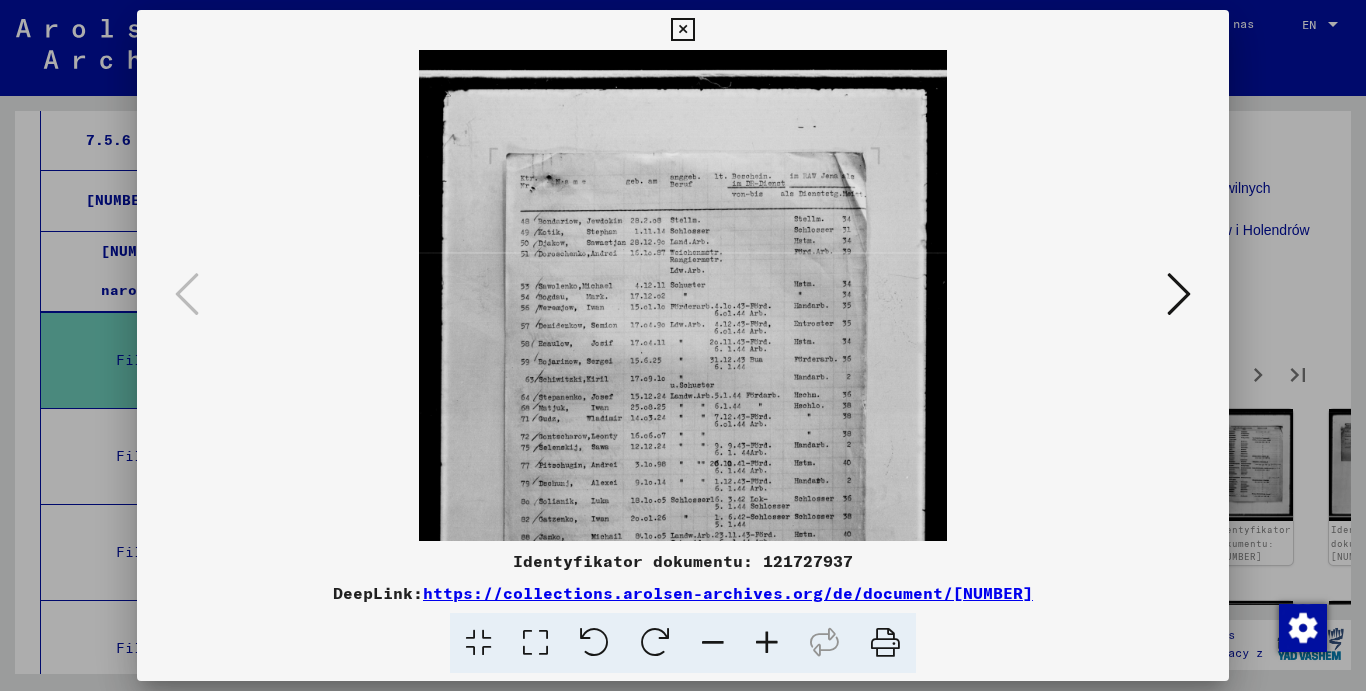 click at bounding box center [767, 643] 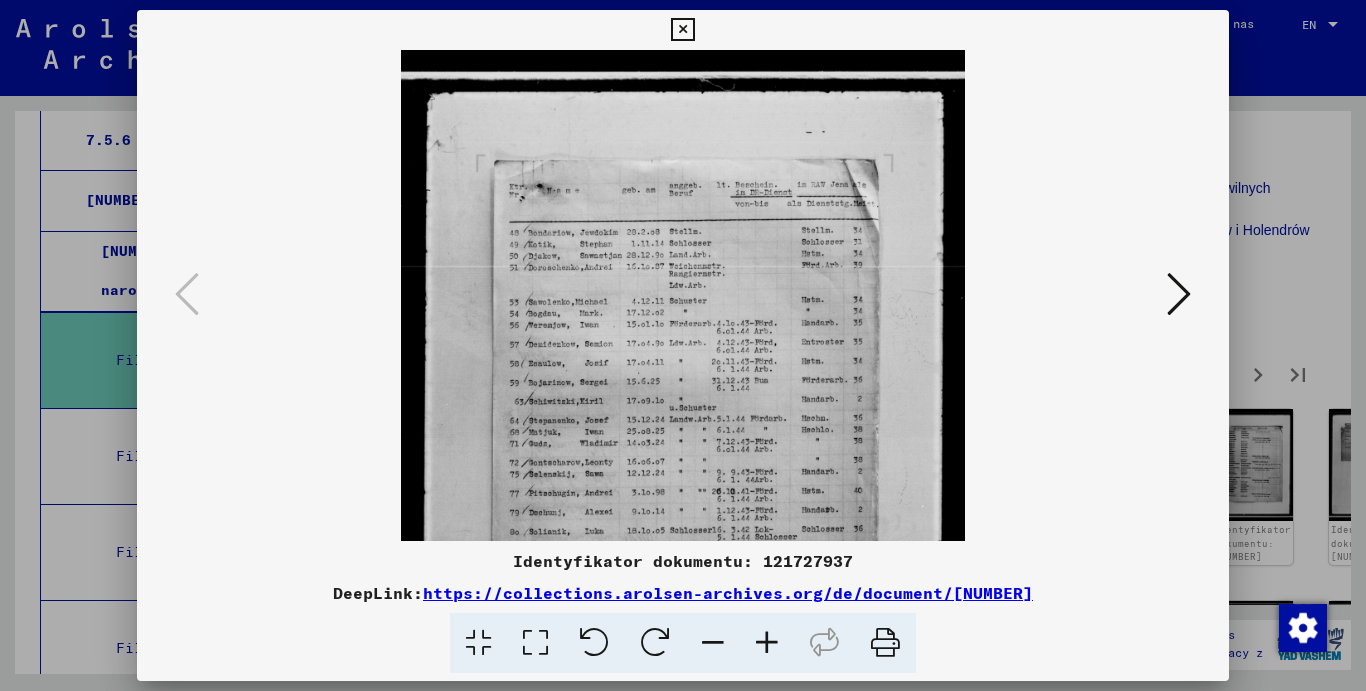 click at bounding box center (767, 643) 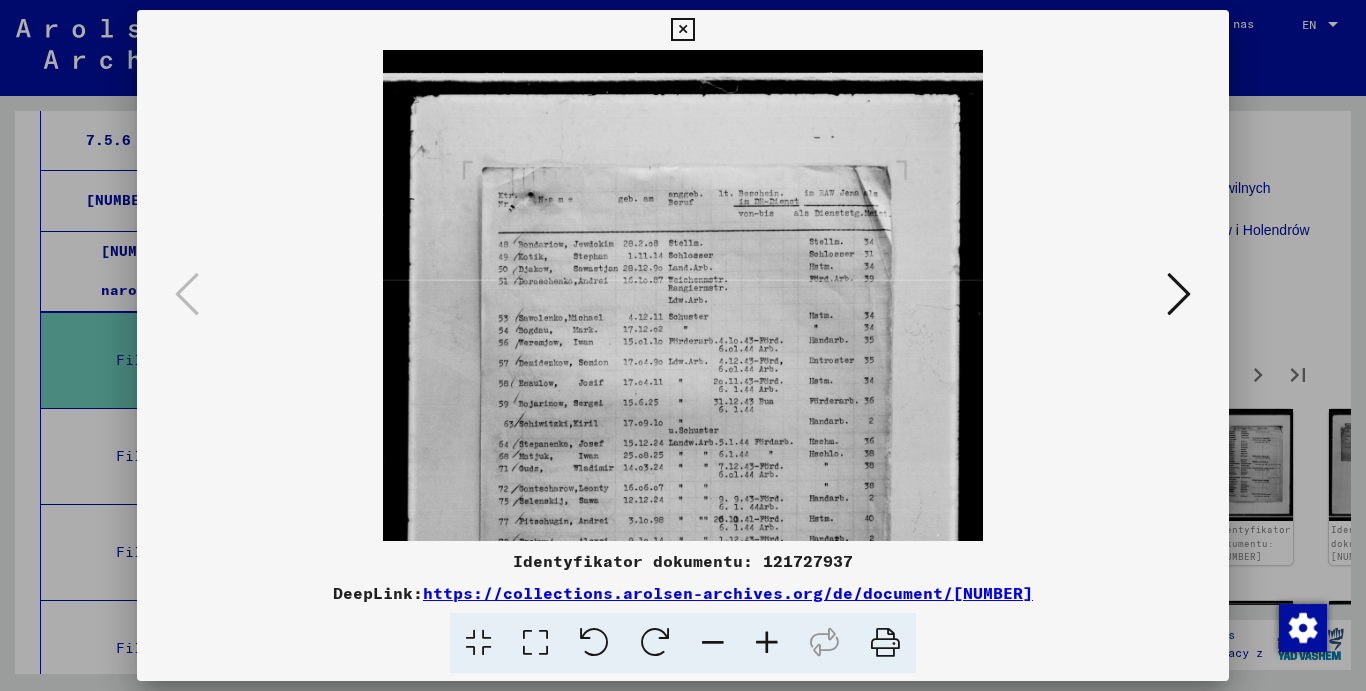 click at bounding box center (767, 643) 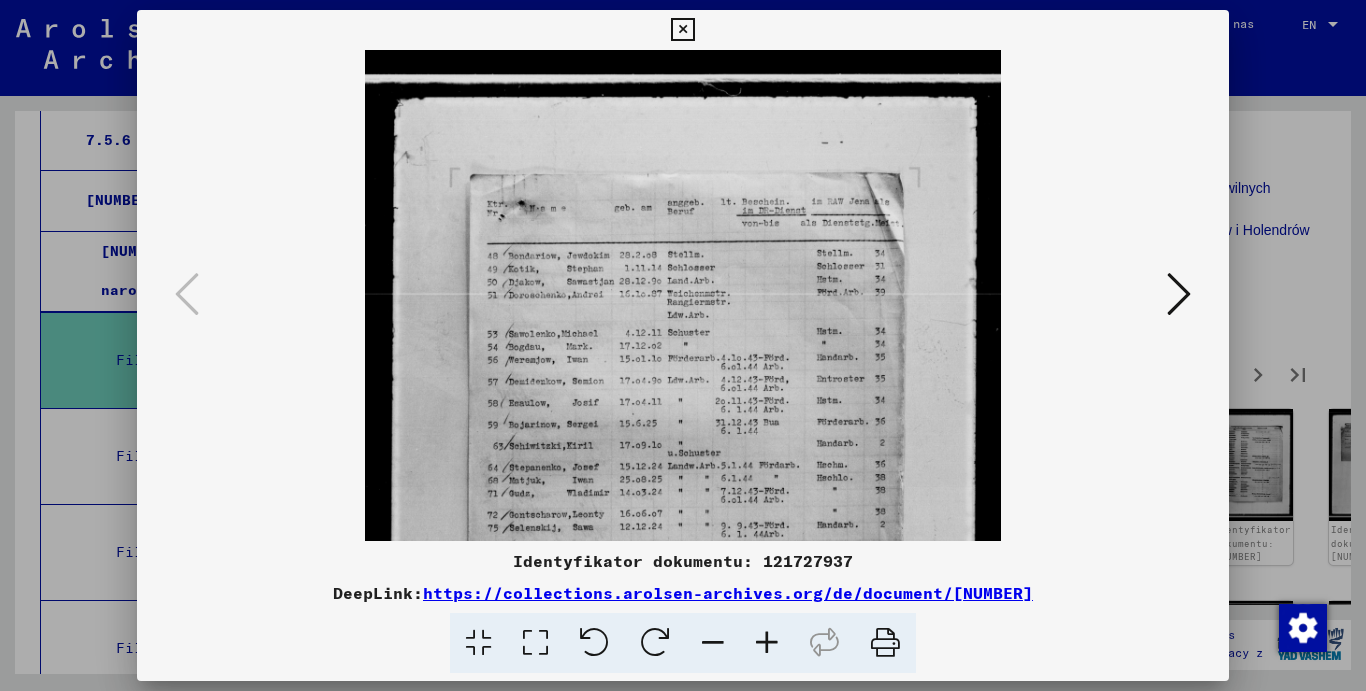click at bounding box center [767, 643] 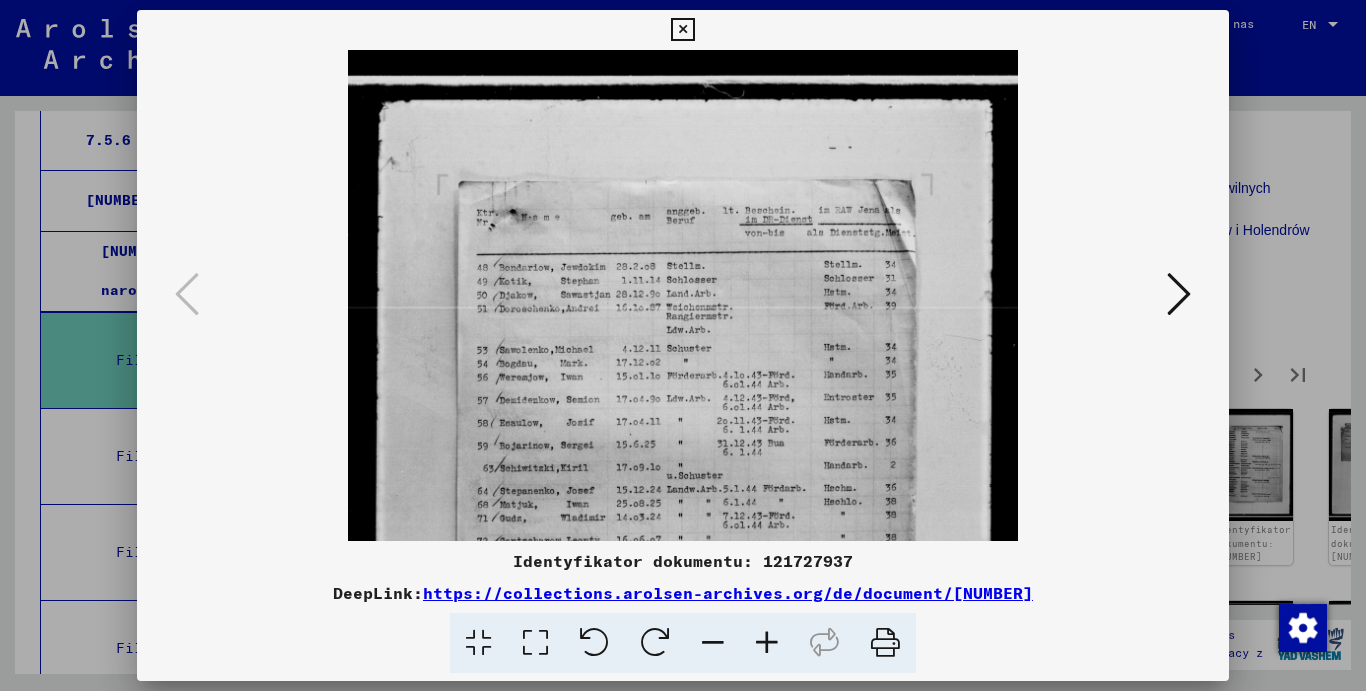 scroll, scrollTop: 123, scrollLeft: 0, axis: vertical 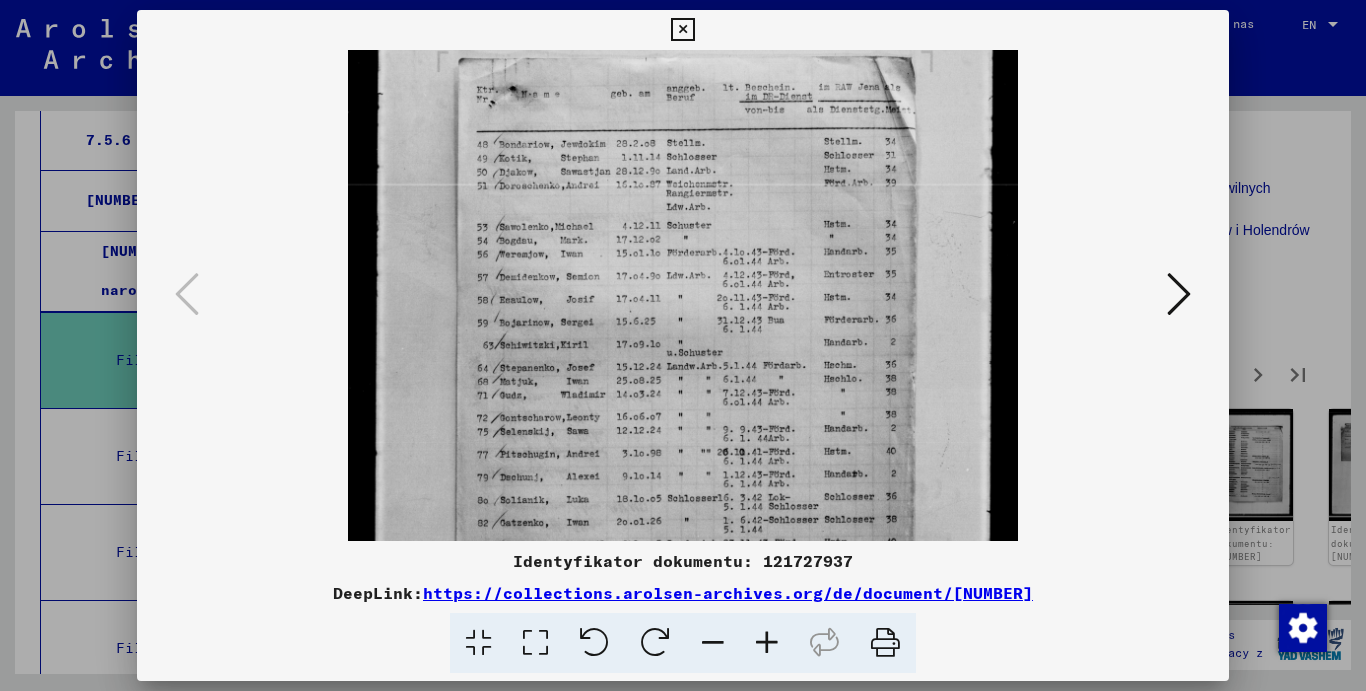 drag, startPoint x: 733, startPoint y: 416, endPoint x: 724, endPoint y: 293, distance: 123.32883 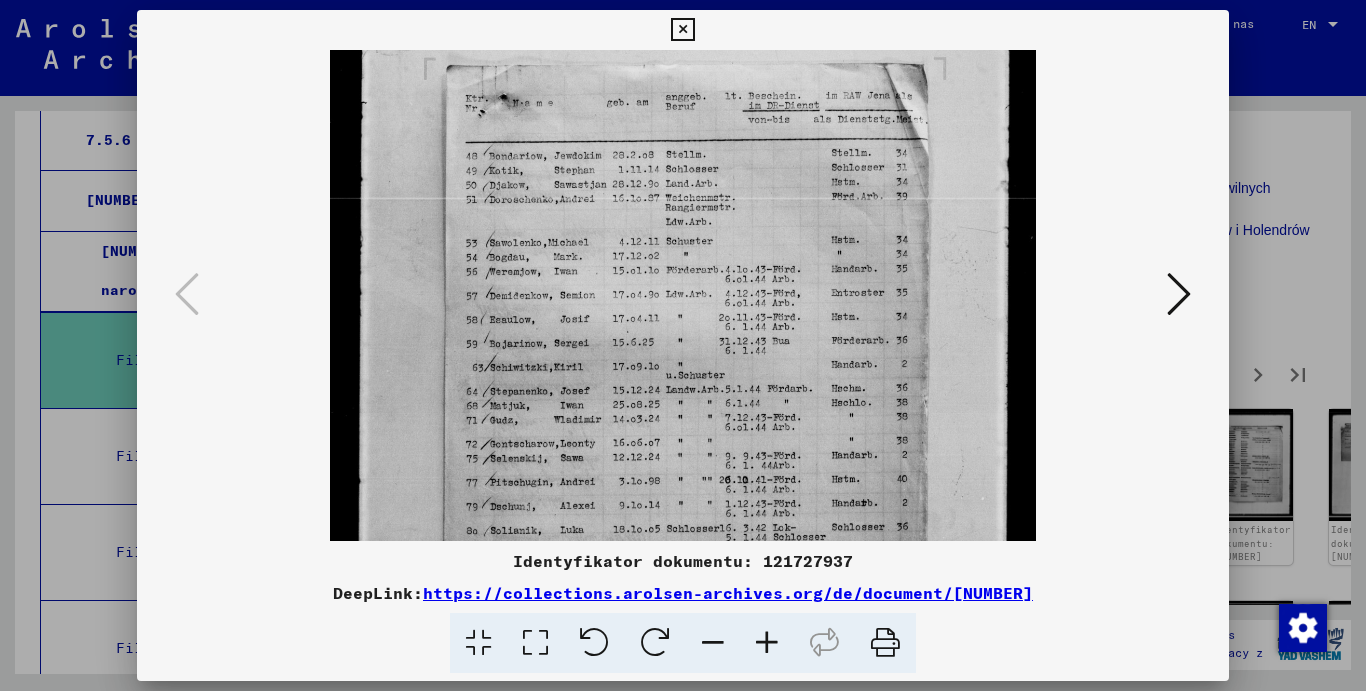 click at bounding box center [767, 643] 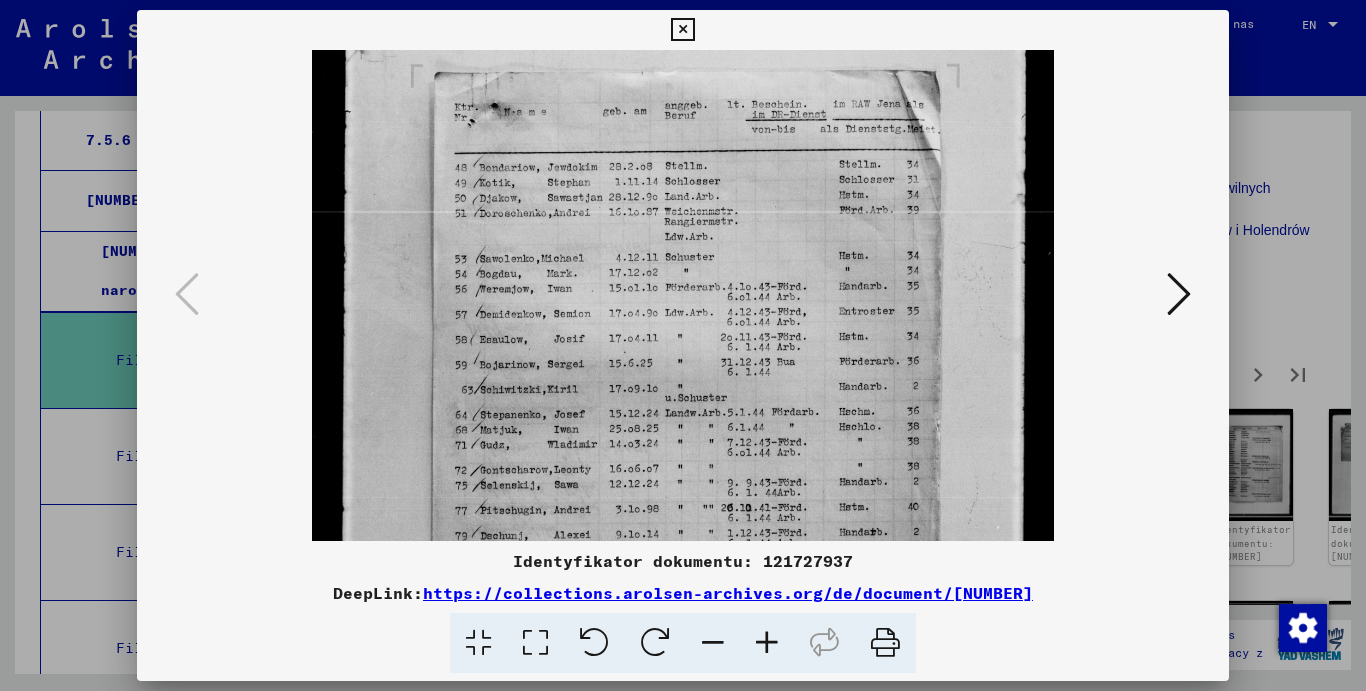 click at bounding box center (767, 643) 